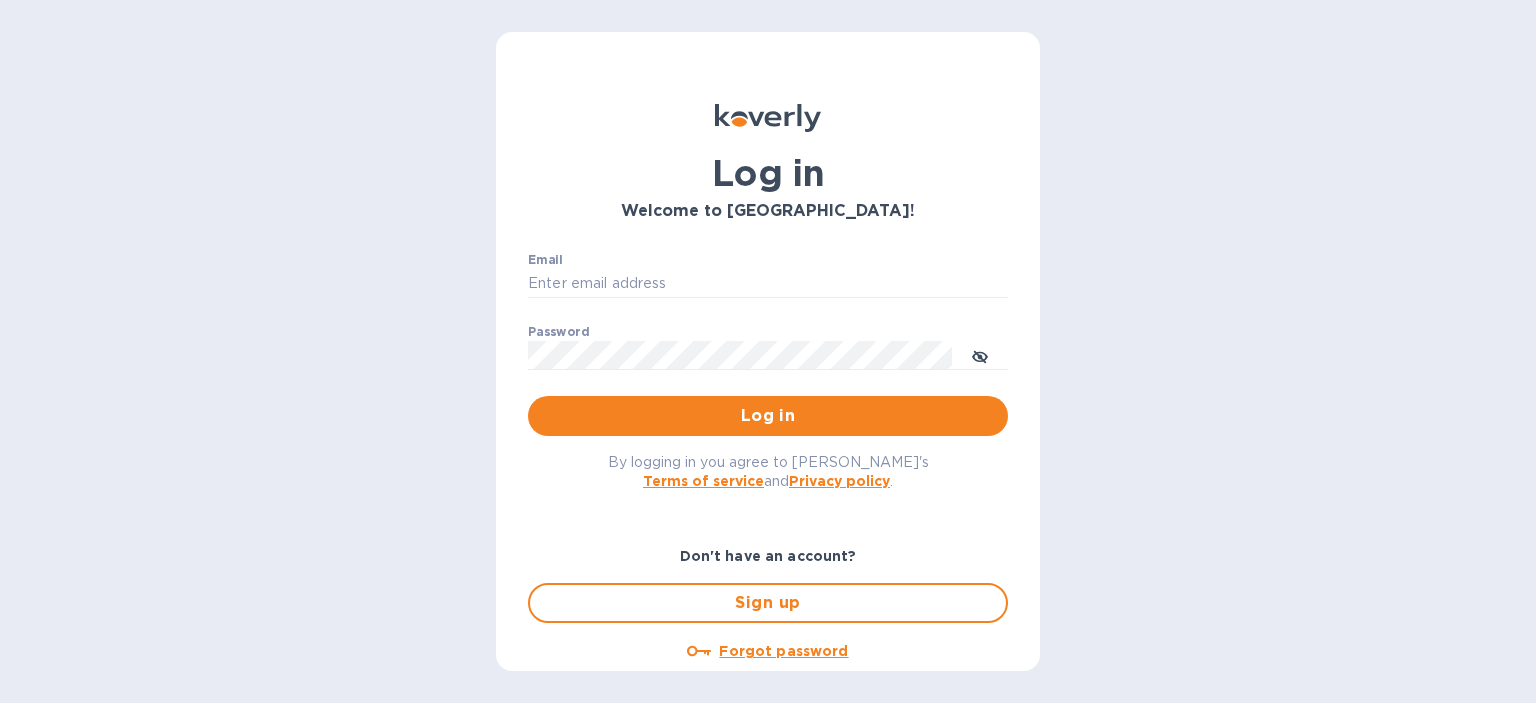 scroll, scrollTop: 0, scrollLeft: 0, axis: both 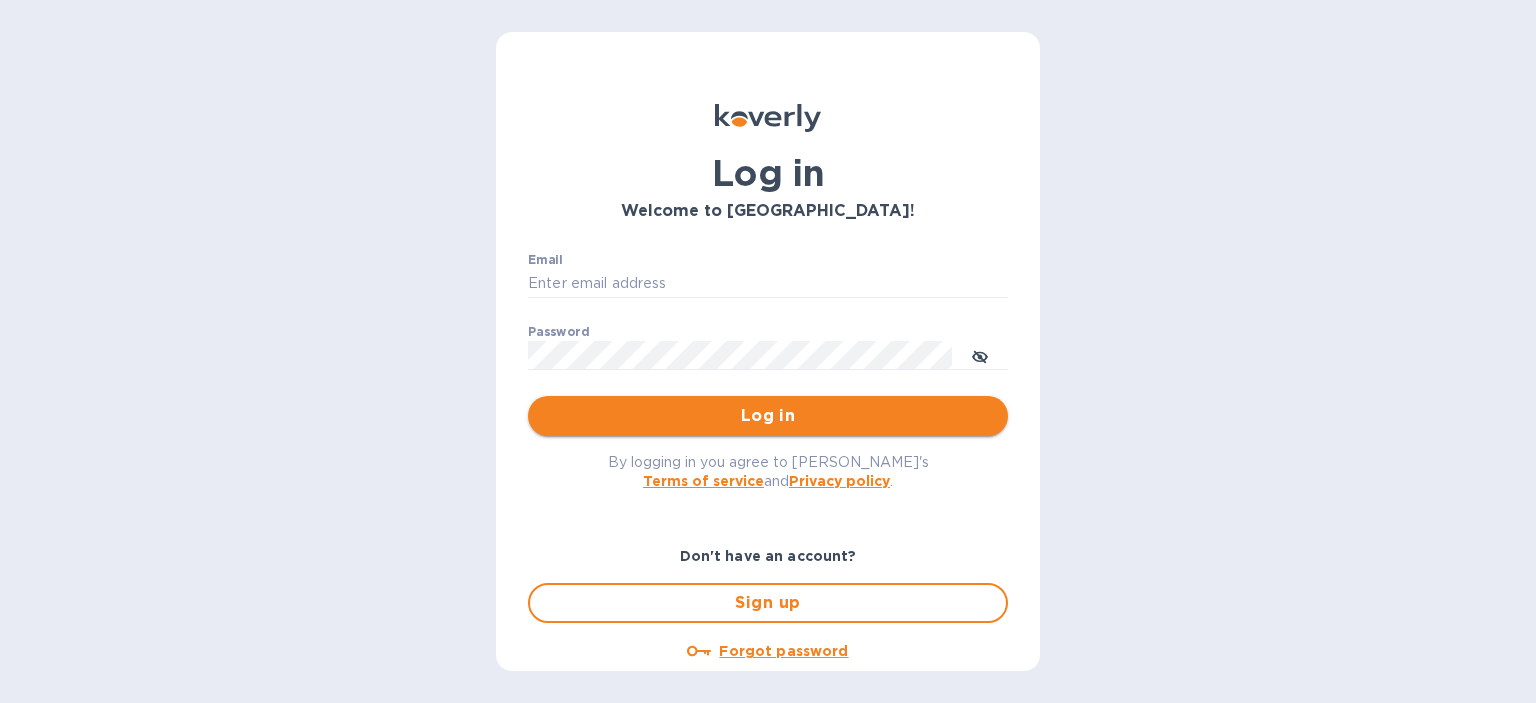 type on "[PERSON_NAME][EMAIL_ADDRESS][DOMAIN_NAME]" 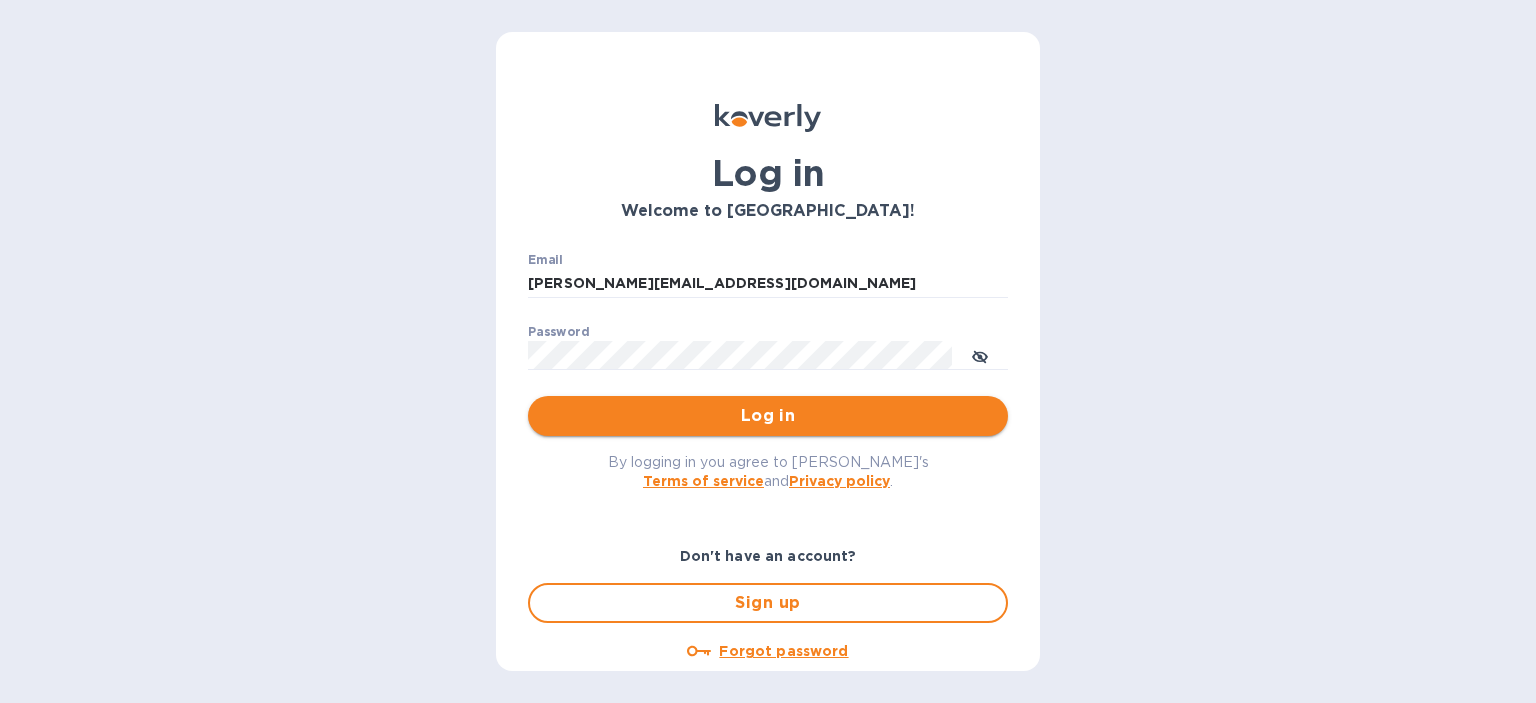click on "Log in" at bounding box center [768, 416] 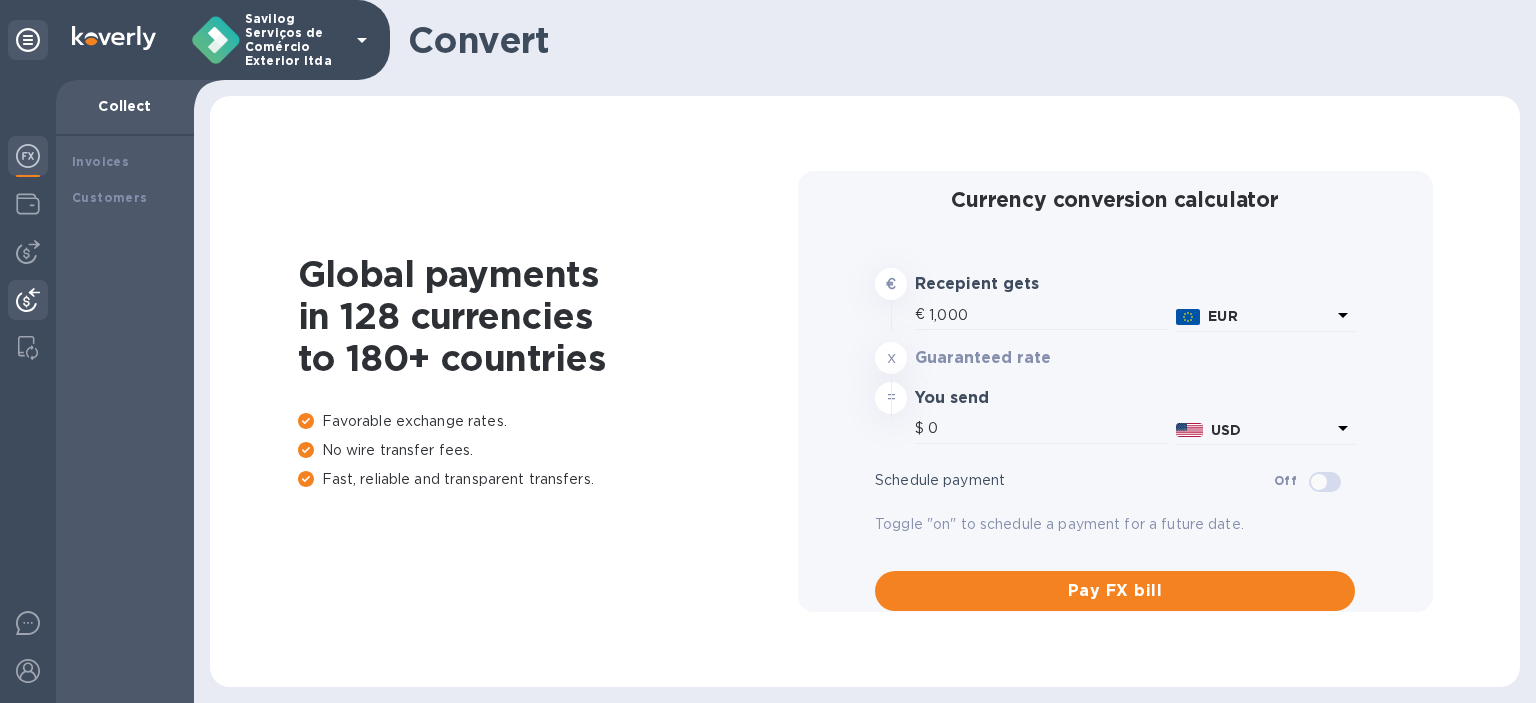 type on "1,171.22" 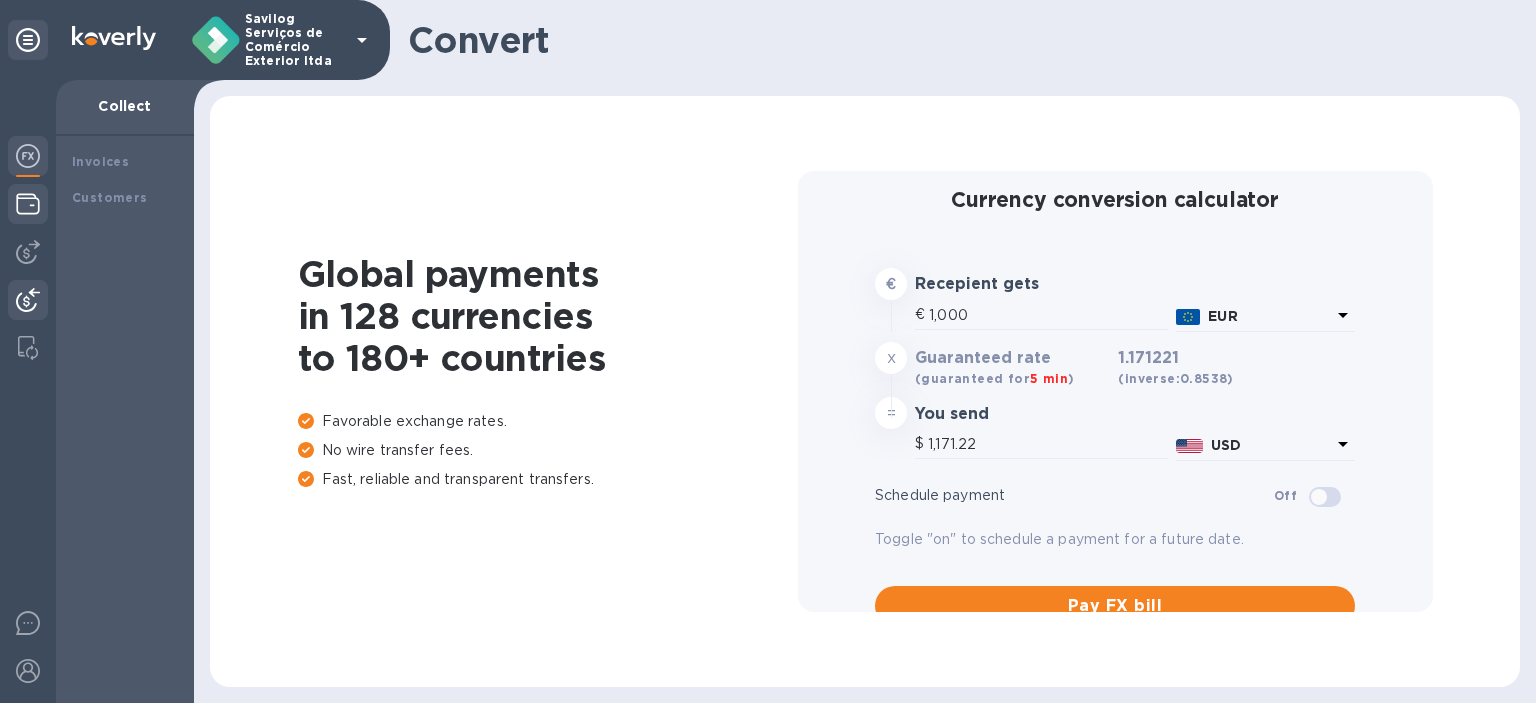click at bounding box center [28, 206] 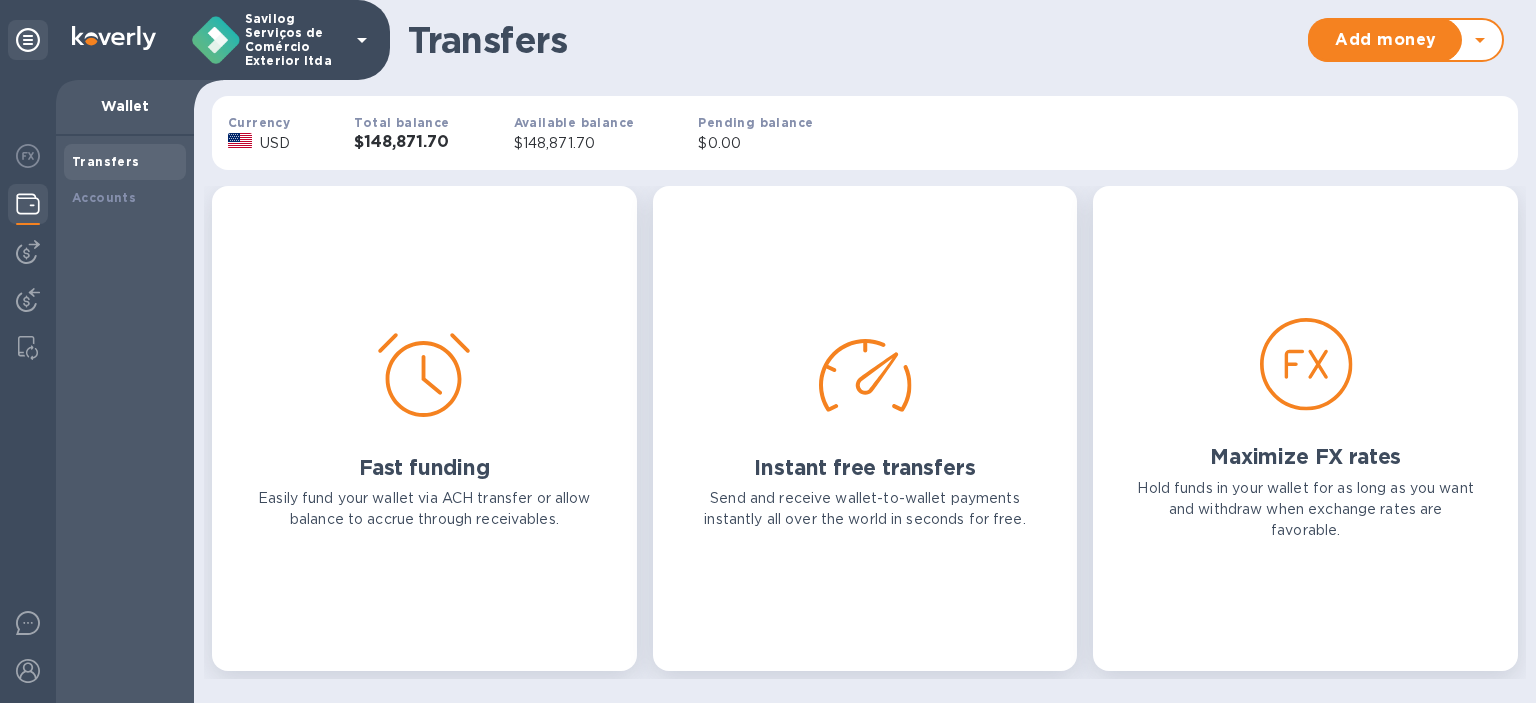 click at bounding box center [28, 391] 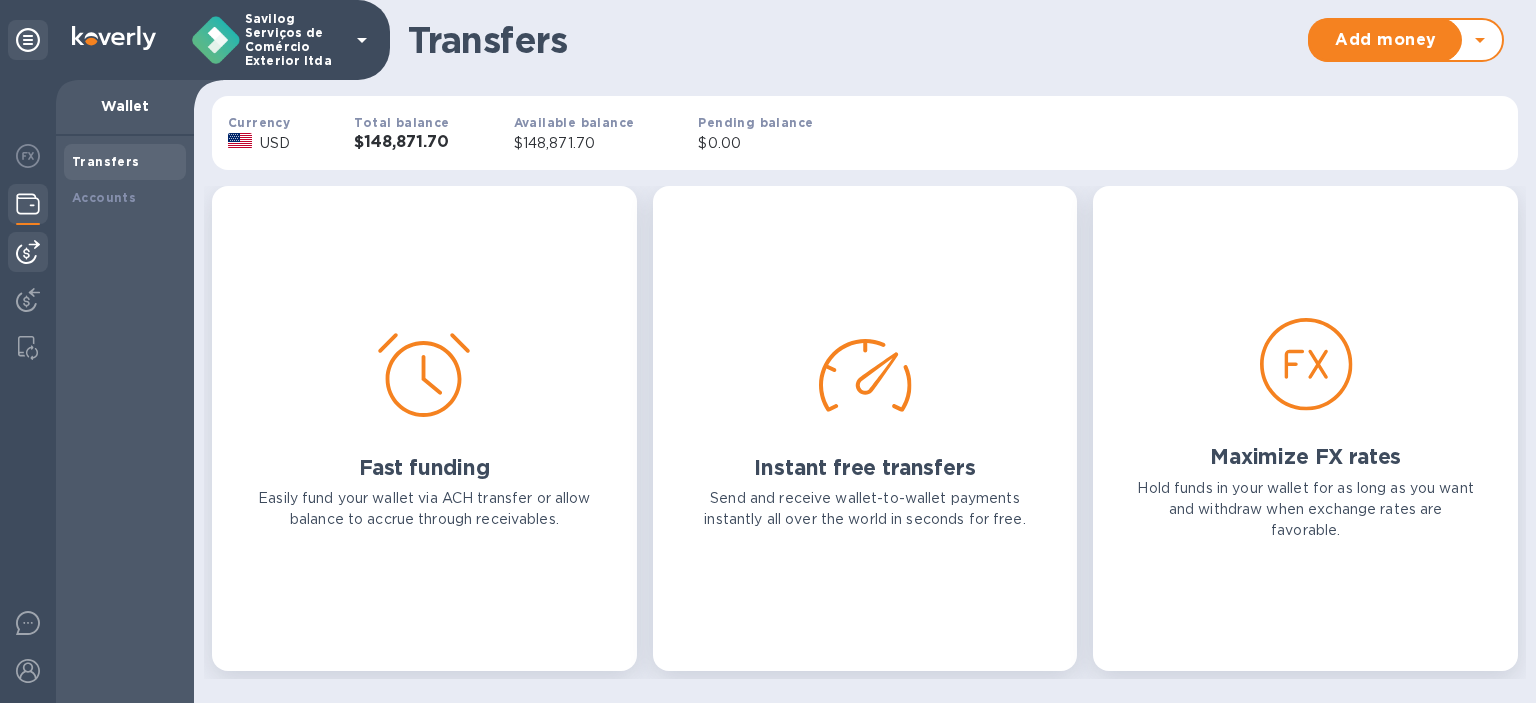 click at bounding box center [28, 252] 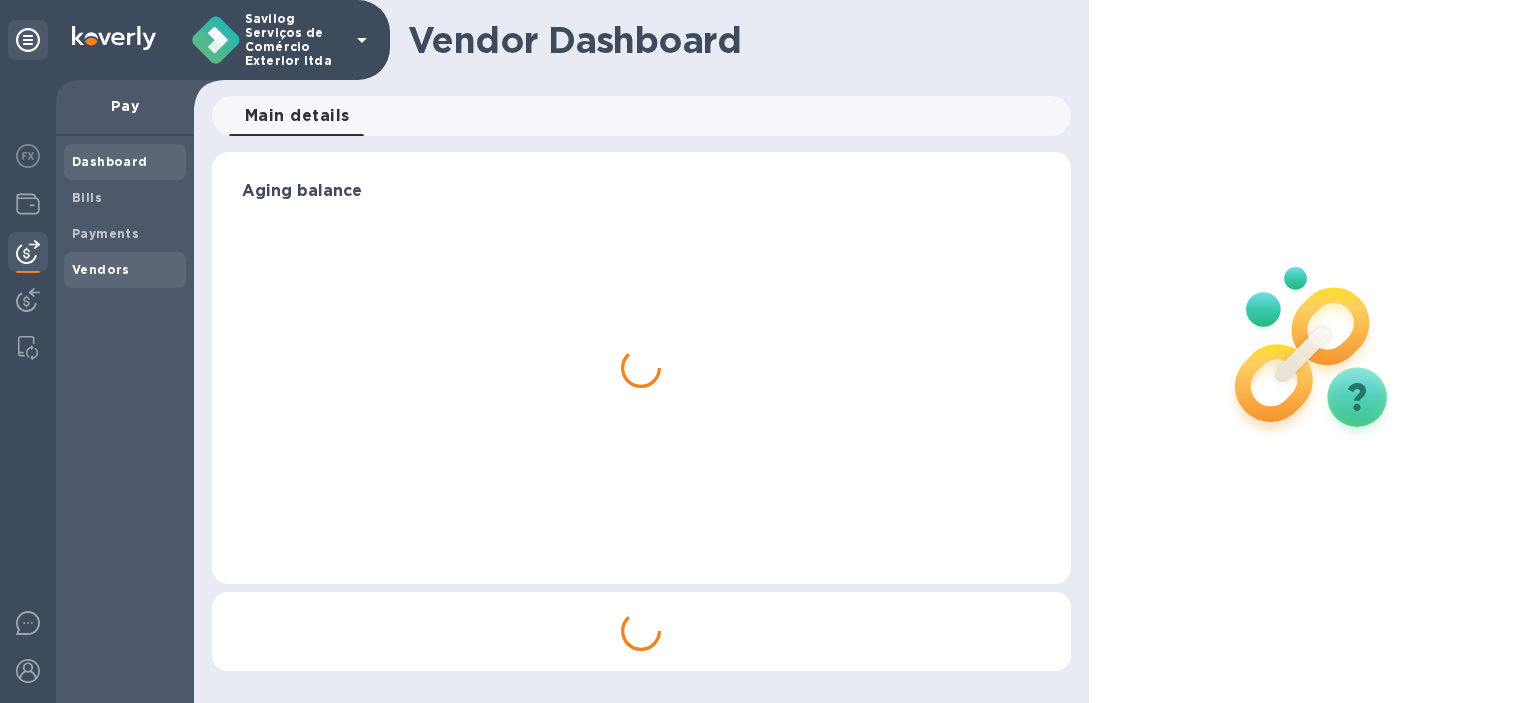 click on "Vendors" at bounding box center [101, 269] 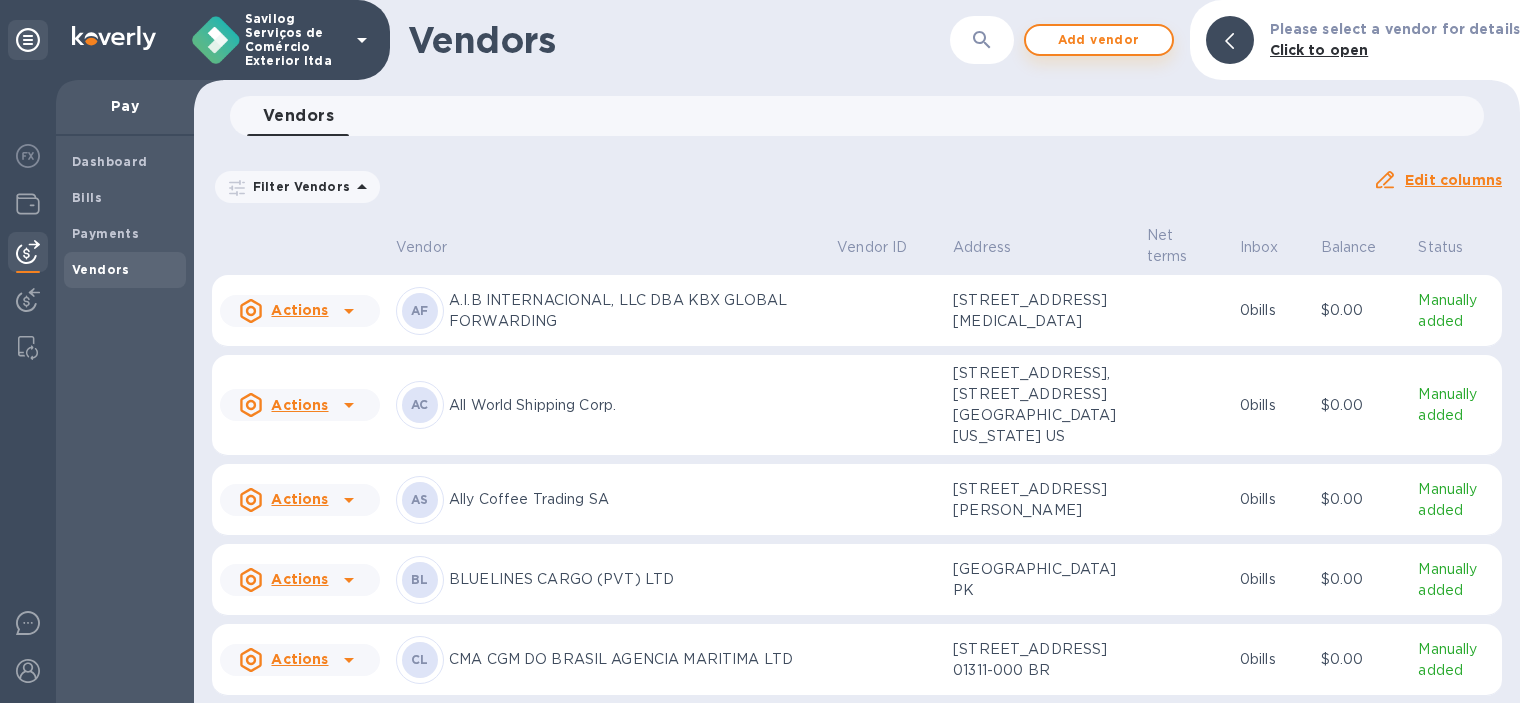 click on "Add vendor" at bounding box center (1099, 40) 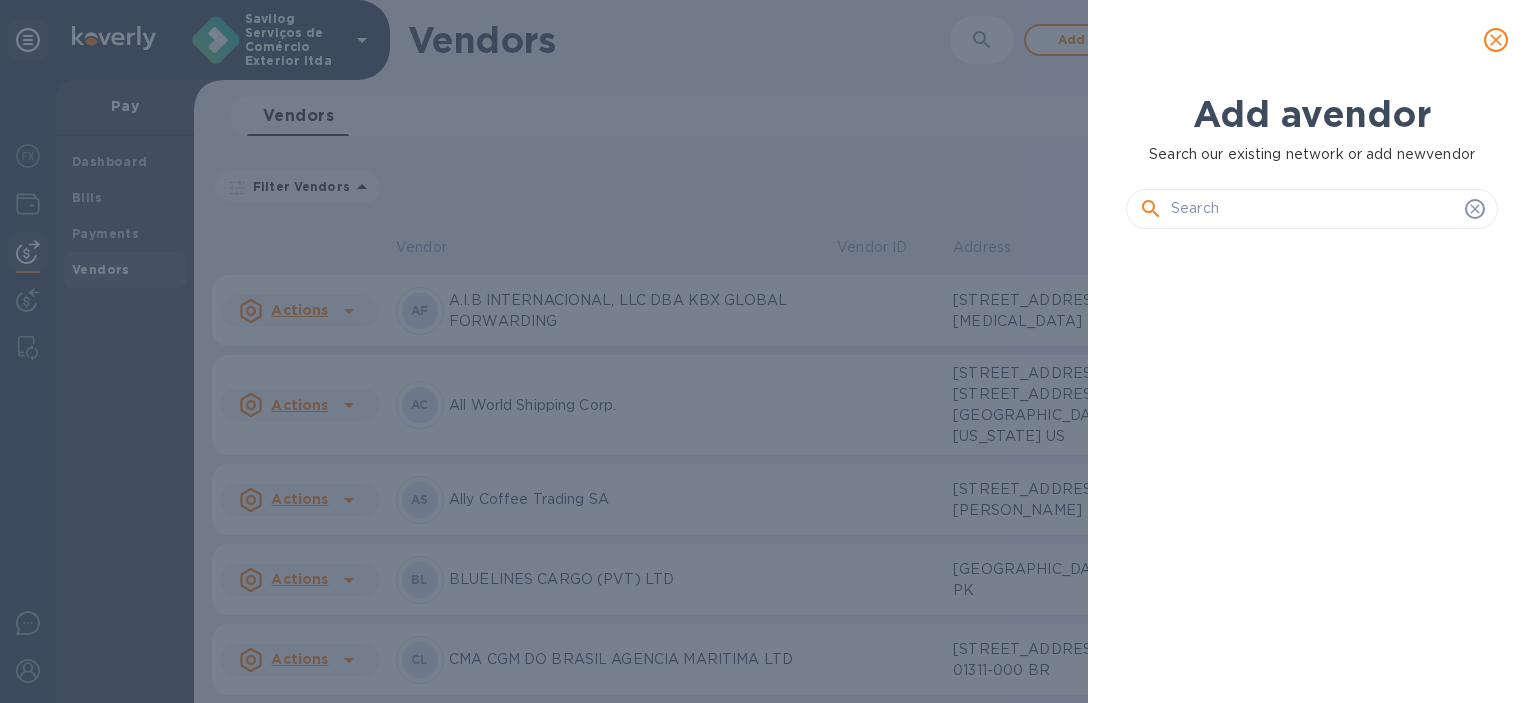 scroll, scrollTop: 16, scrollLeft: 8, axis: both 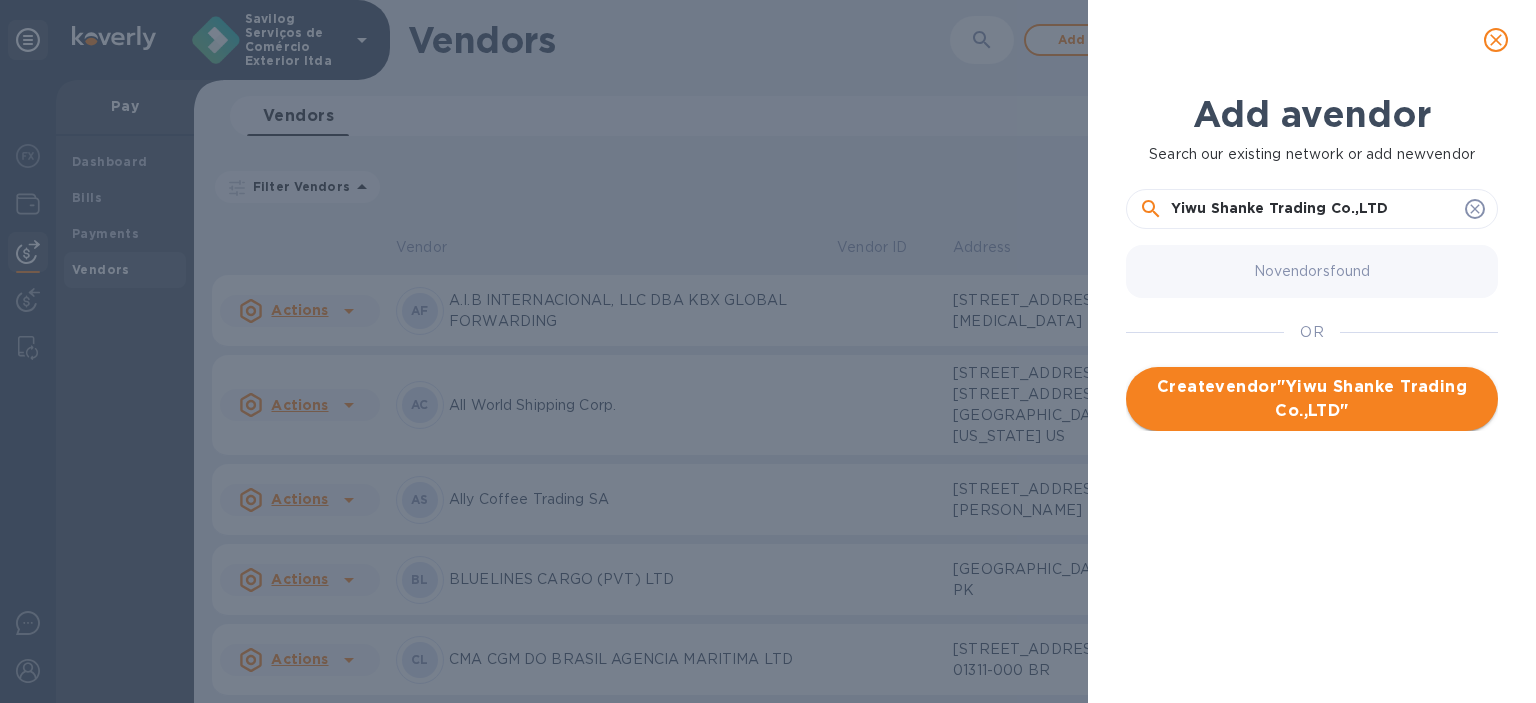 type on "Yiwu Shanke Trading Co.,LTD" 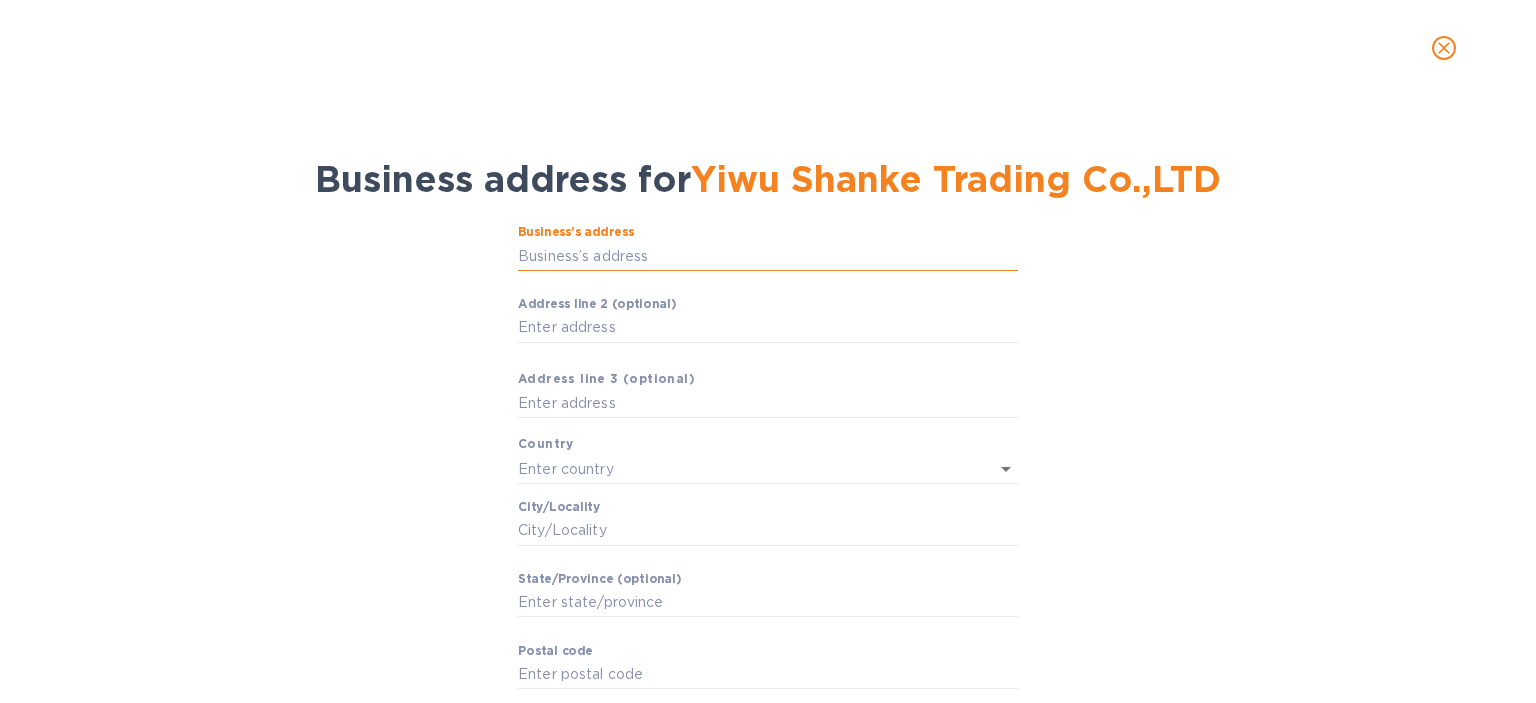 click on "Business’s аddress" at bounding box center [768, 256] 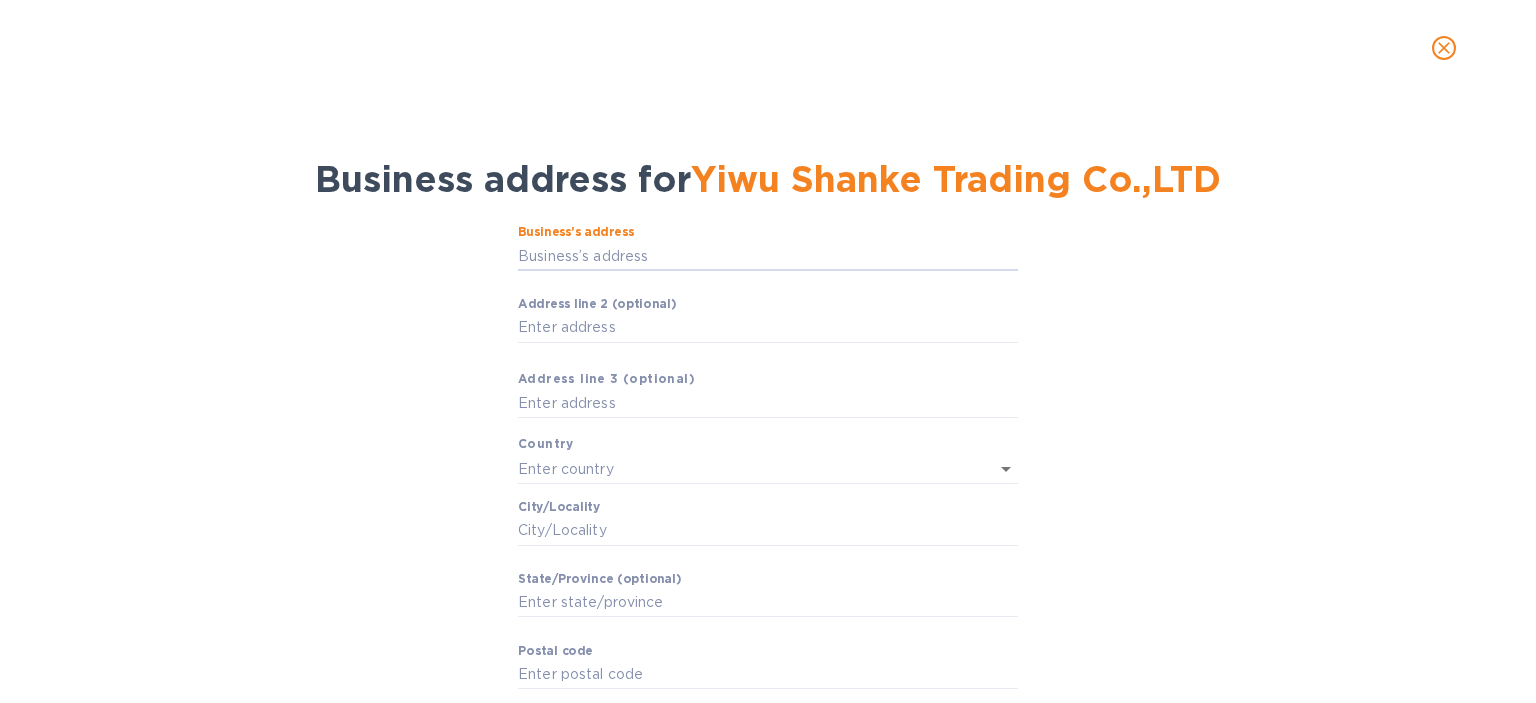 paste on "Room 1123, [STREET_ADDRESS]." 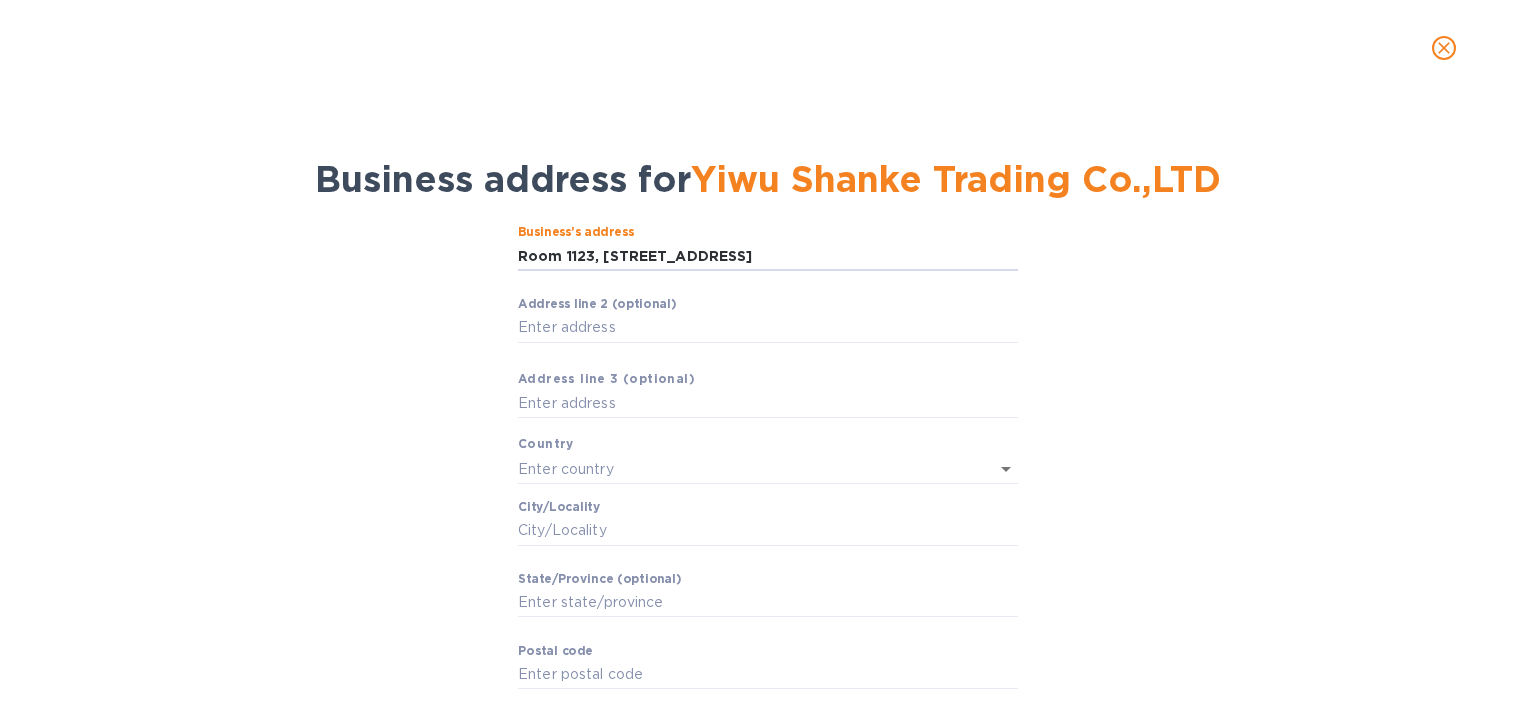 scroll, scrollTop: 0, scrollLeft: 264, axis: horizontal 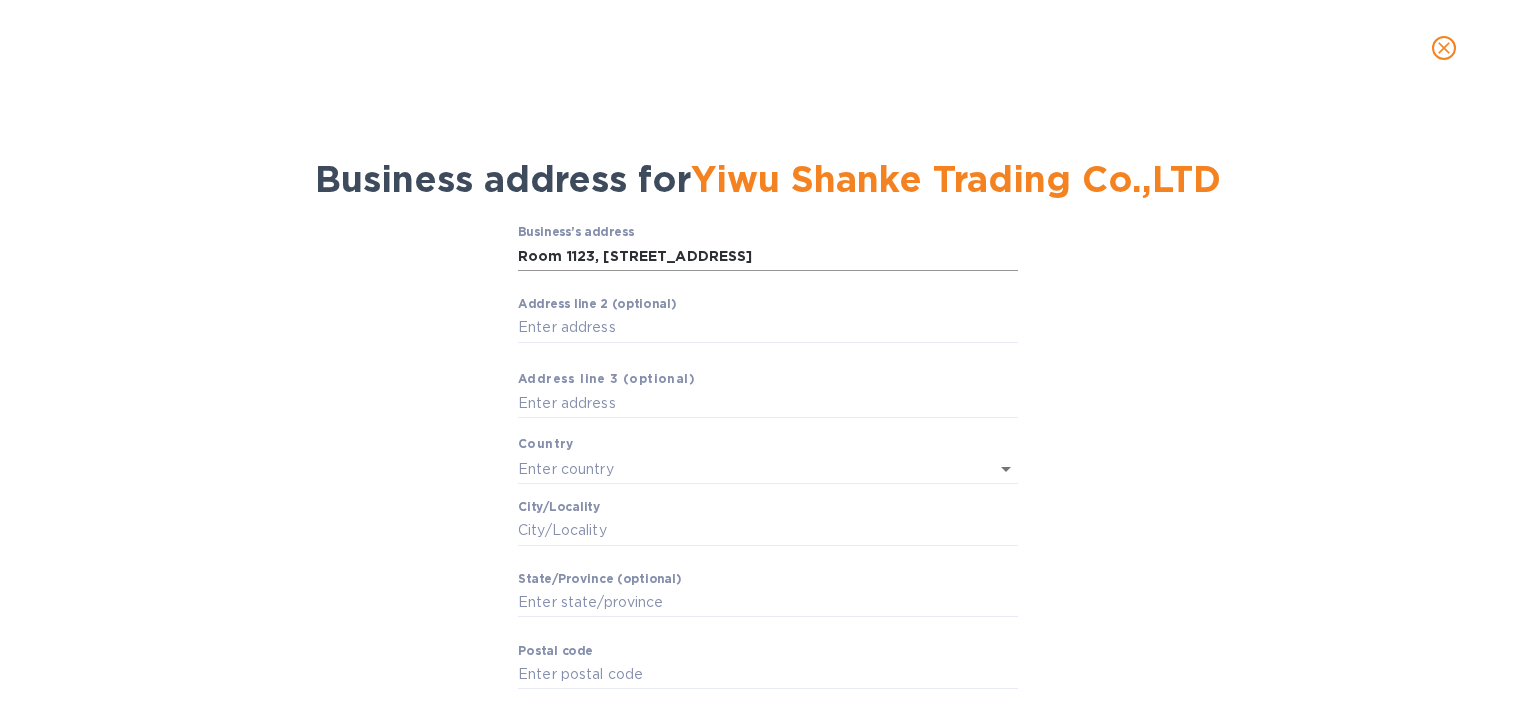 type on "[PERSON_NAME] [PERSON_NAME]" 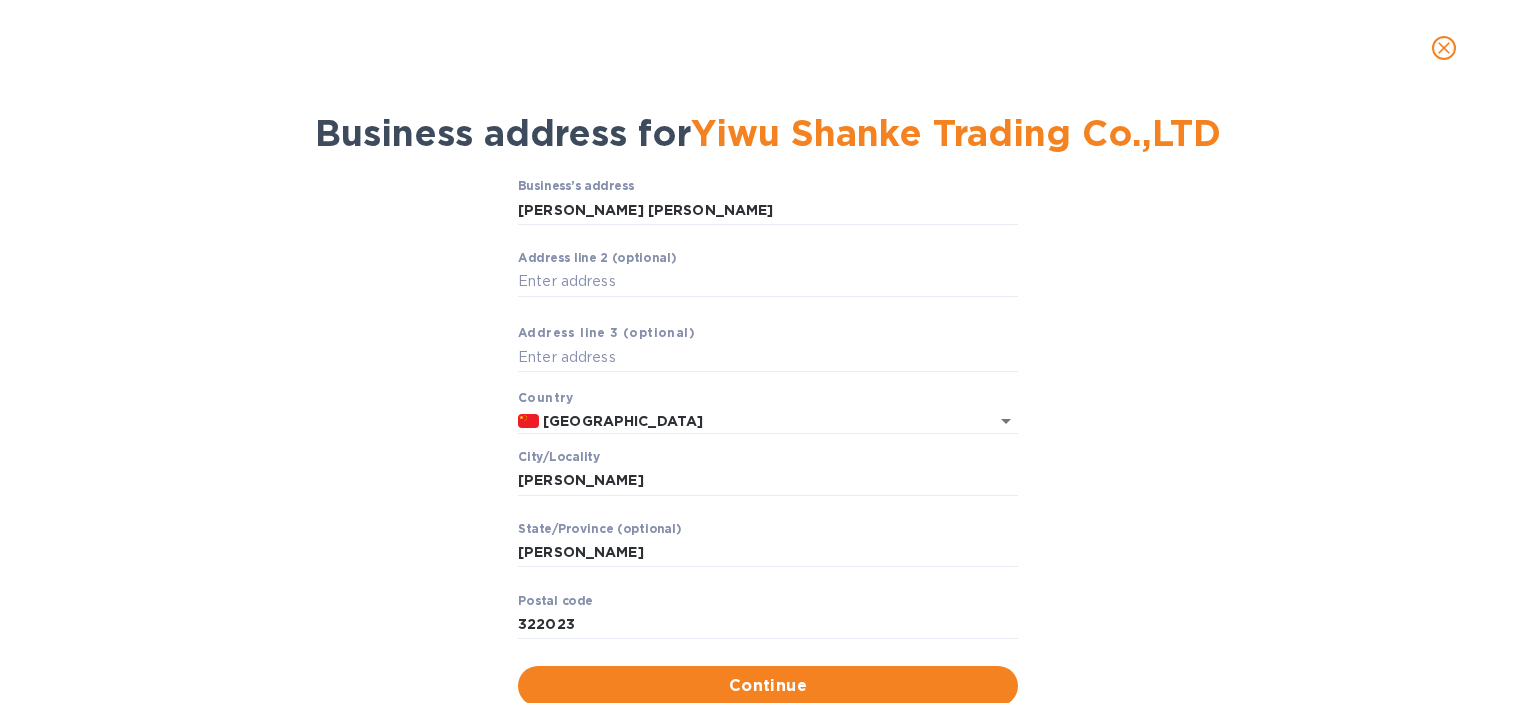 scroll, scrollTop: 109, scrollLeft: 0, axis: vertical 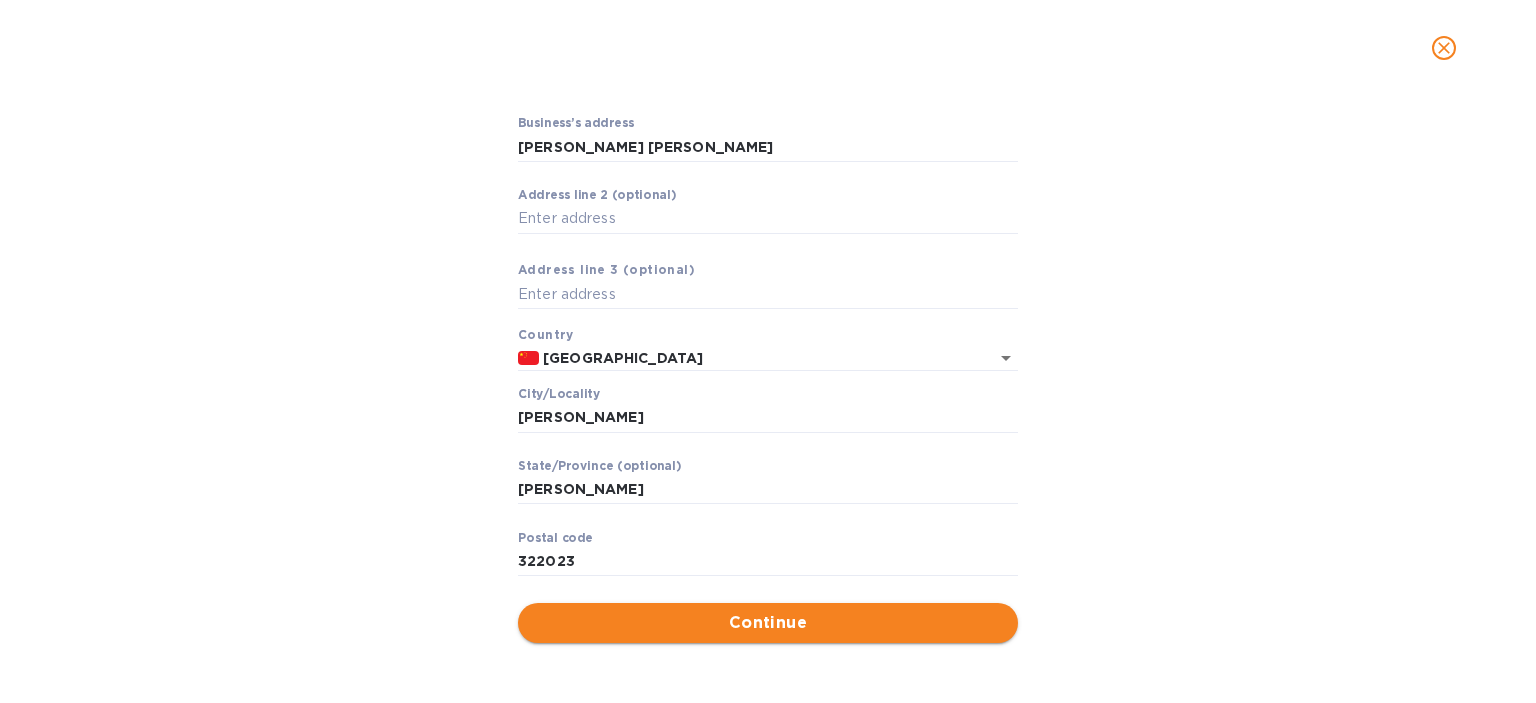 click on "Continue" at bounding box center [768, 623] 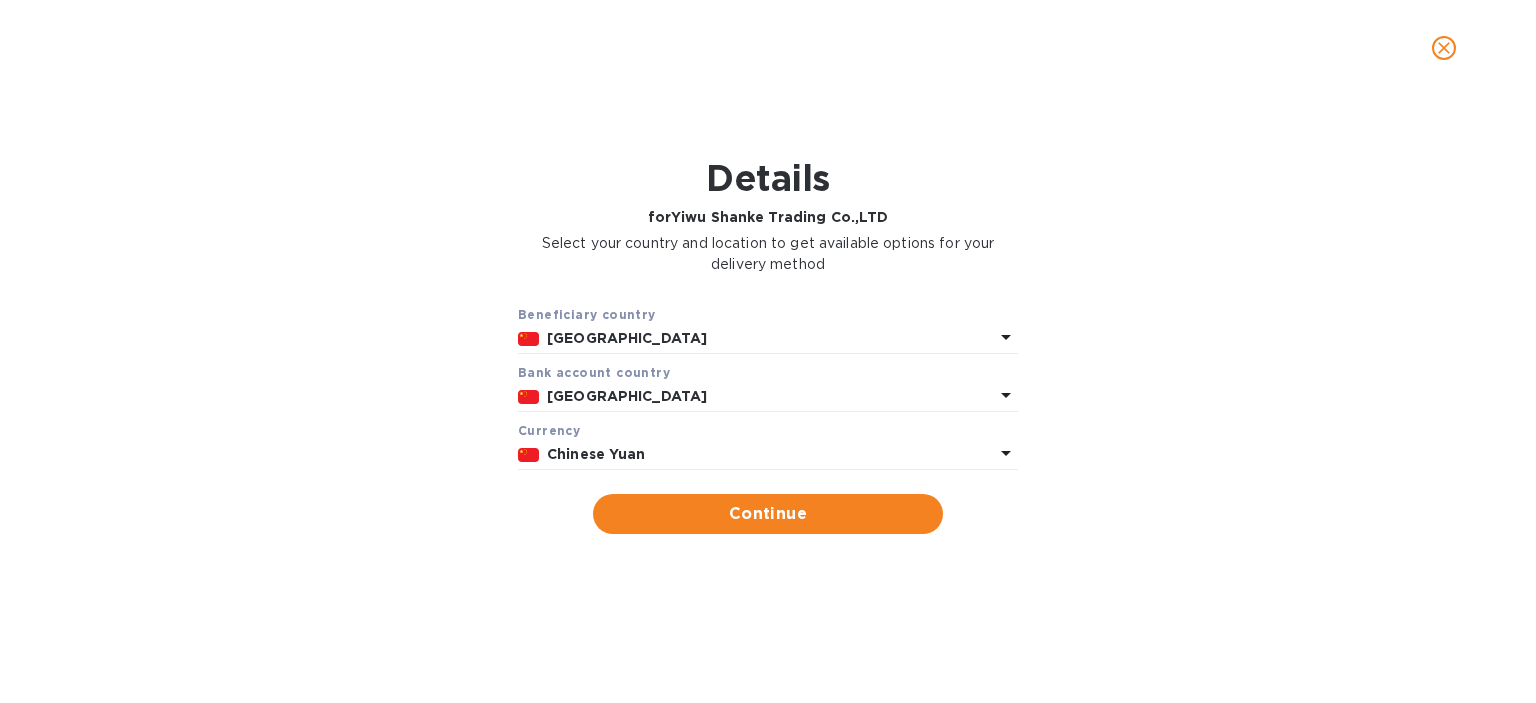 click on "Chinese Yuan" at bounding box center (770, 454) 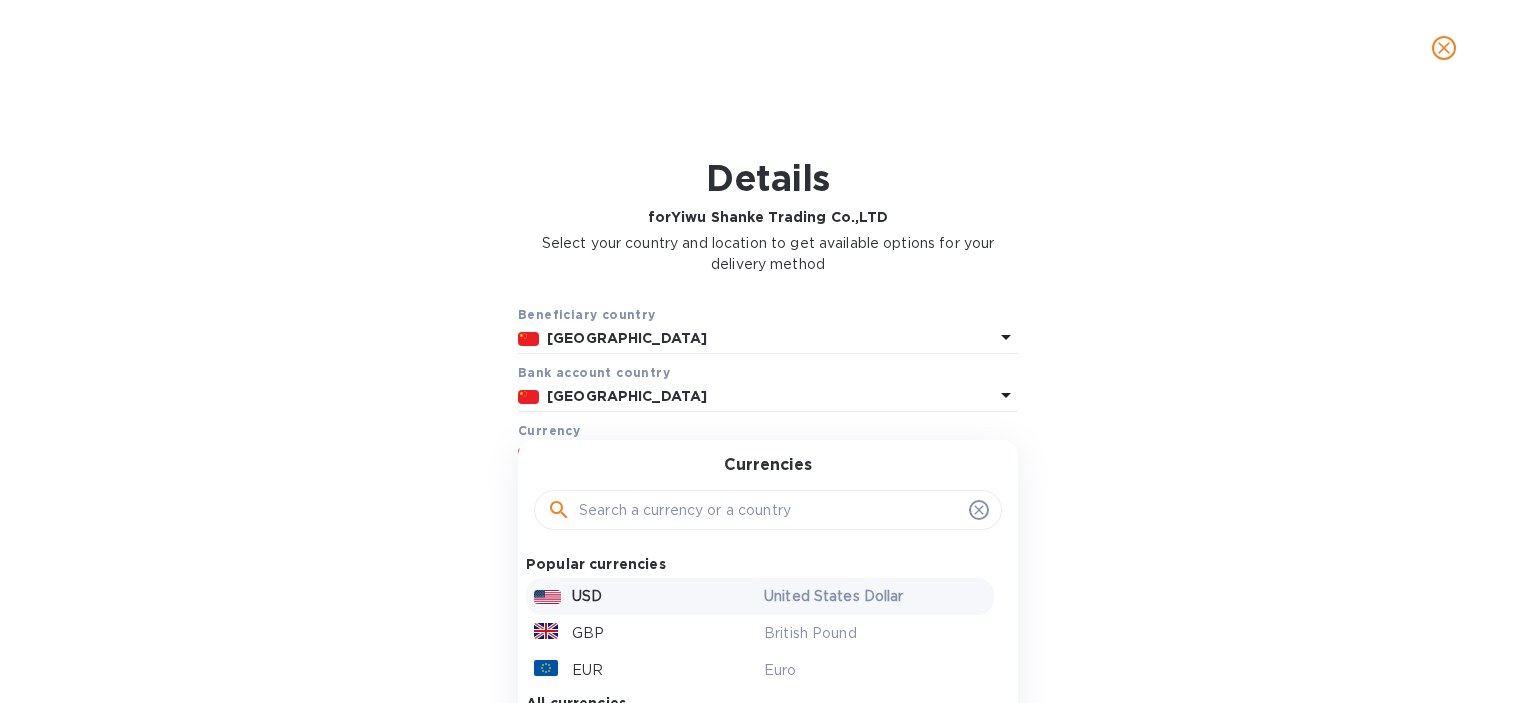 click on "USD" at bounding box center [645, 596] 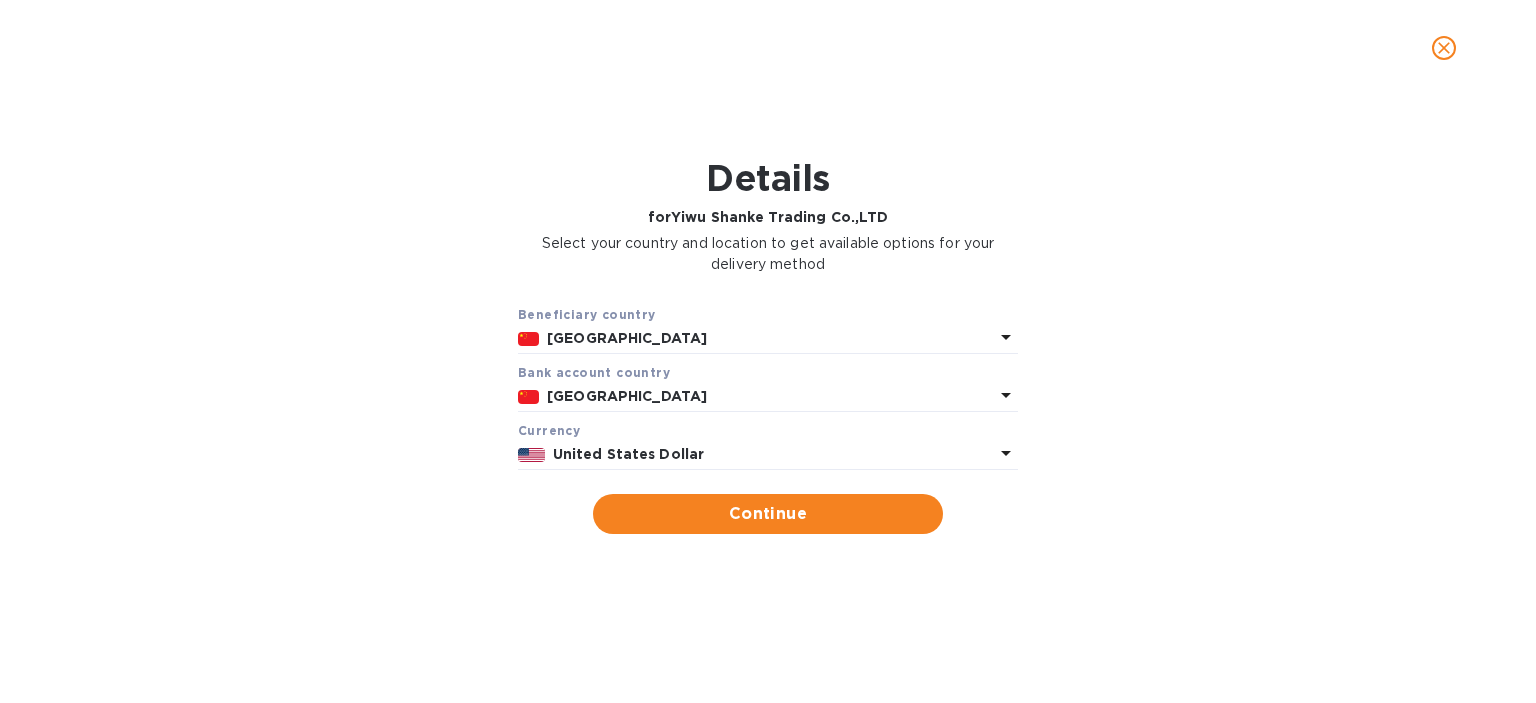 click on "Continue" at bounding box center (768, 514) 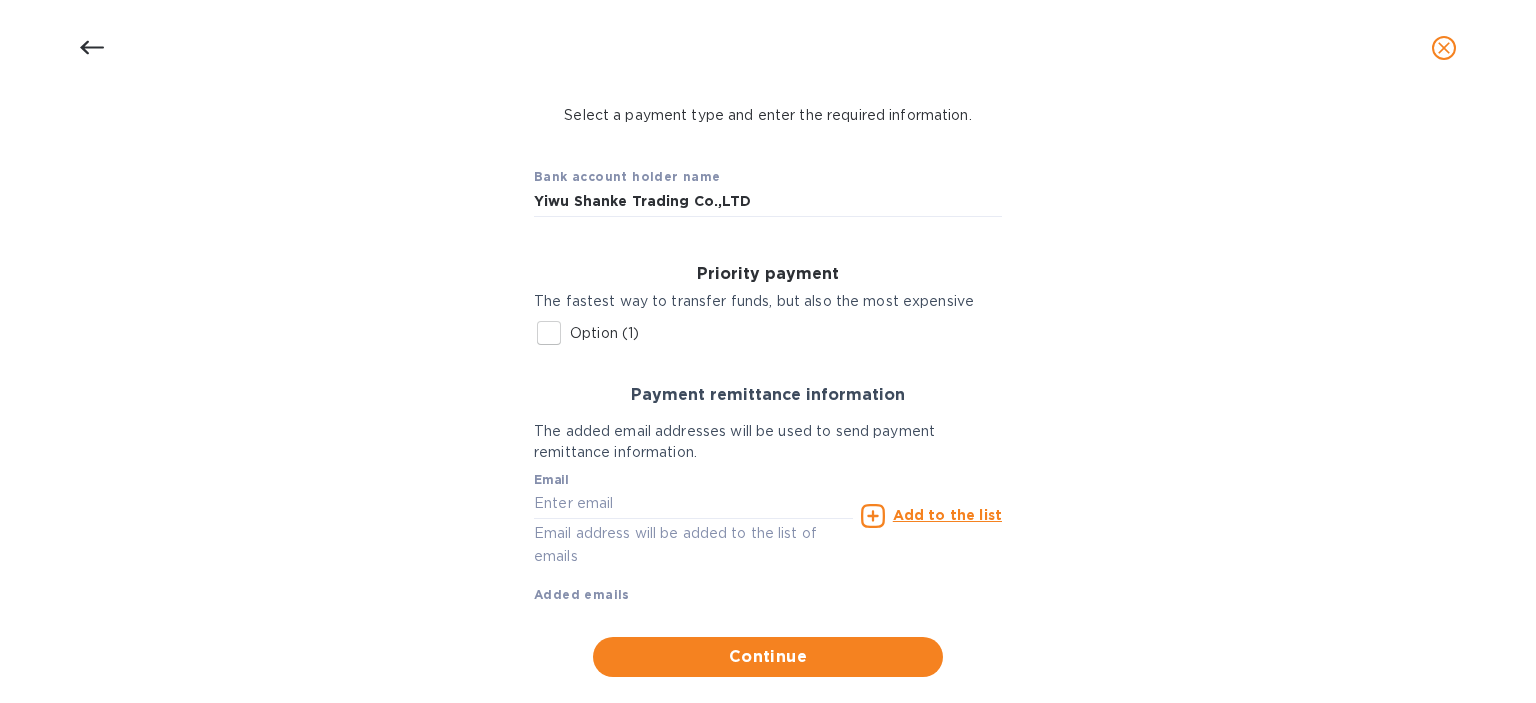 scroll, scrollTop: 164, scrollLeft: 0, axis: vertical 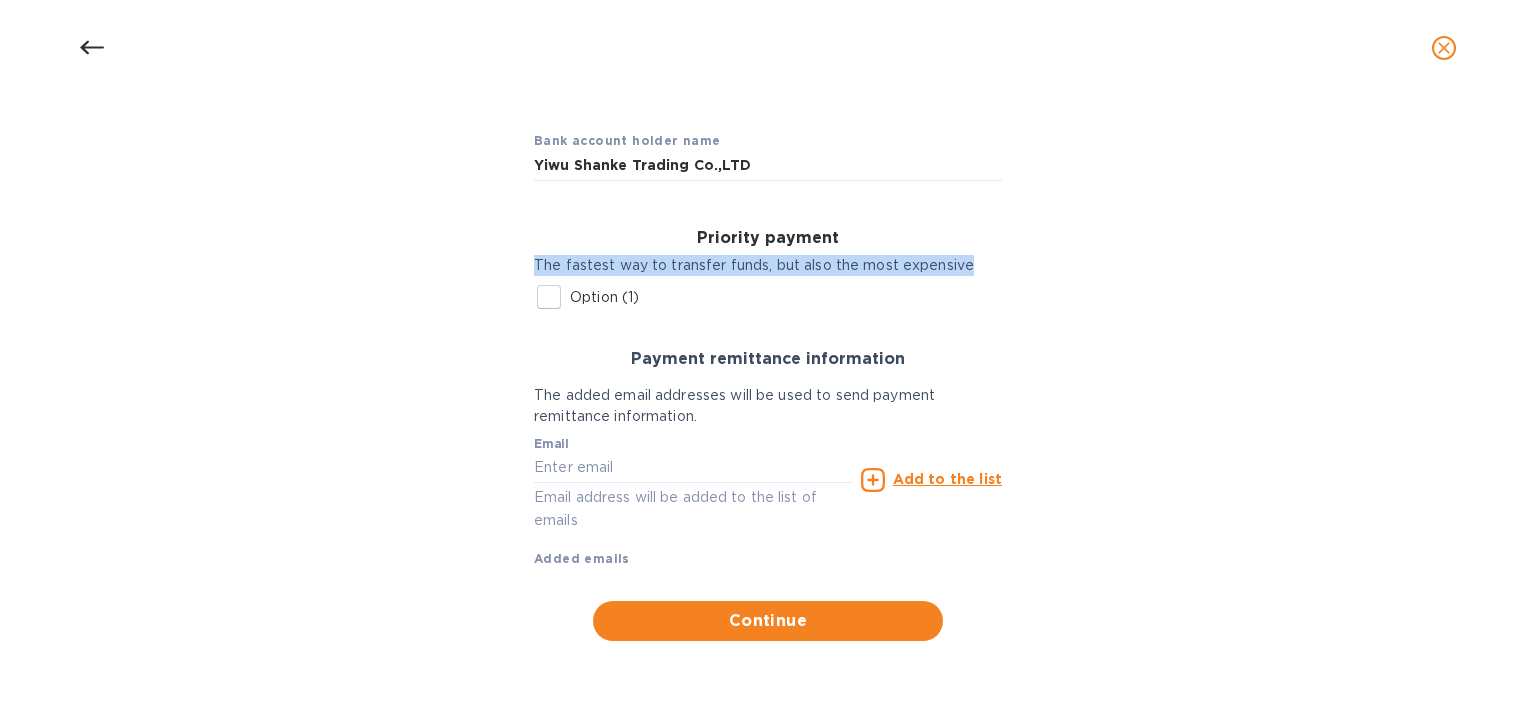 drag, startPoint x: 550, startPoint y: 261, endPoint x: 981, endPoint y: 285, distance: 431.6677 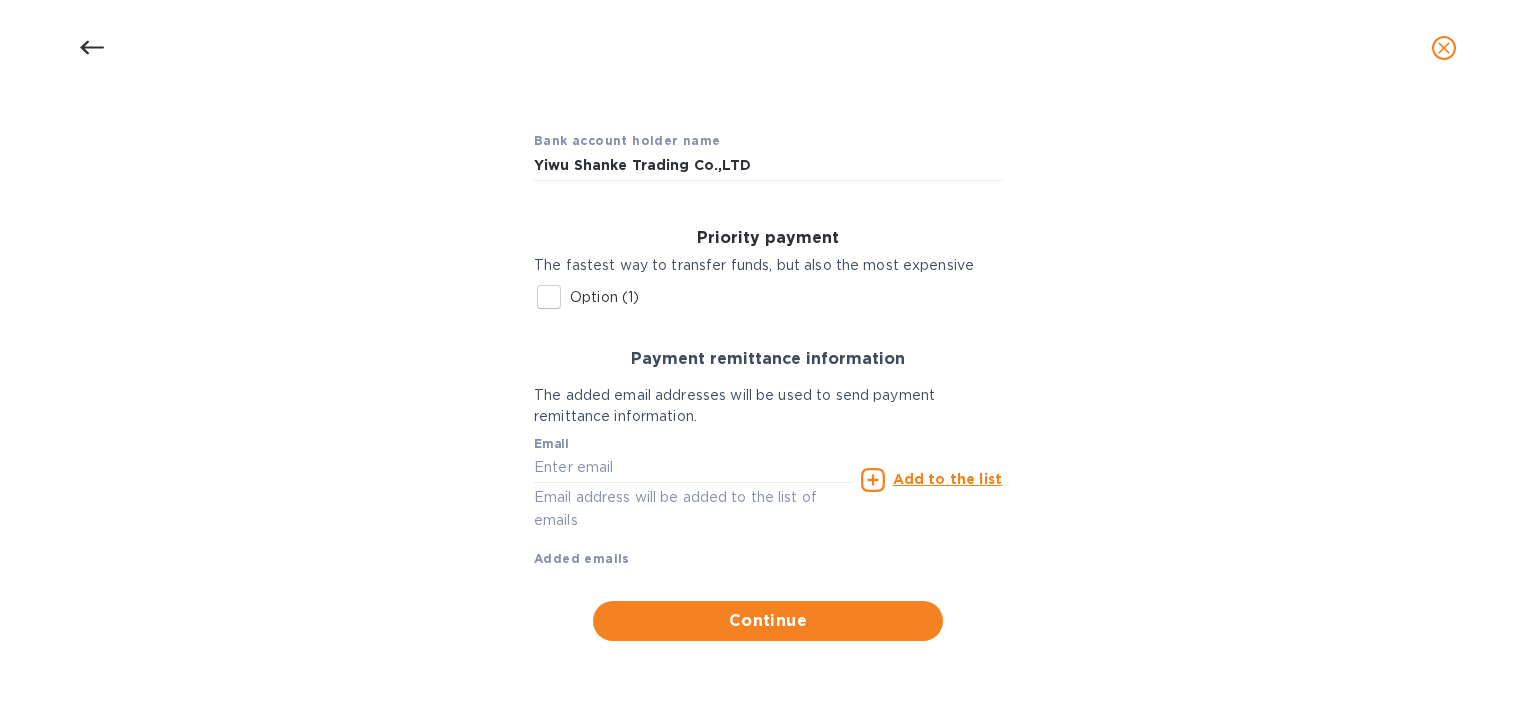click on "Bank account holder name [PERSON_NAME] Trading Co.,LTD Priority payment The fastest way to transfer funds, but also the most expensive Option (1) Beneficiary account nickname Postal code City Account Number or IBAN The address of the beneficiary BIC SWIFT Payment remittance information The added email addresses will be used to send payment remittance information. Email Email address will be added to the list of emails Add to the list Added emails Continue" at bounding box center (768, 377) 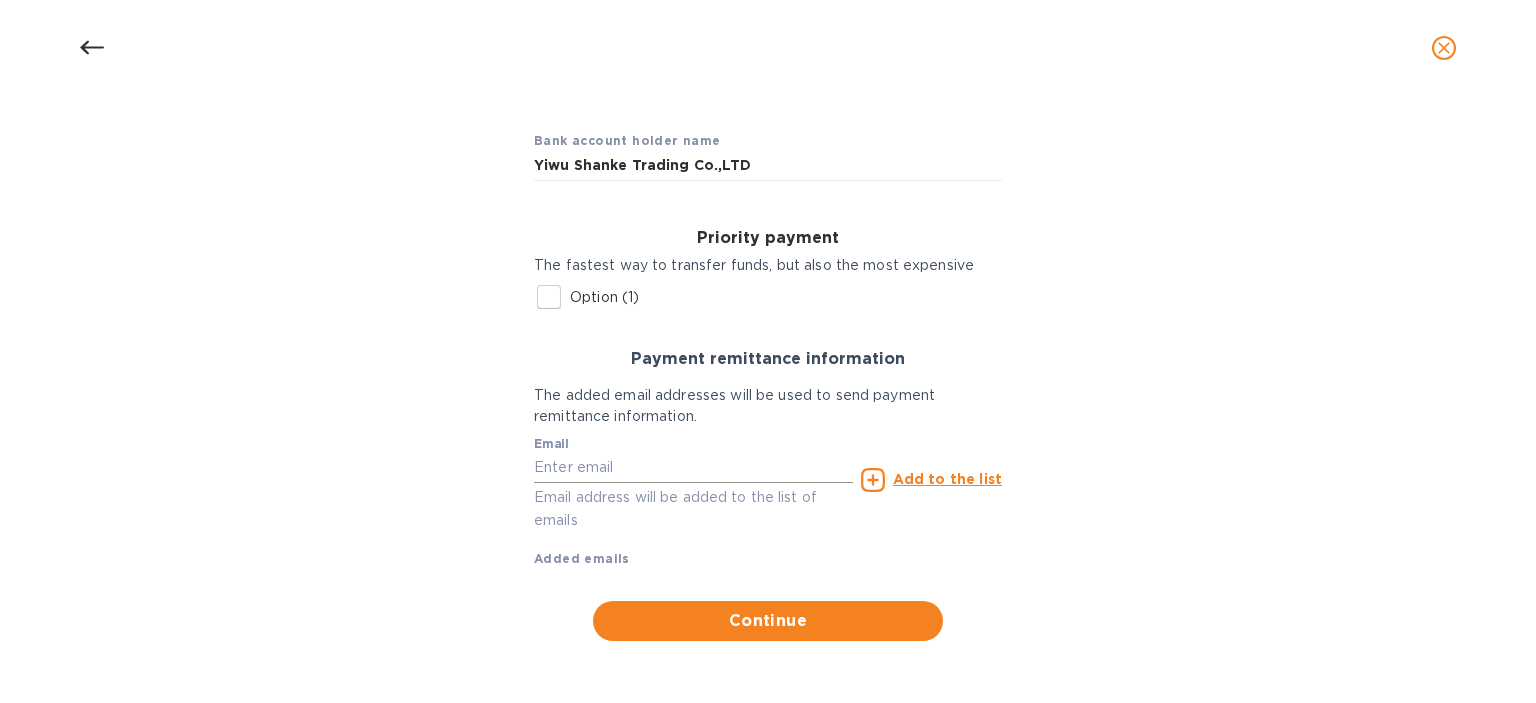 click at bounding box center [693, 468] 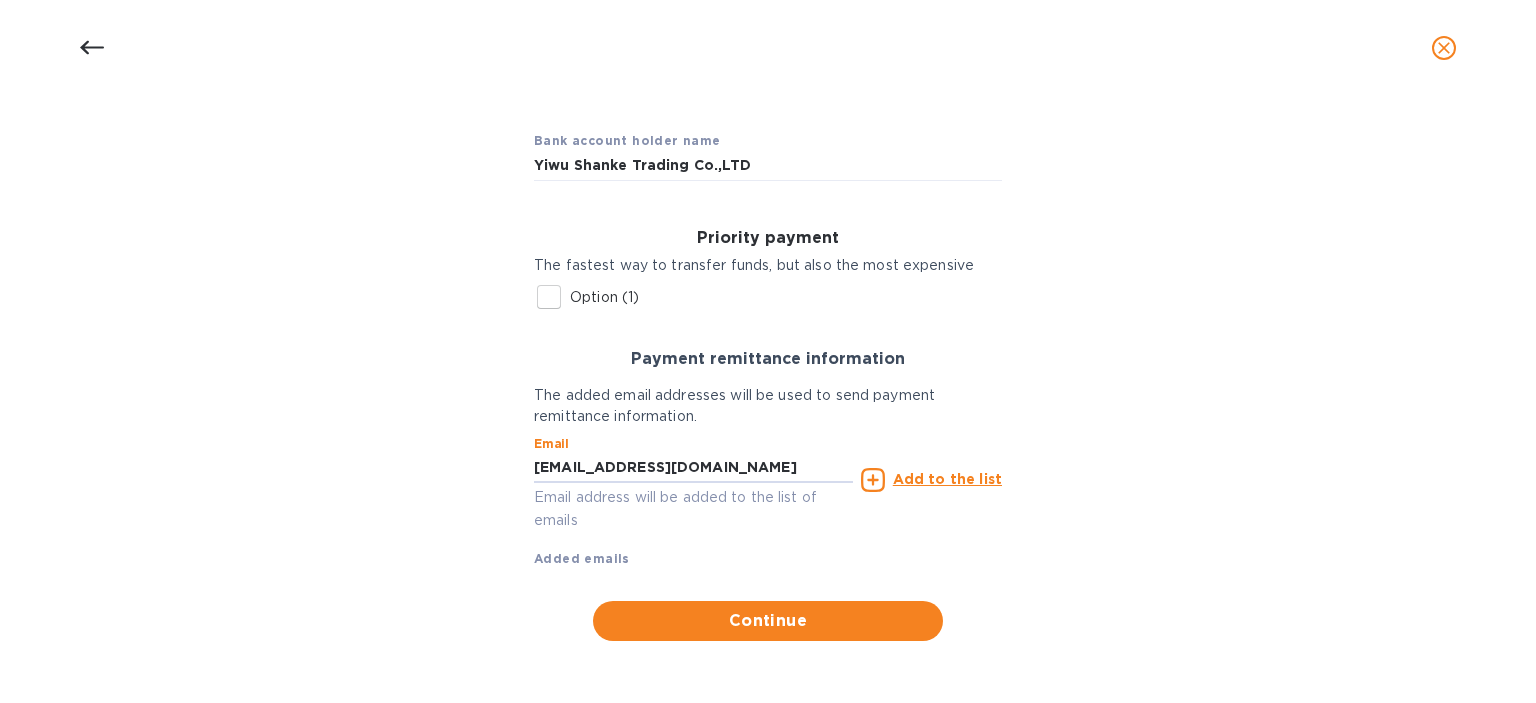 type on "[EMAIL_ADDRESS][DOMAIN_NAME]" 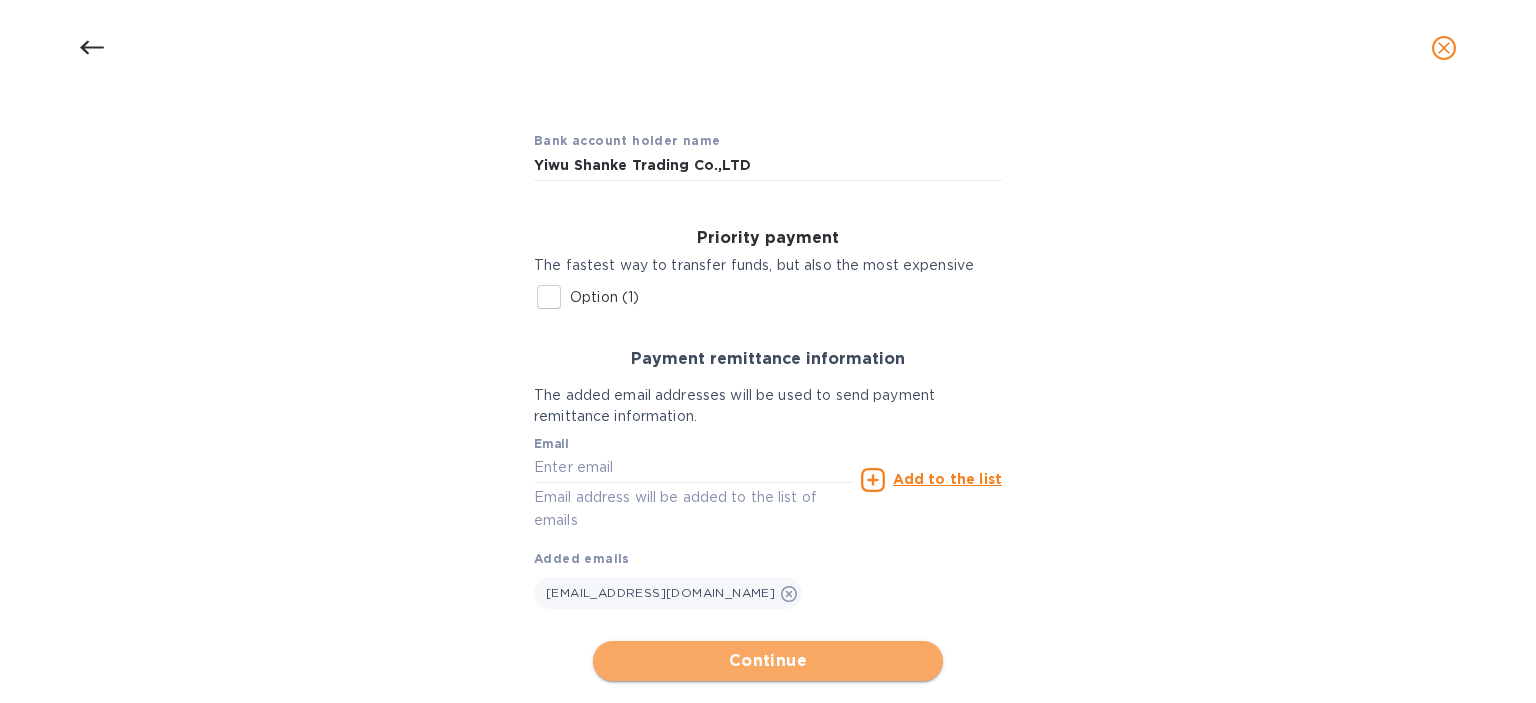 click on "Continue" at bounding box center (768, 661) 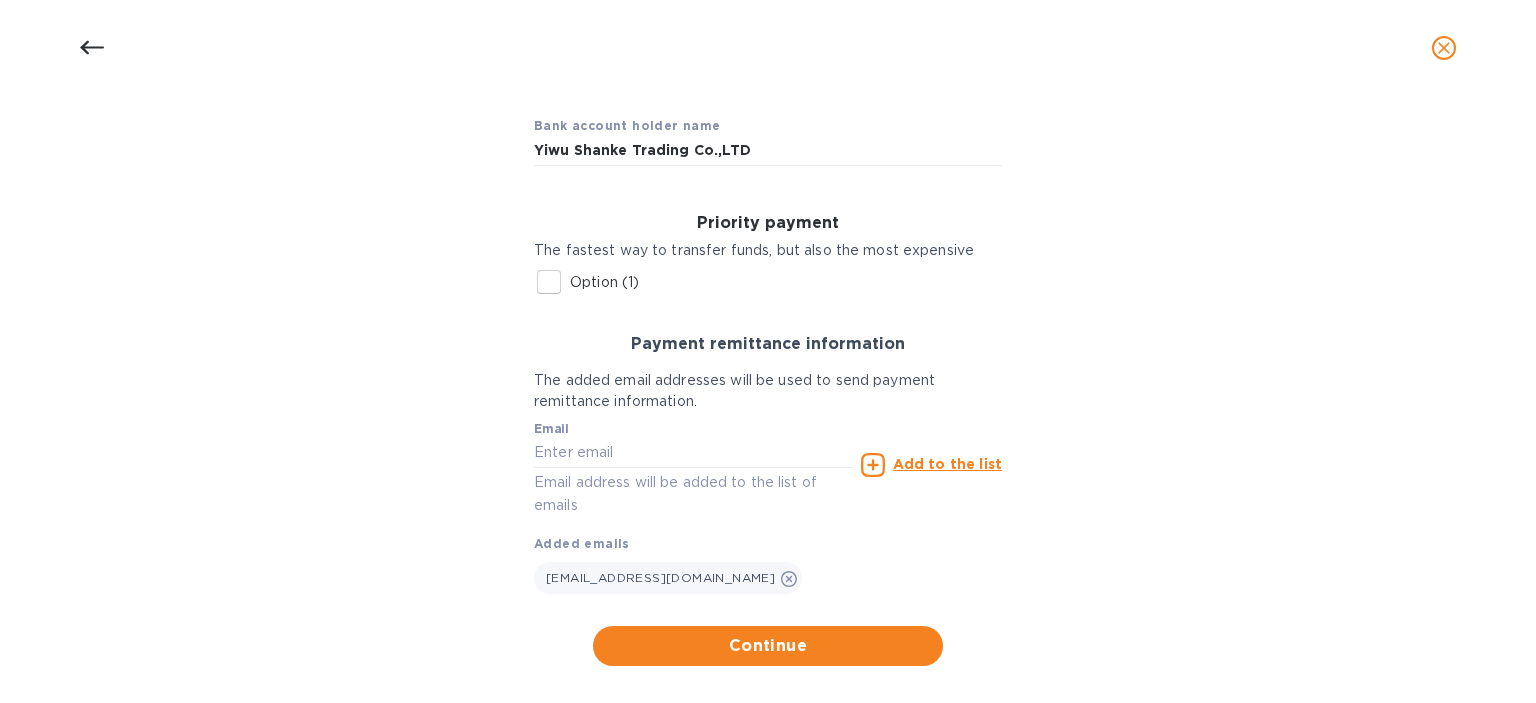 scroll, scrollTop: 204, scrollLeft: 0, axis: vertical 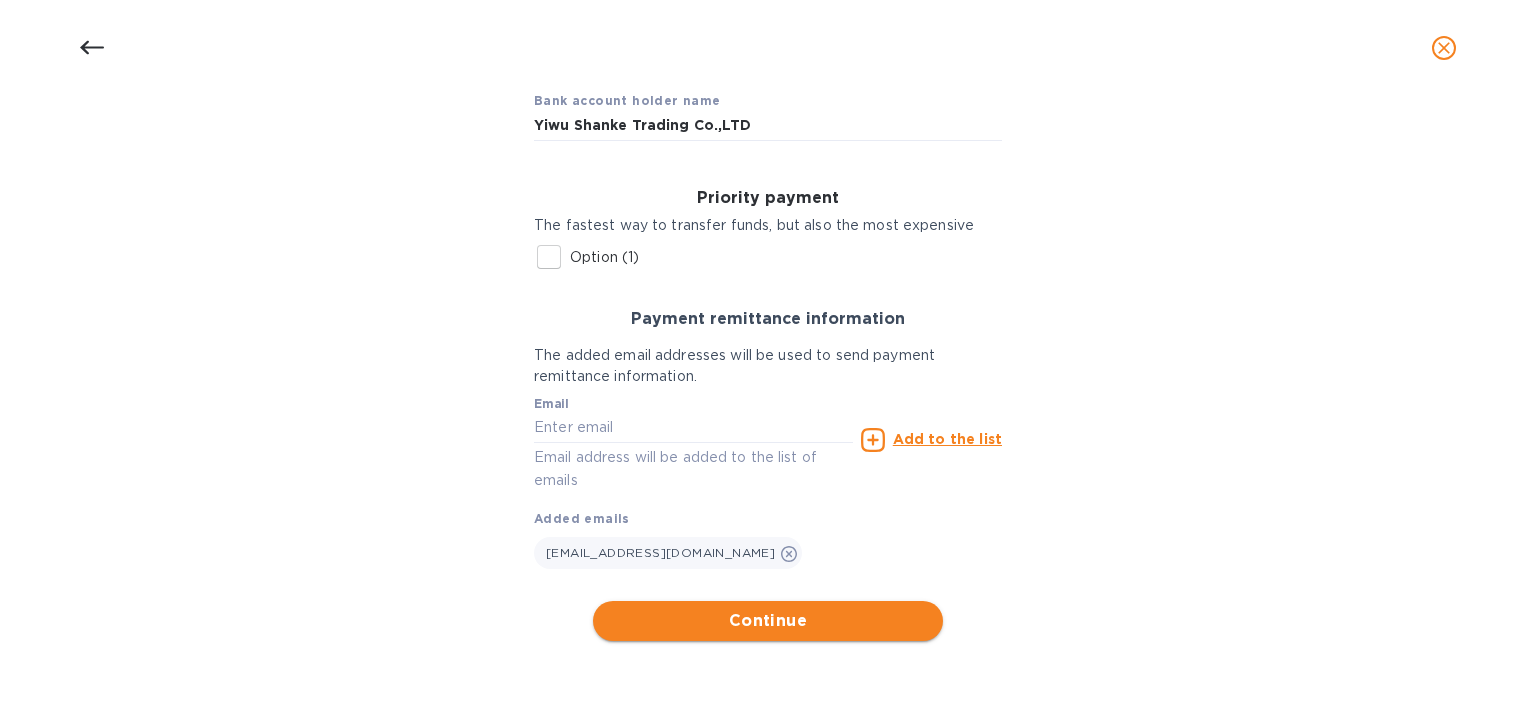 click on "Continue" at bounding box center [768, 621] 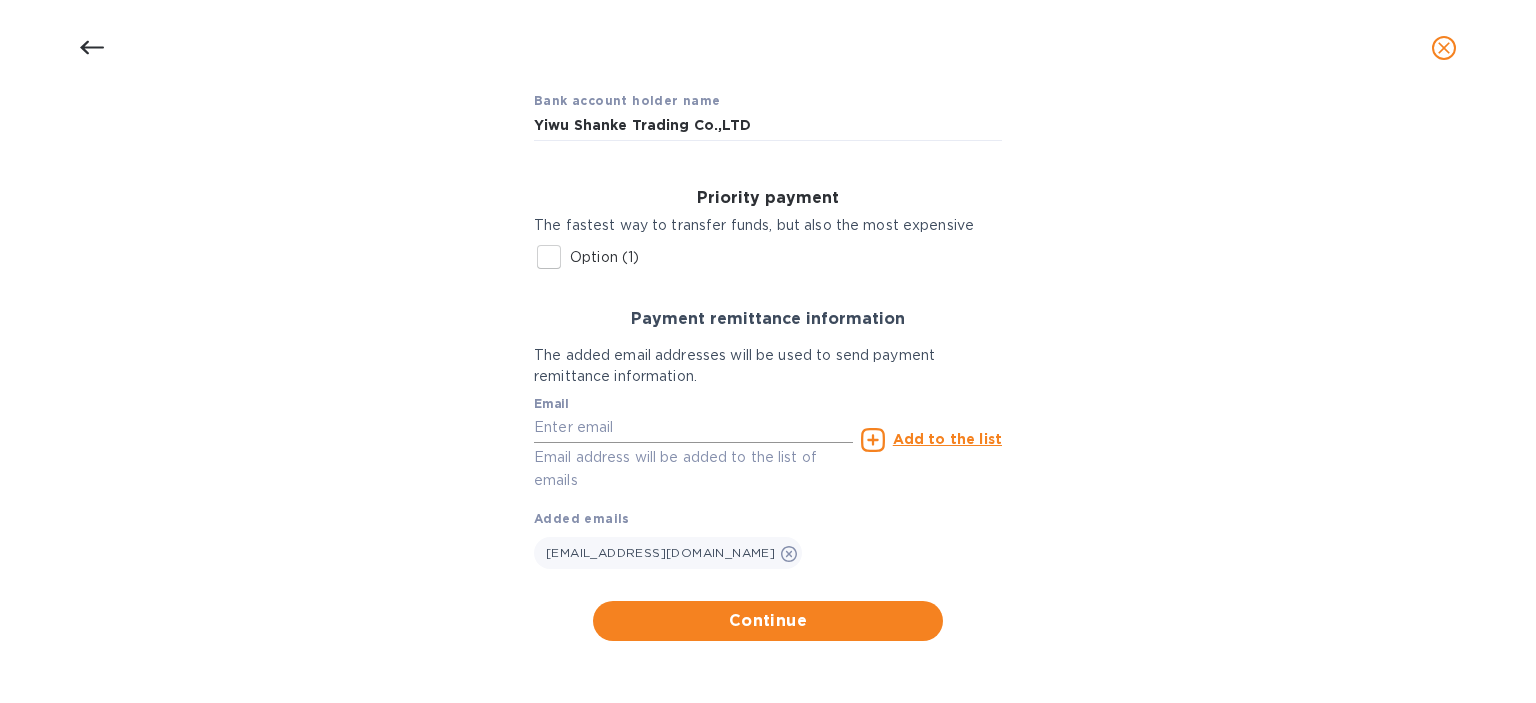 click at bounding box center [693, 428] 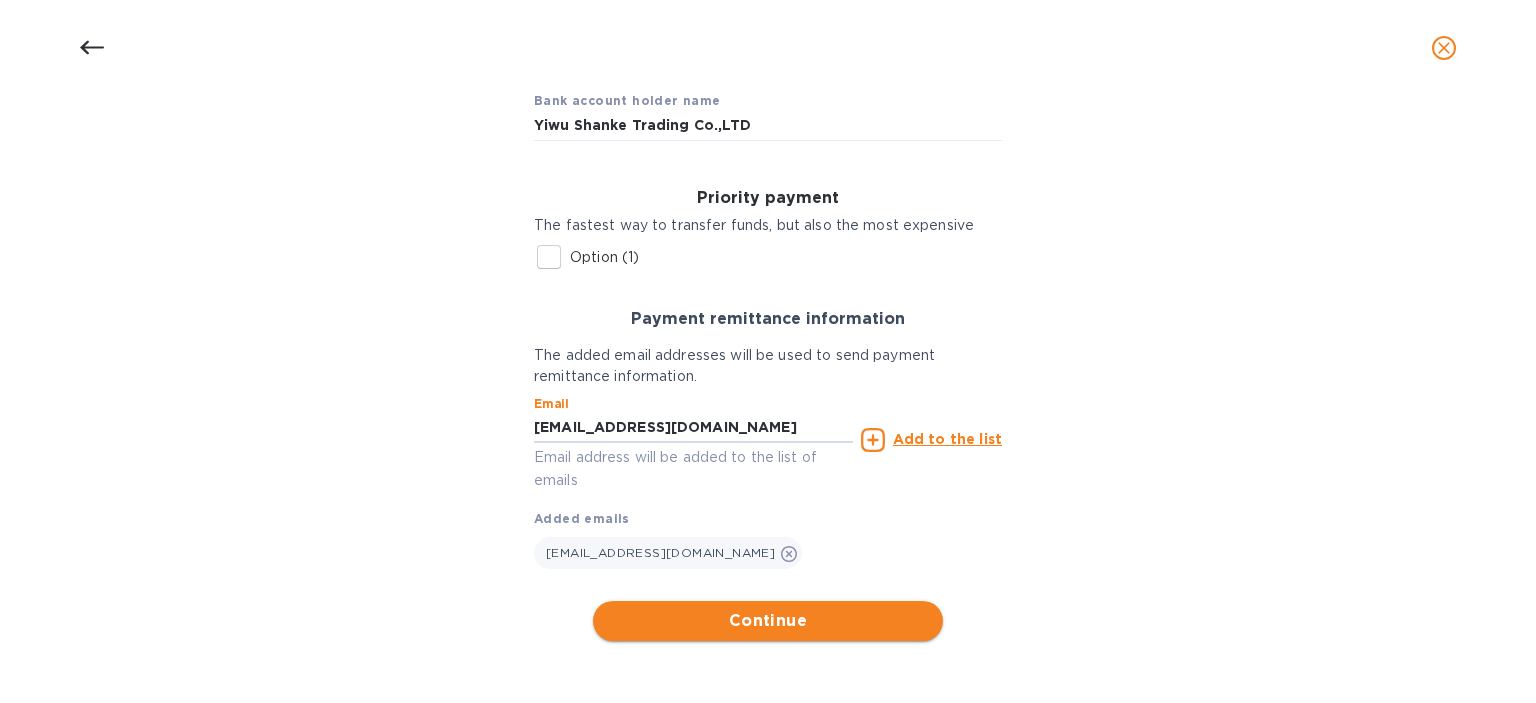 type on "[EMAIL_ADDRESS][DOMAIN_NAME]" 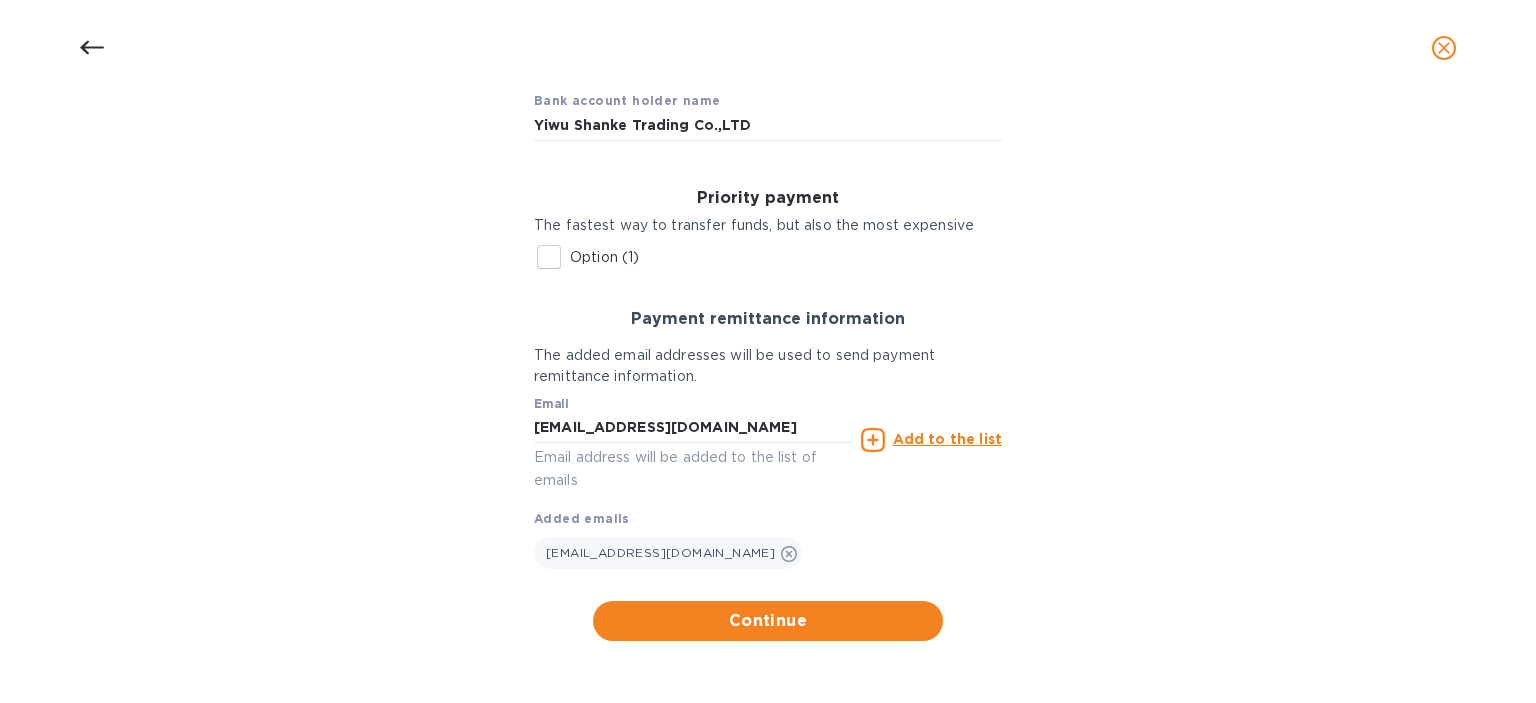 click on "Option (1)" at bounding box center [549, 257] 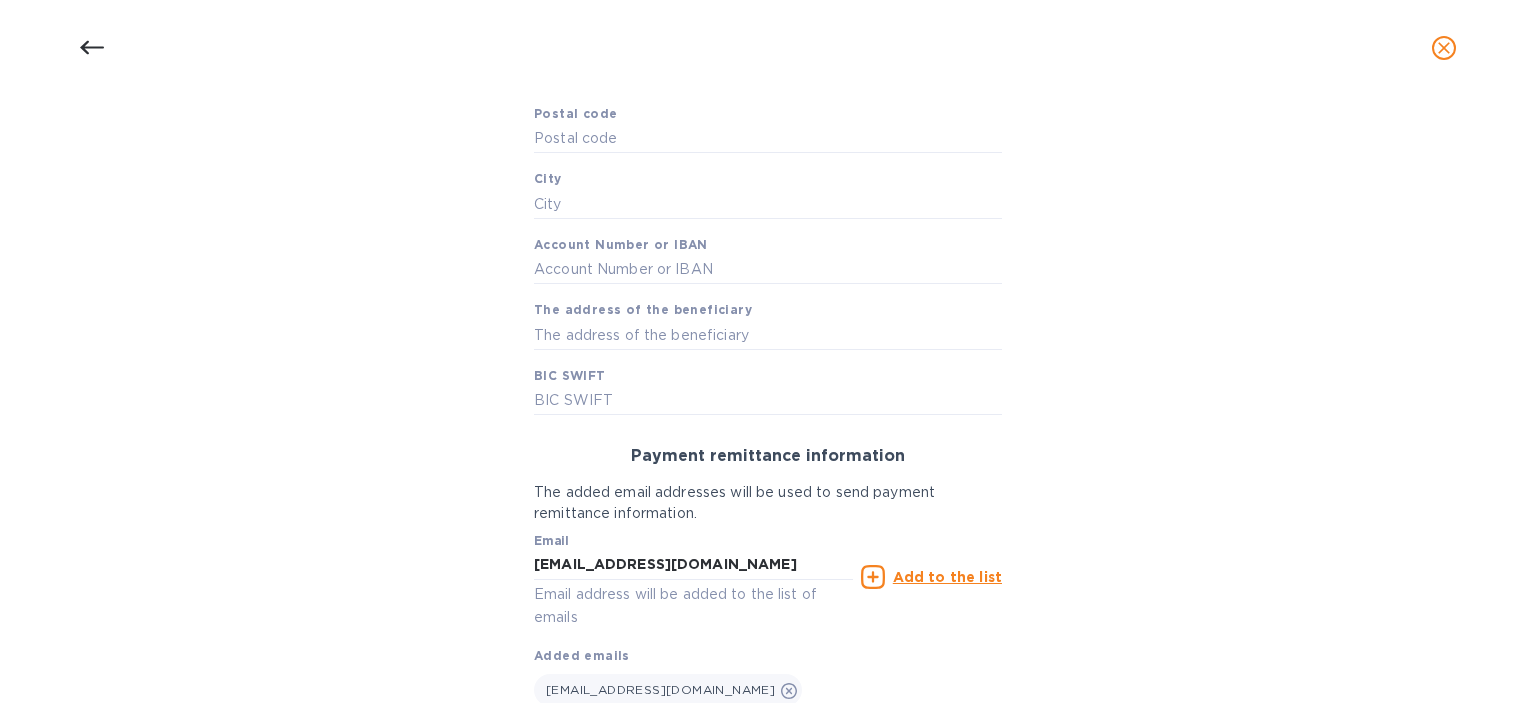 scroll, scrollTop: 404, scrollLeft: 0, axis: vertical 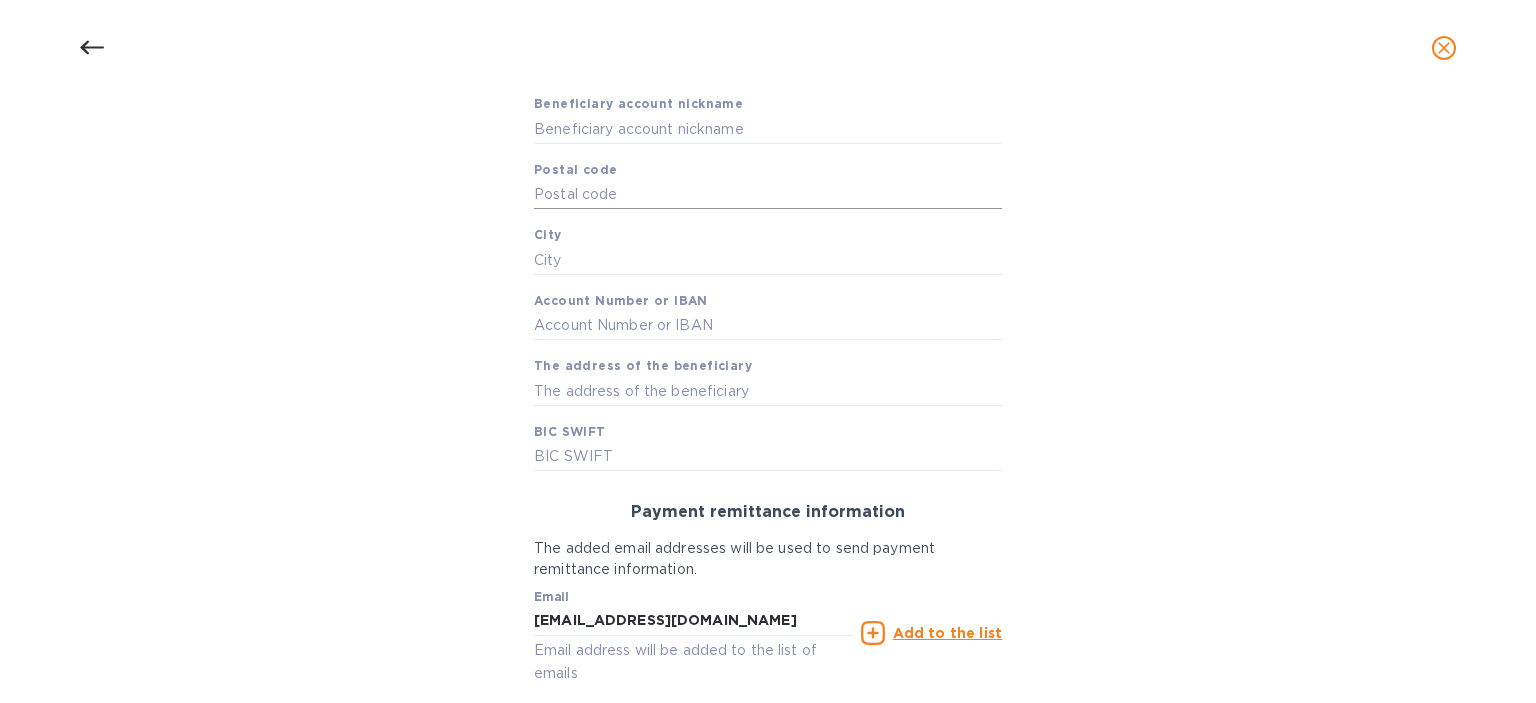 drag, startPoint x: 587, startPoint y: 191, endPoint x: 608, endPoint y: 206, distance: 25.806976 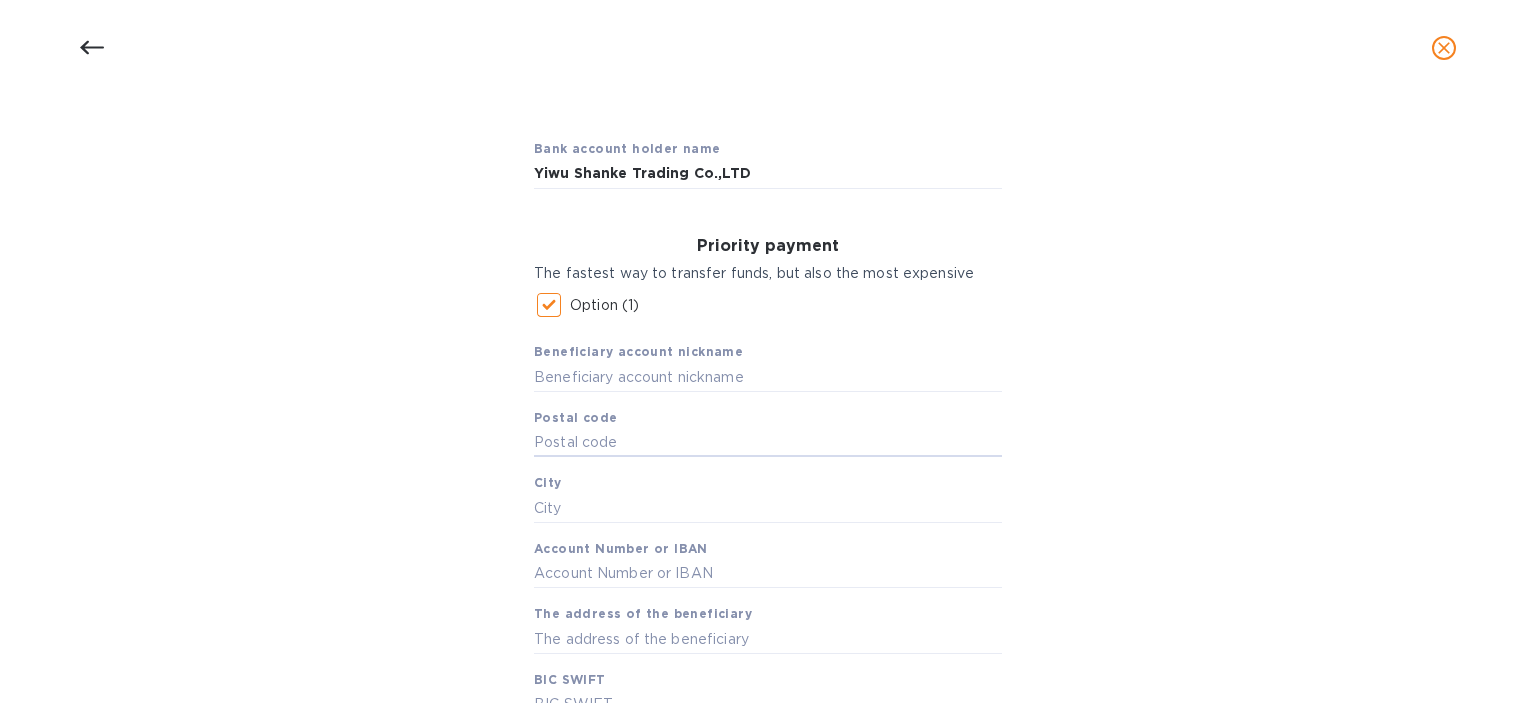 scroll, scrollTop: 104, scrollLeft: 0, axis: vertical 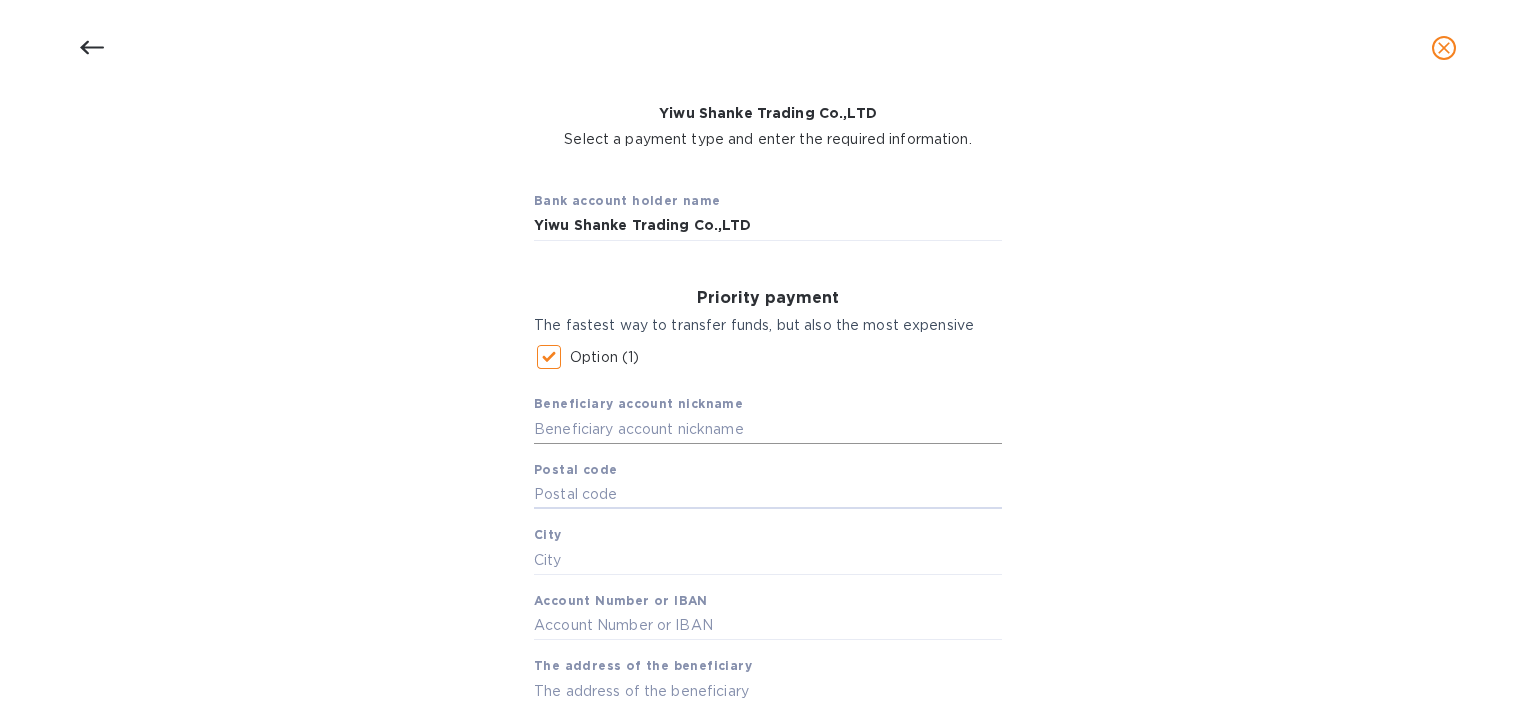click at bounding box center (768, 429) 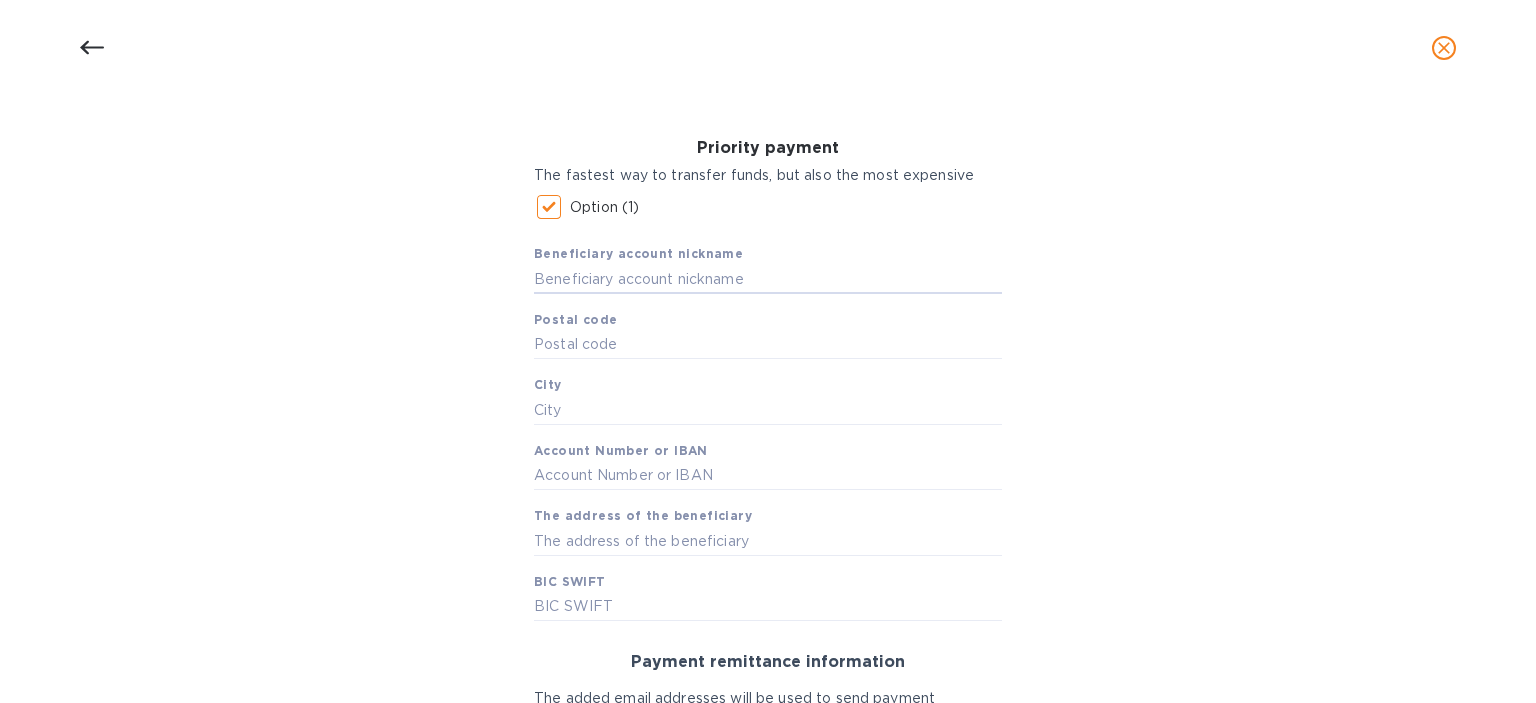 scroll, scrollTop: 304, scrollLeft: 0, axis: vertical 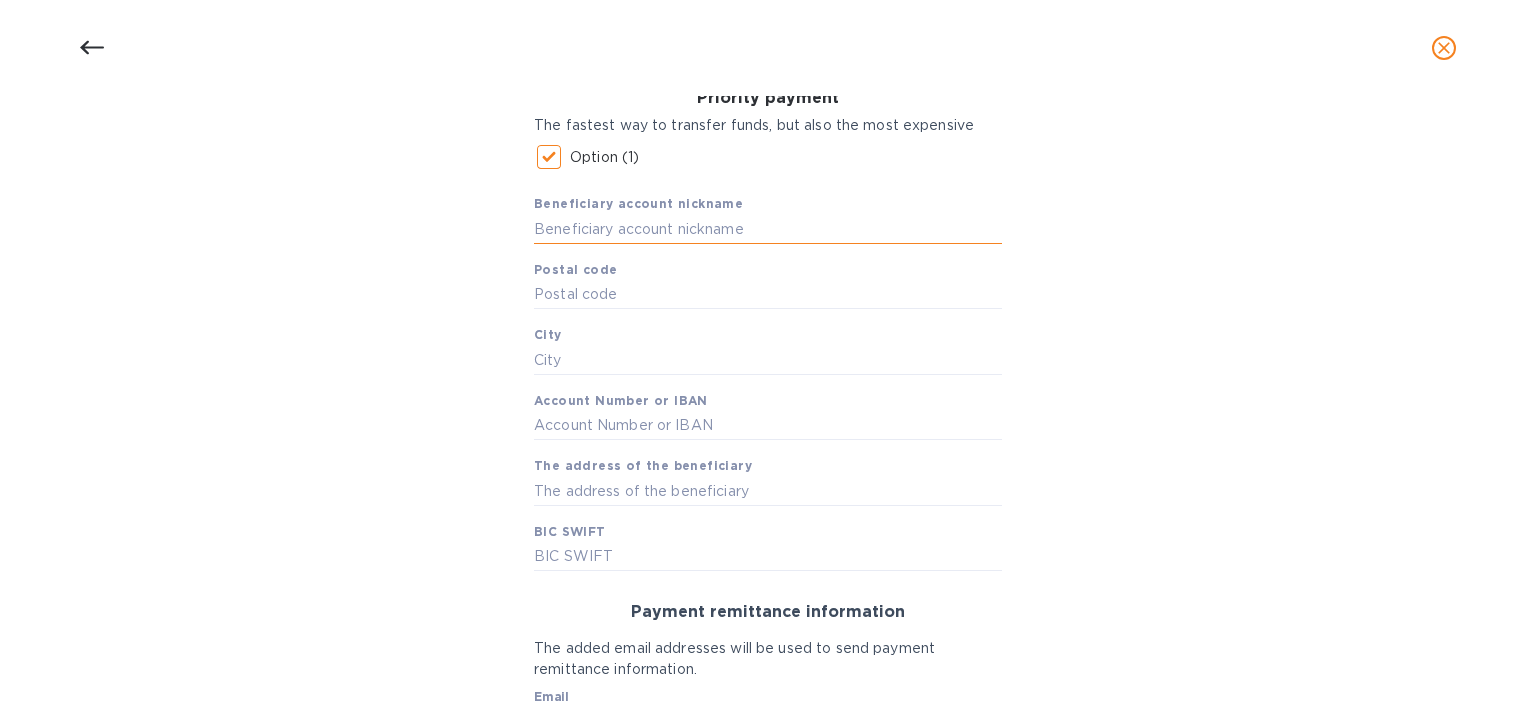 drag, startPoint x: 533, startPoint y: 214, endPoint x: 785, endPoint y: 216, distance: 252.00793 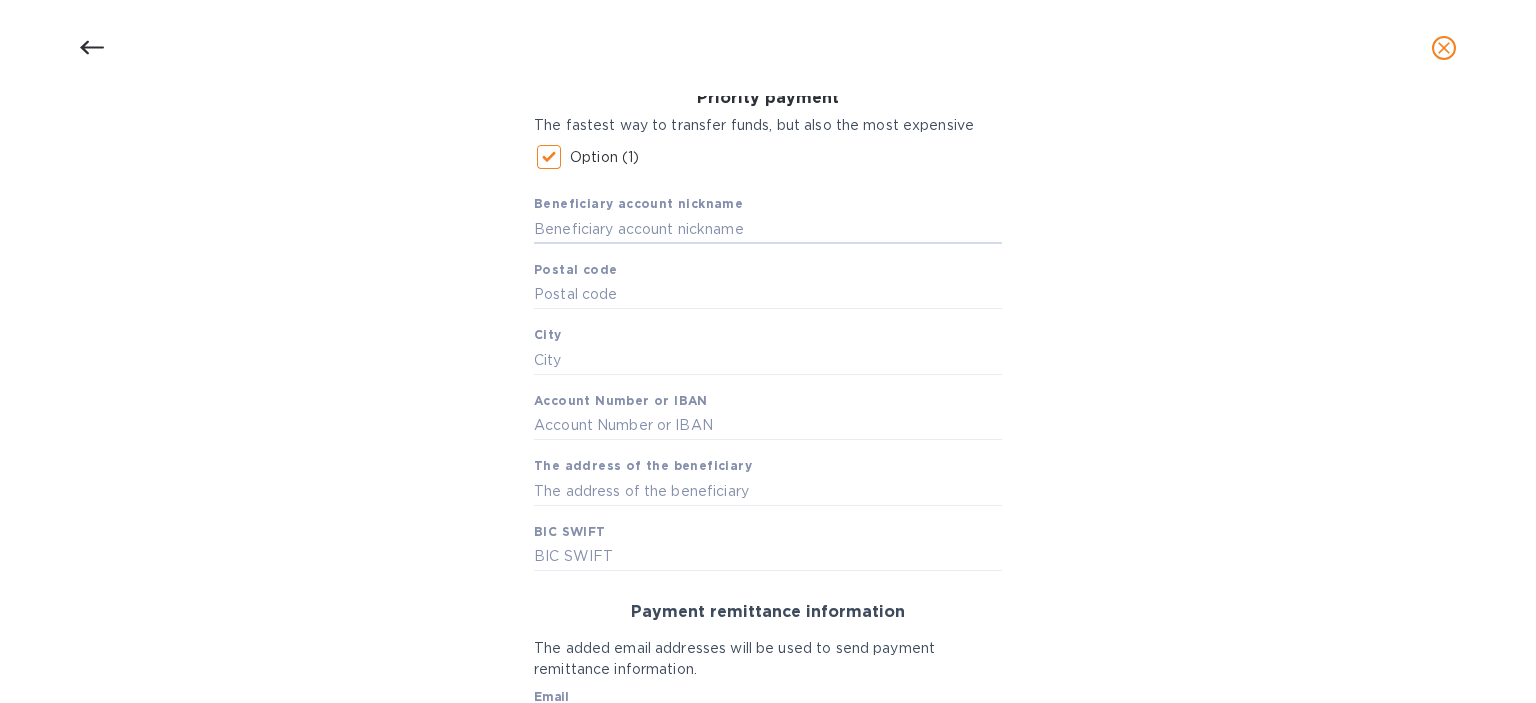 paste on "Yiwu Shanke Trading Co.,LTD" 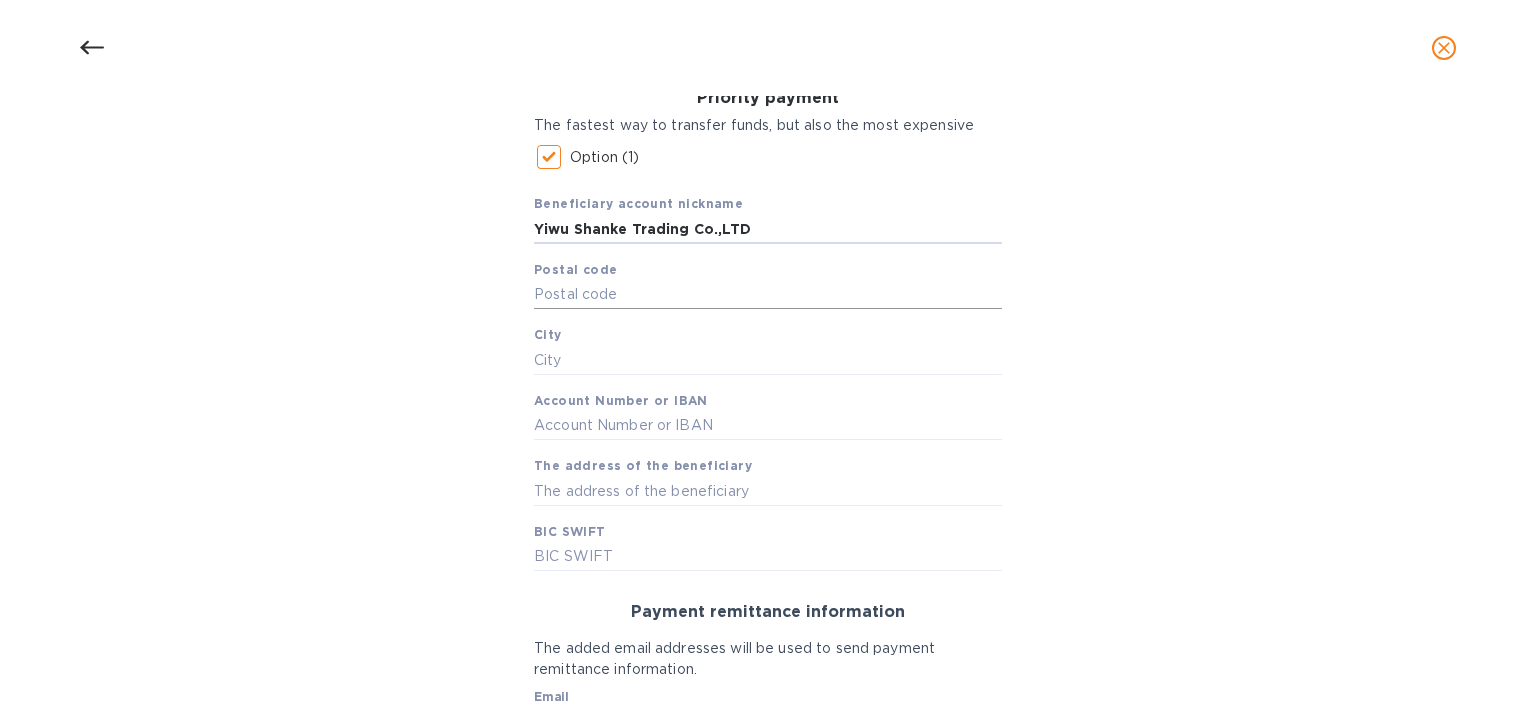 type on "Yiwu Shanke Trading Co.,LTD" 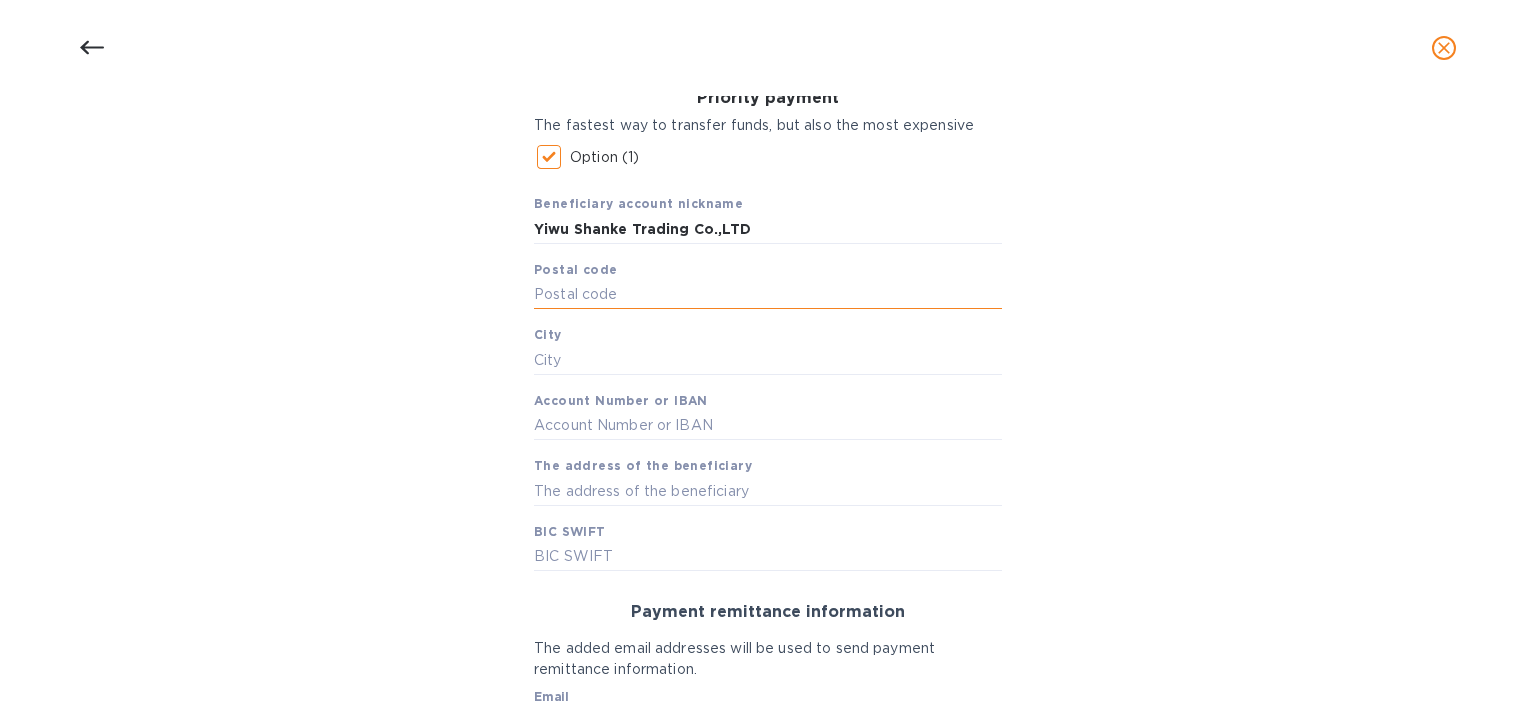 click at bounding box center [768, 295] 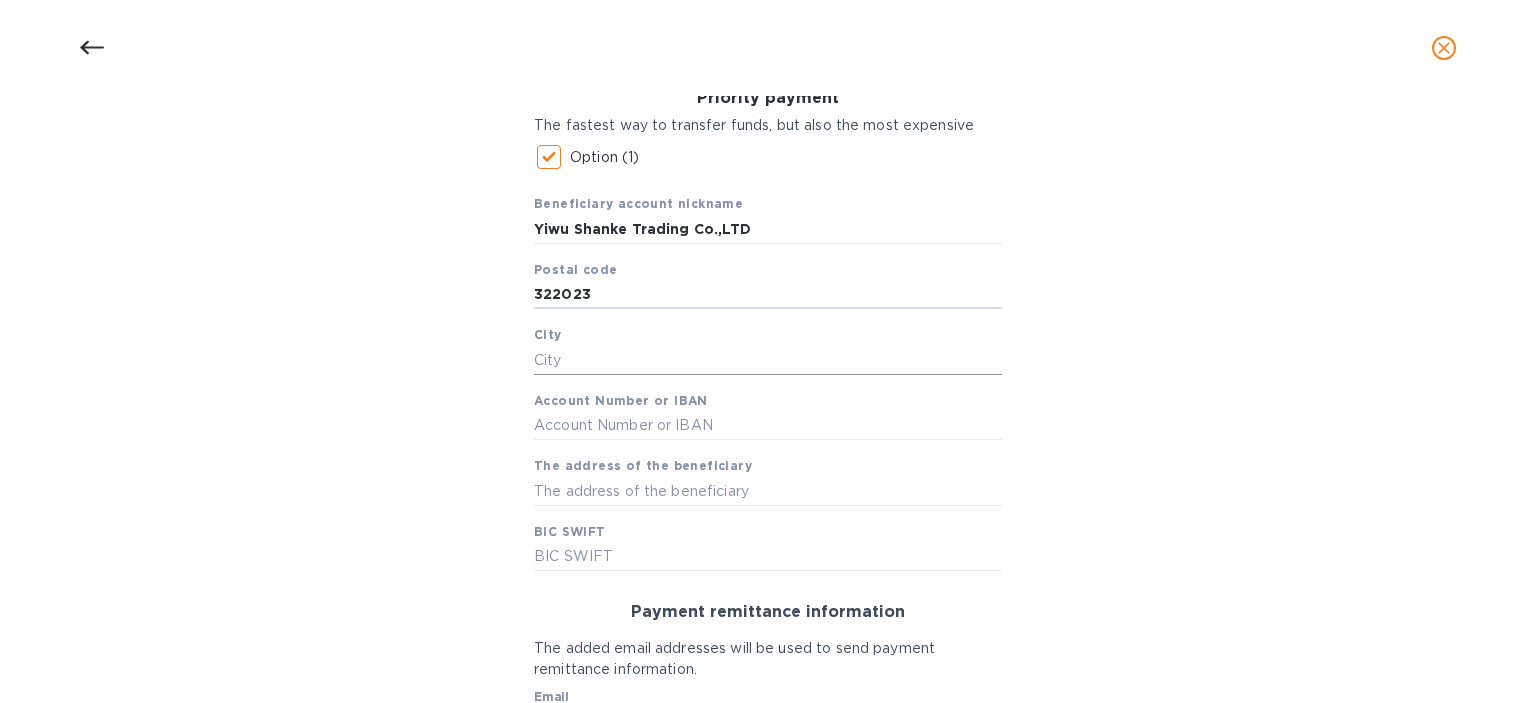 type on "322023" 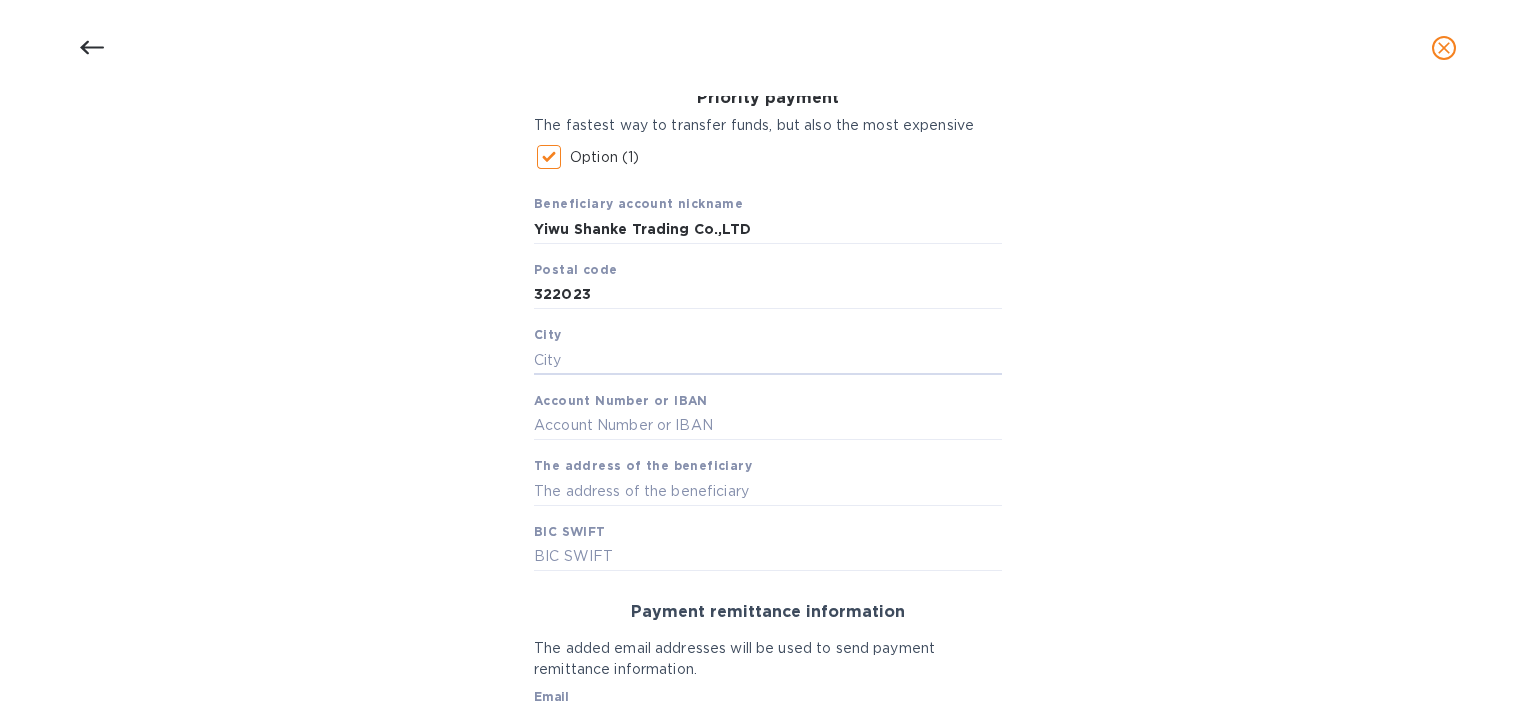 drag, startPoint x: 584, startPoint y: 363, endPoint x: 736, endPoint y: 460, distance: 180.31361 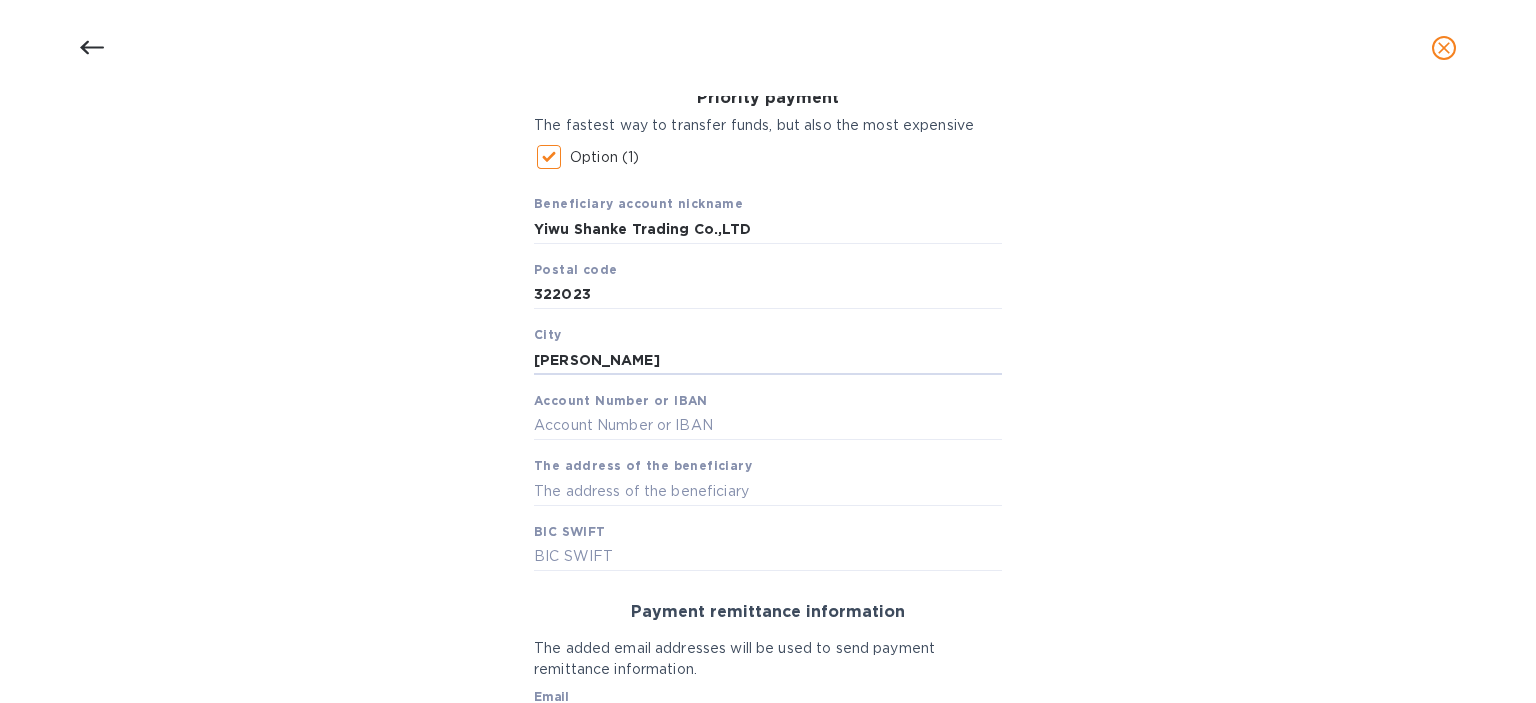 type on "[PERSON_NAME]" 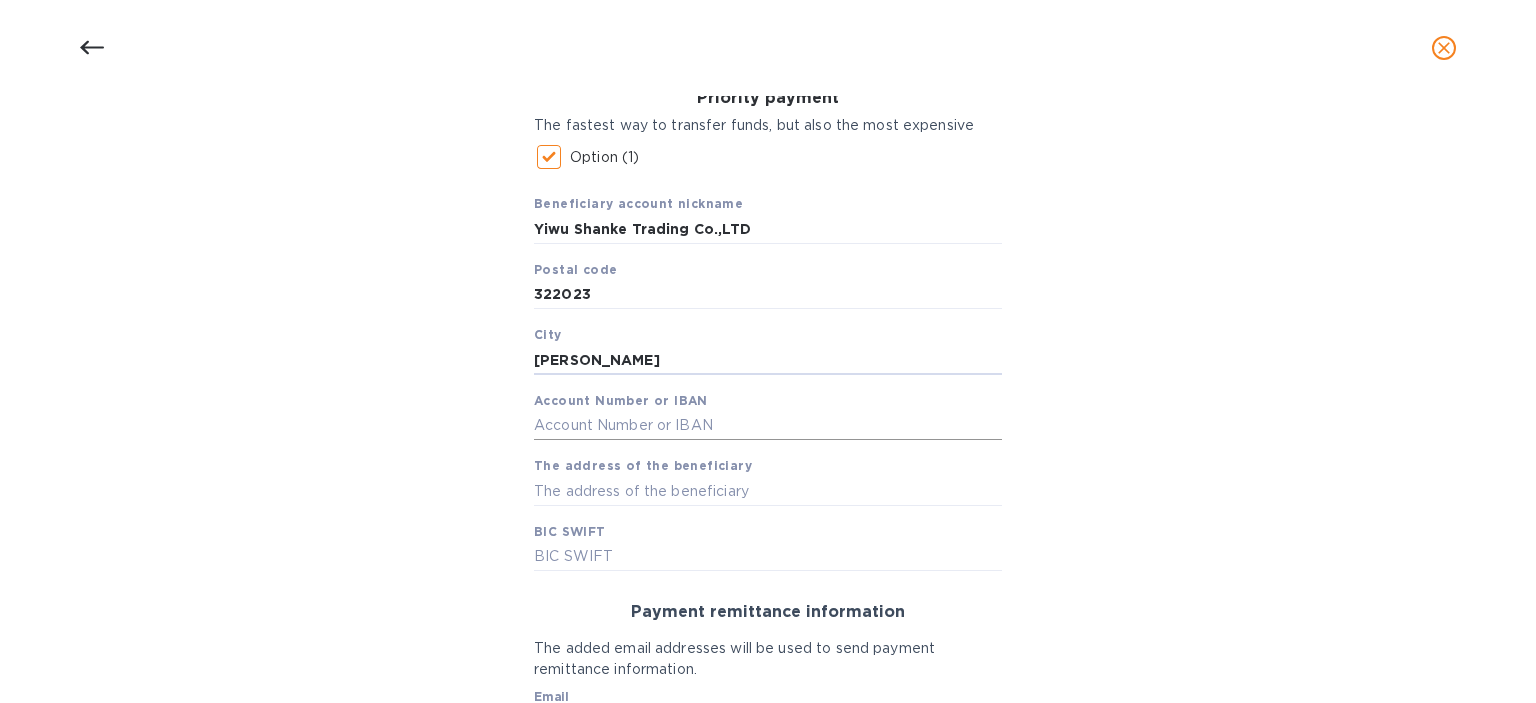 drag, startPoint x: 620, startPoint y: 431, endPoint x: 648, endPoint y: 439, distance: 29.12044 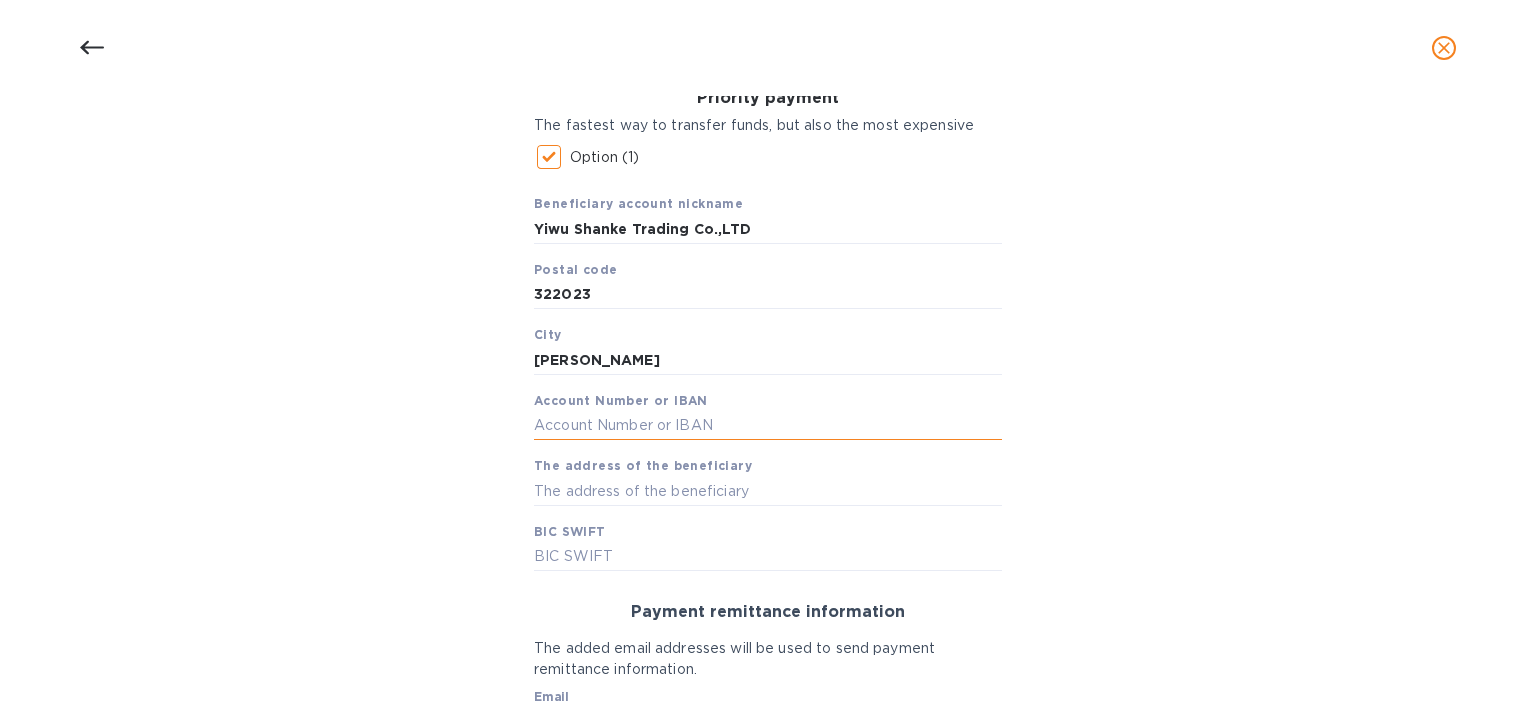click at bounding box center (768, 426) 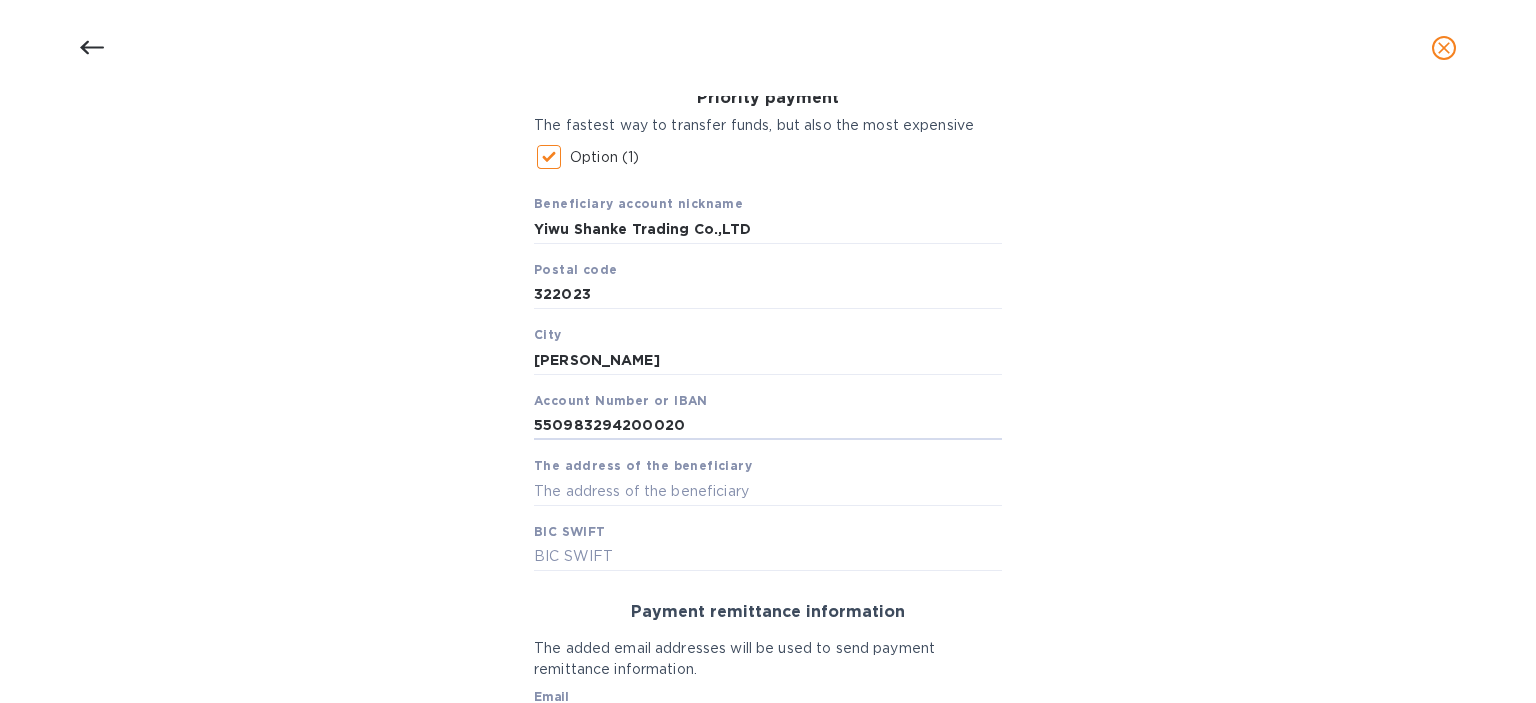 type on "550983294200020" 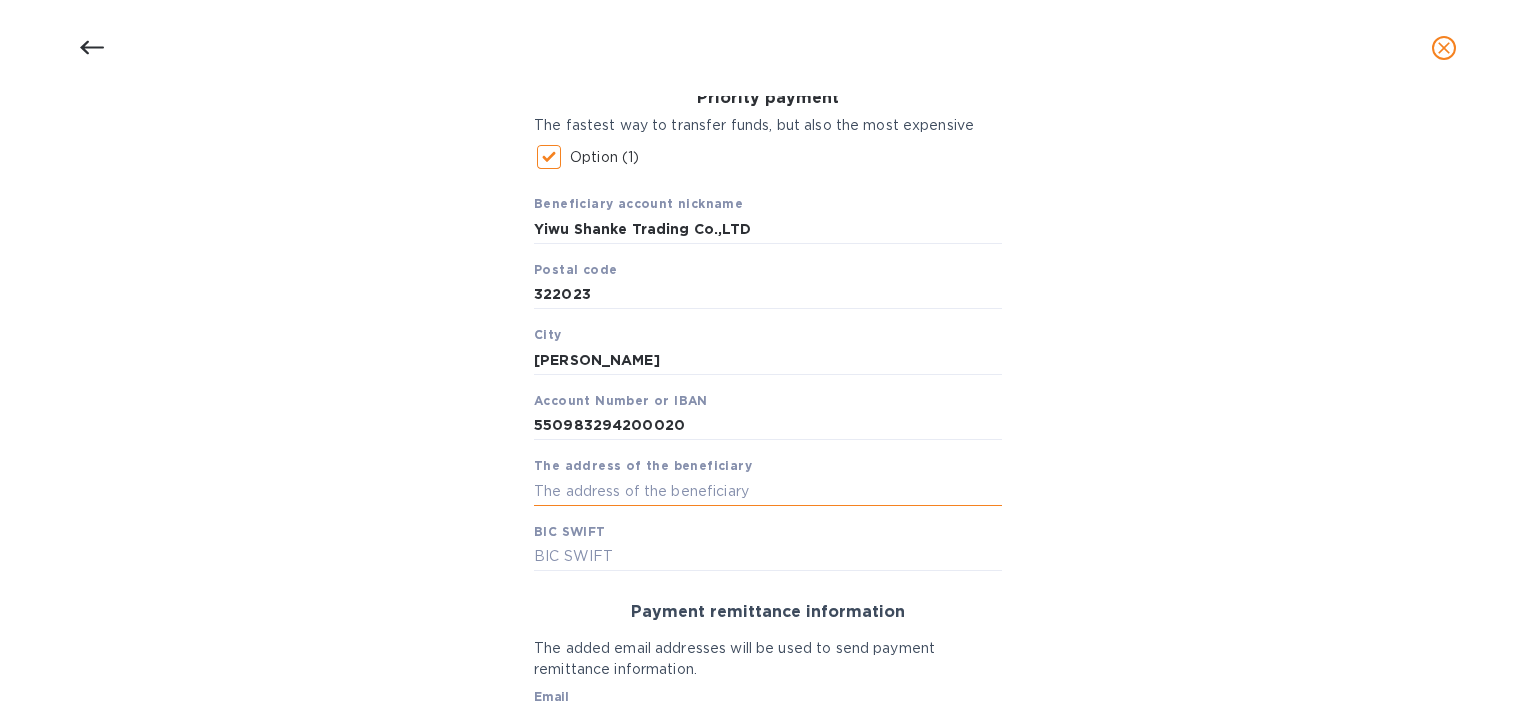 click at bounding box center (768, 491) 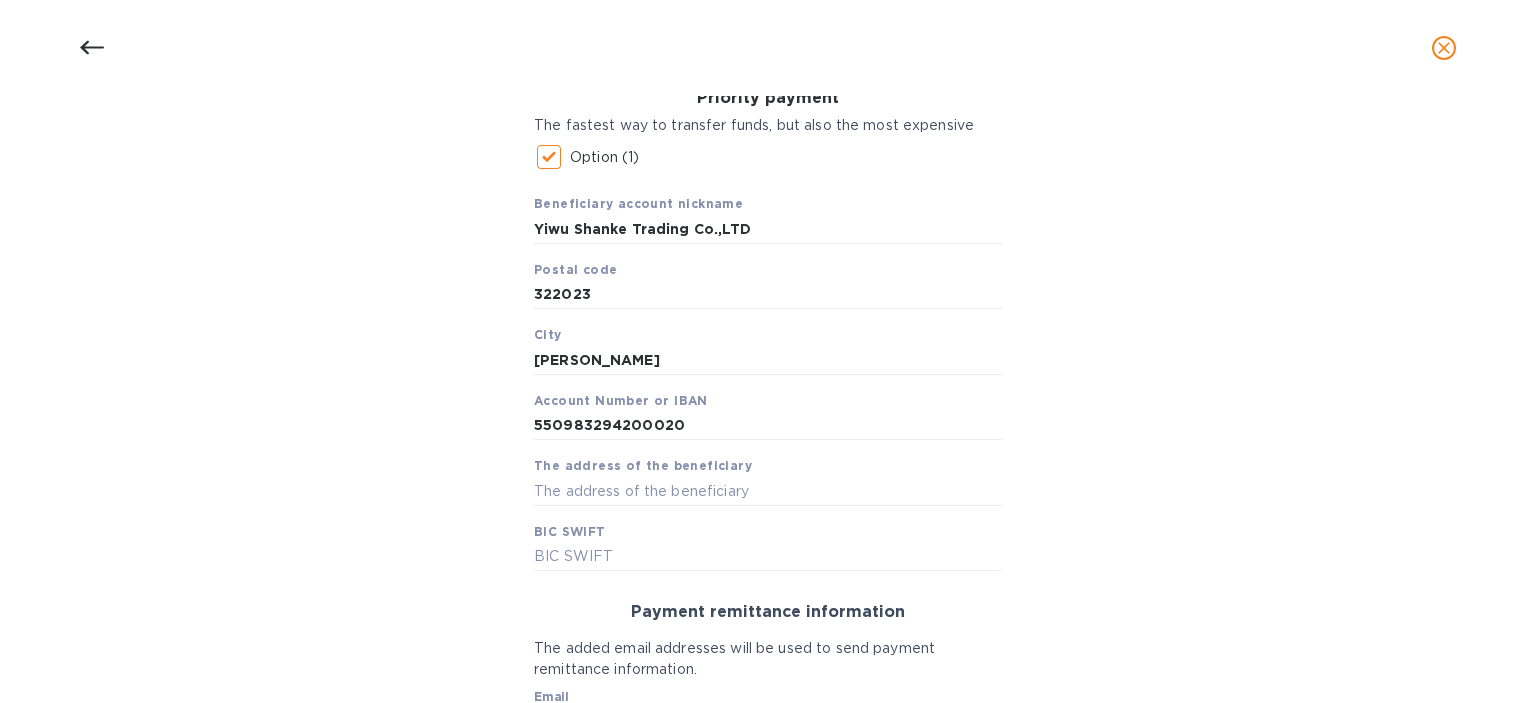 click on "The address of the beneficiary" at bounding box center (643, 465) 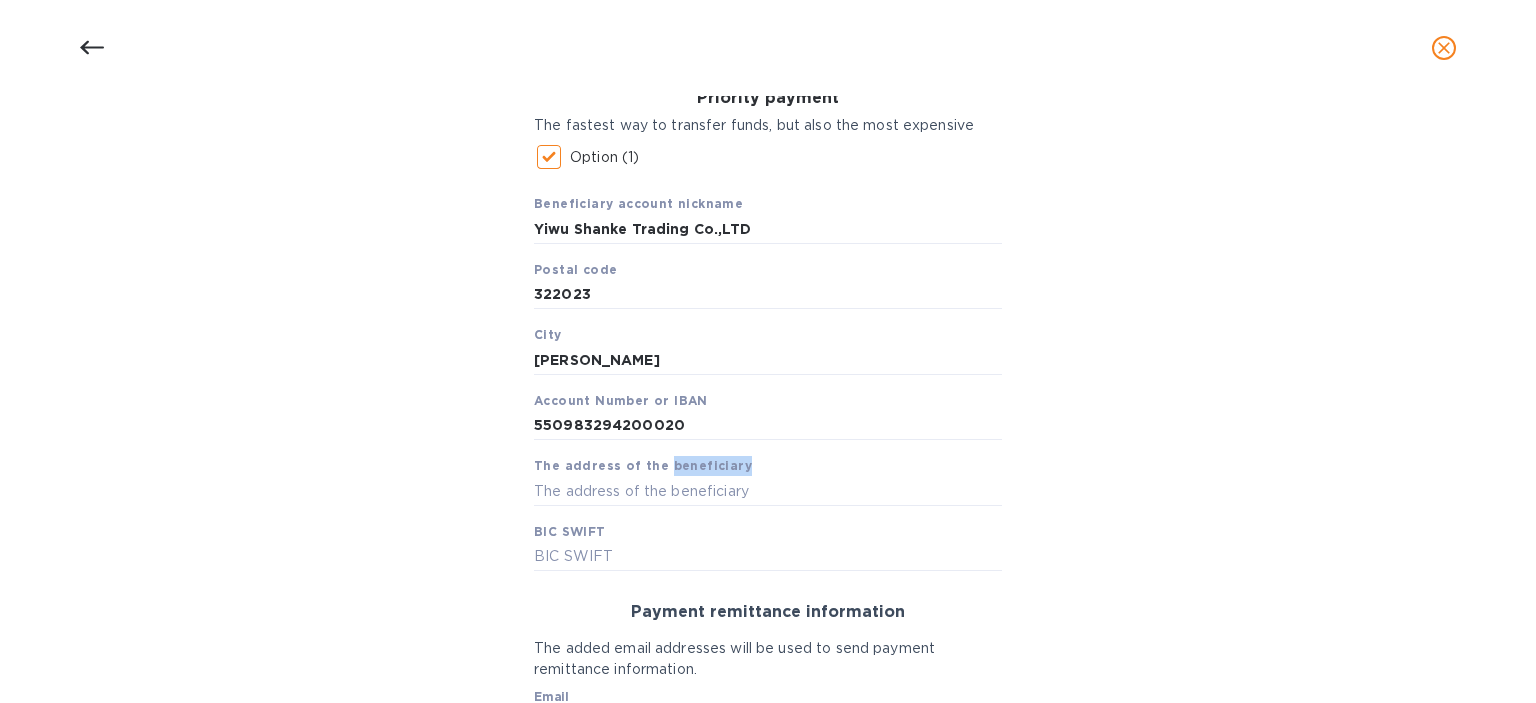 click on "The address of the beneficiary" at bounding box center (643, 465) 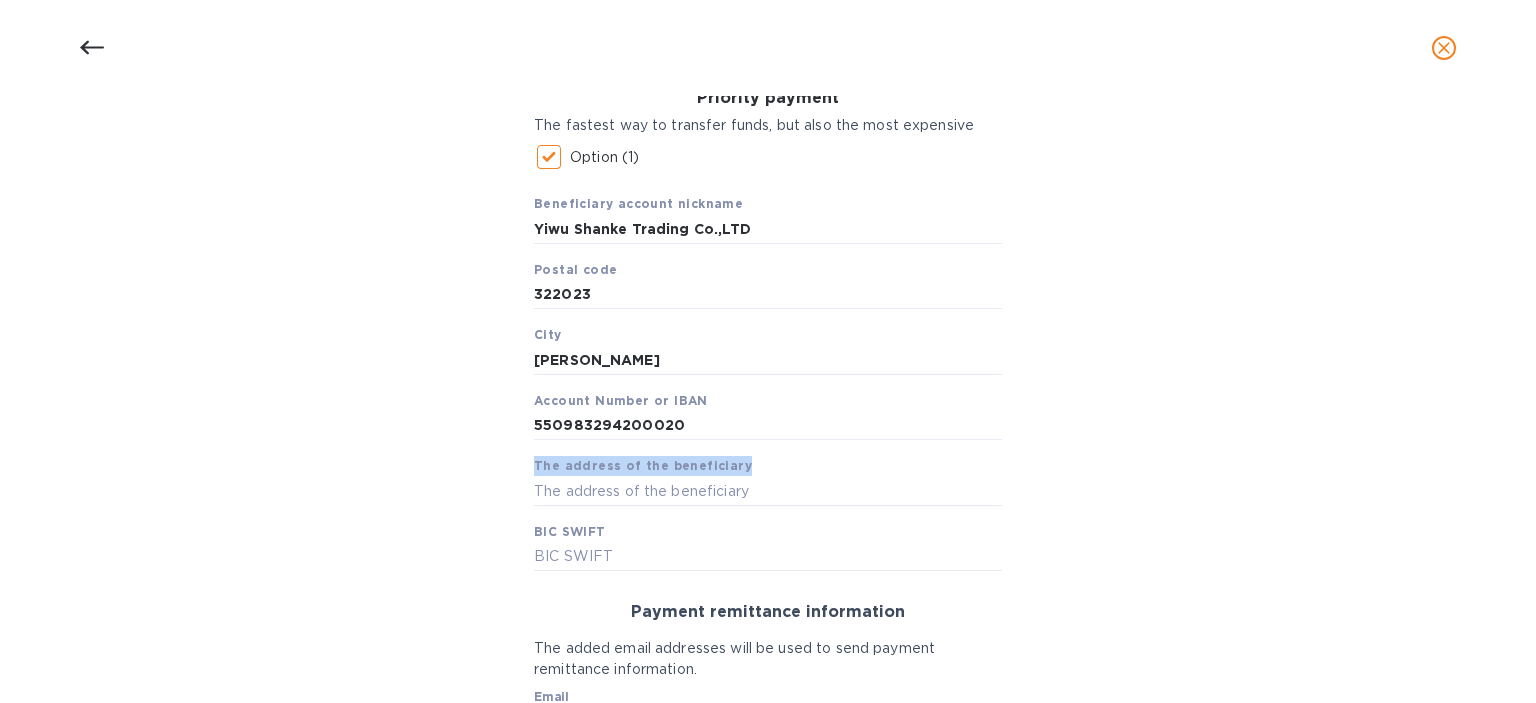 click on "The address of the beneficiary" at bounding box center [643, 465] 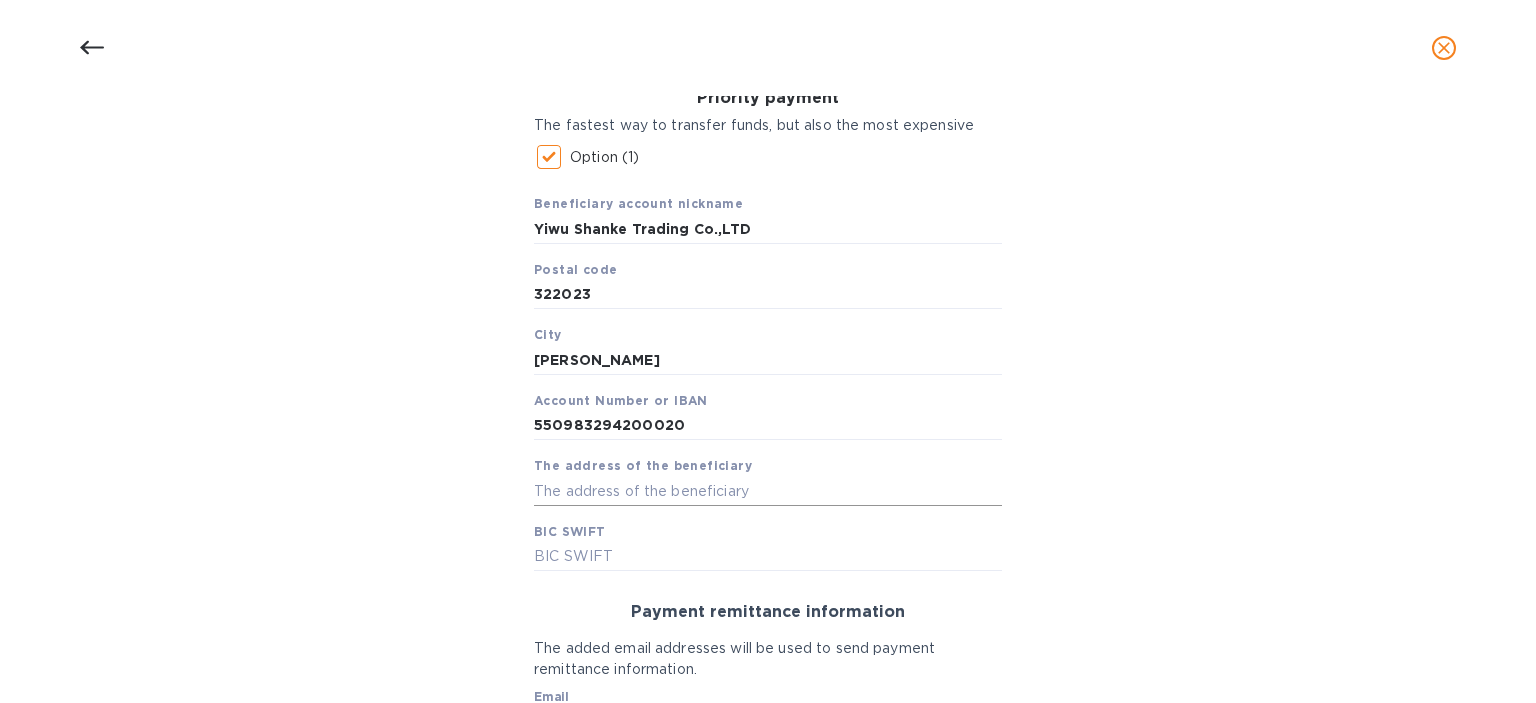 drag, startPoint x: 632, startPoint y: 493, endPoint x: 641, endPoint y: 501, distance: 12.0415945 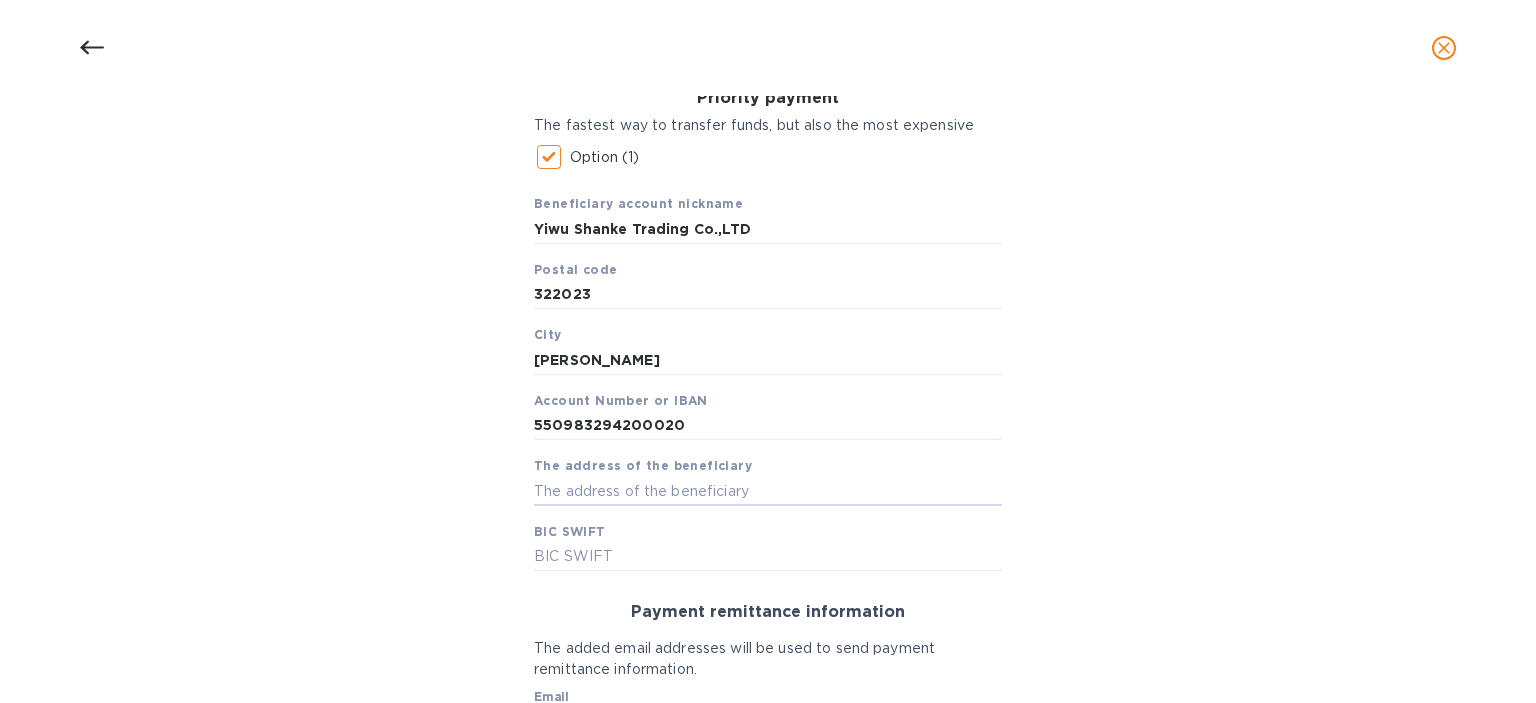 paste on "Room 1123, [STREET_ADDRESS]." 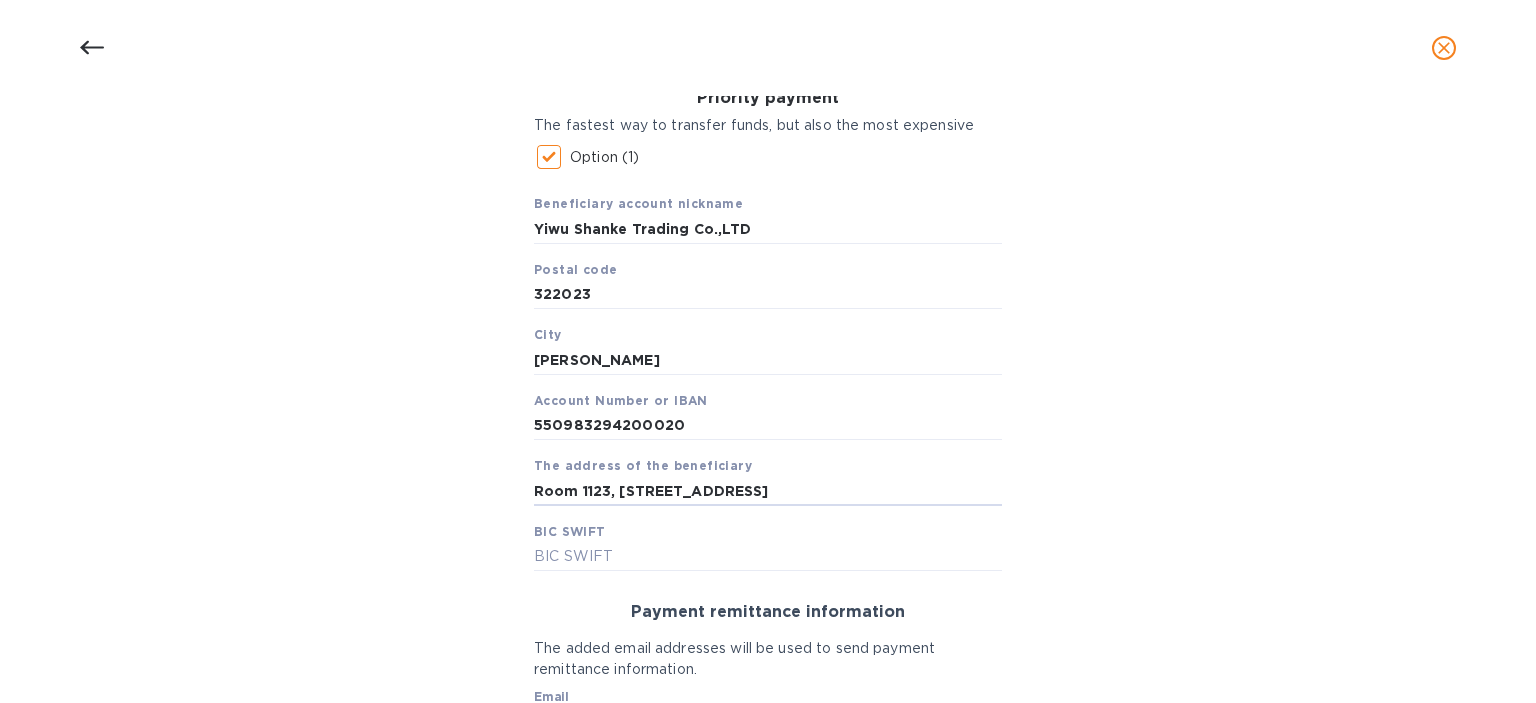 scroll, scrollTop: 0, scrollLeft: 296, axis: horizontal 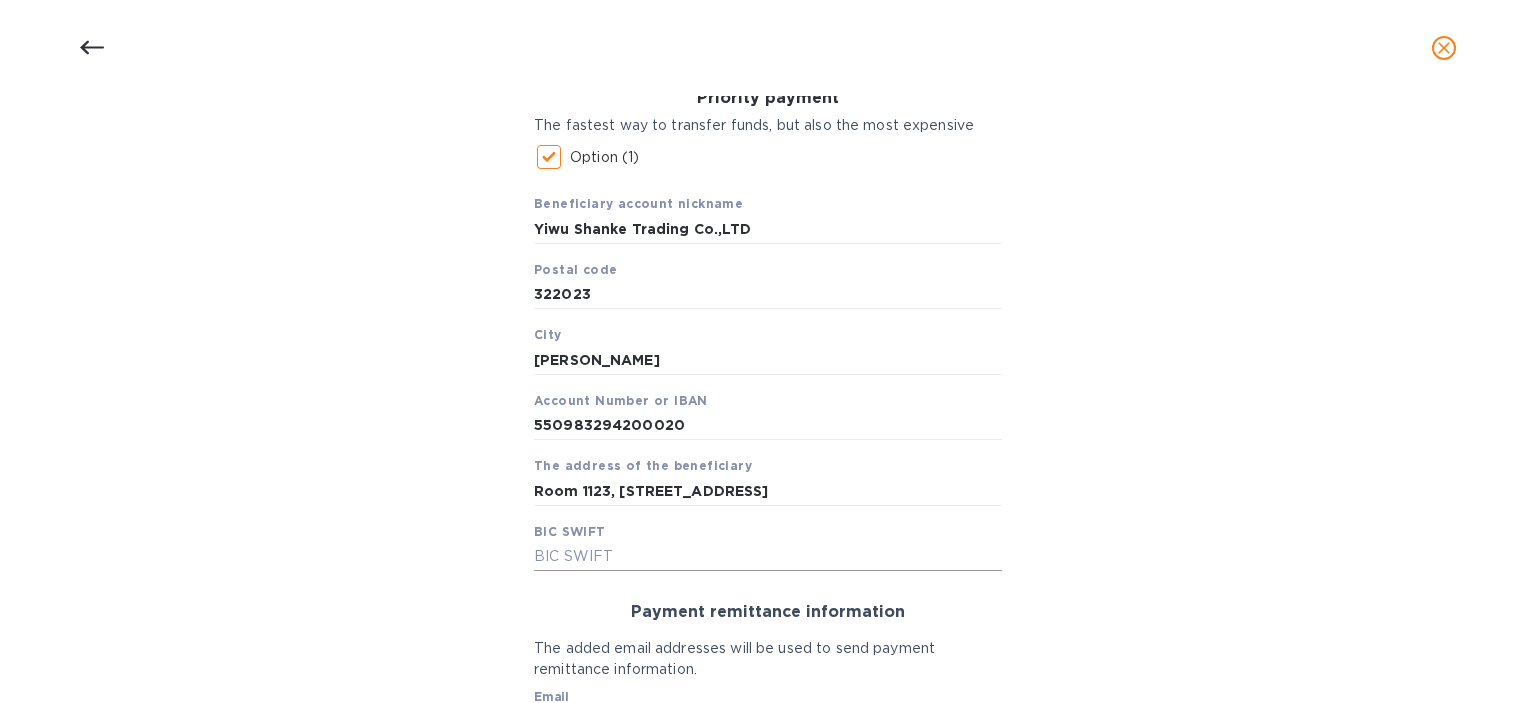 click on "Beneficiary account nickname [PERSON_NAME] Trading Co.,LTD Postal code 322023 City [PERSON_NAME] Shi Account Number or IBAN [FINANCIAL_ID] The address of the [STREET_ADDRESS] BIC SWIFT" at bounding box center [768, 374] 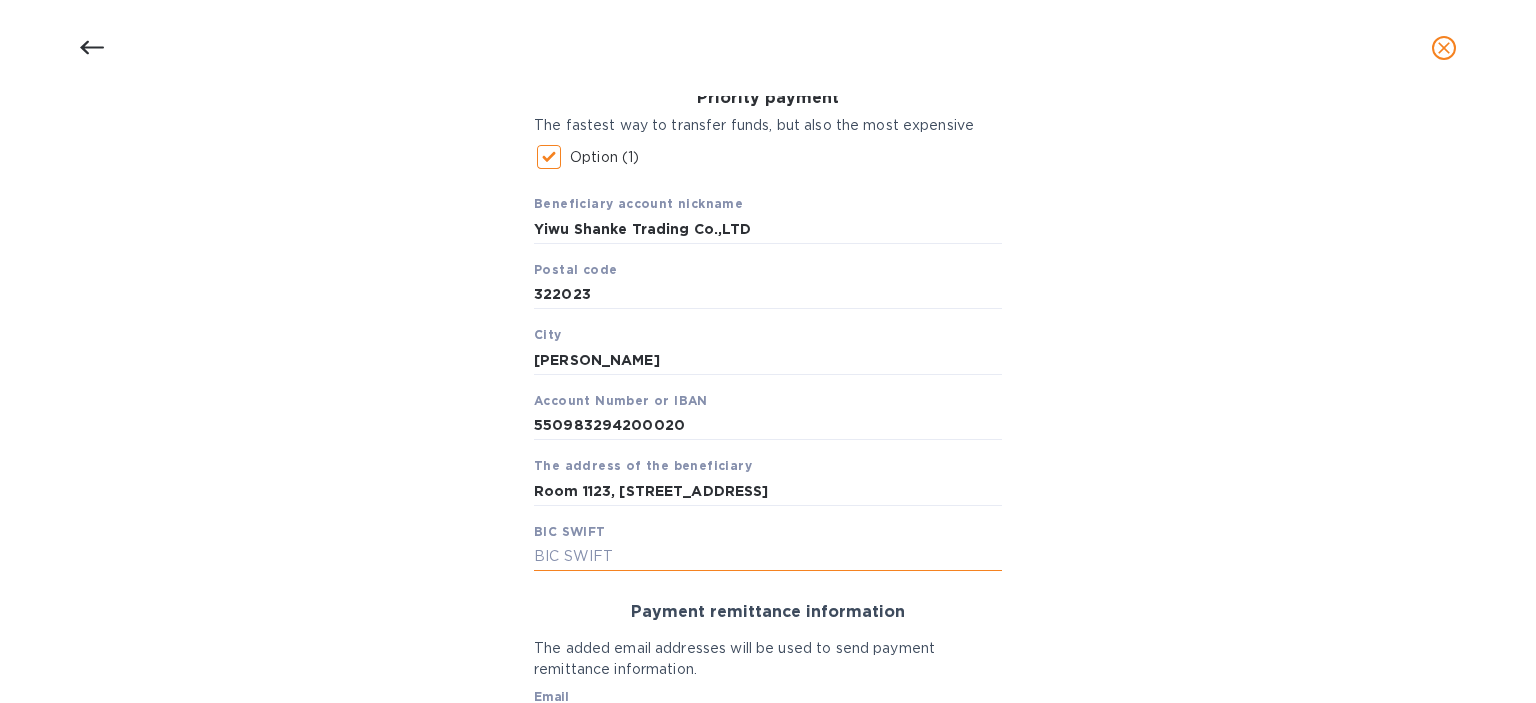 click at bounding box center [768, 557] 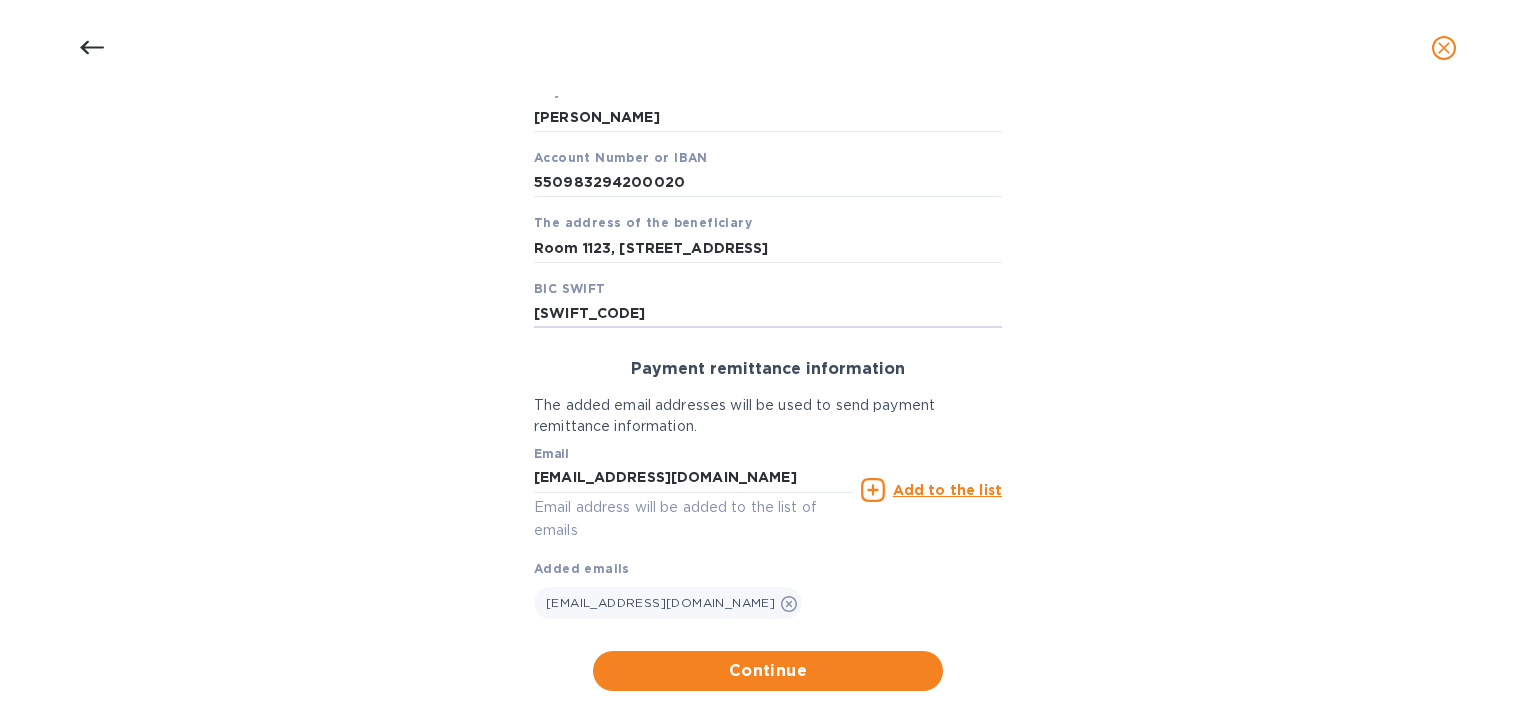 scroll, scrollTop: 598, scrollLeft: 0, axis: vertical 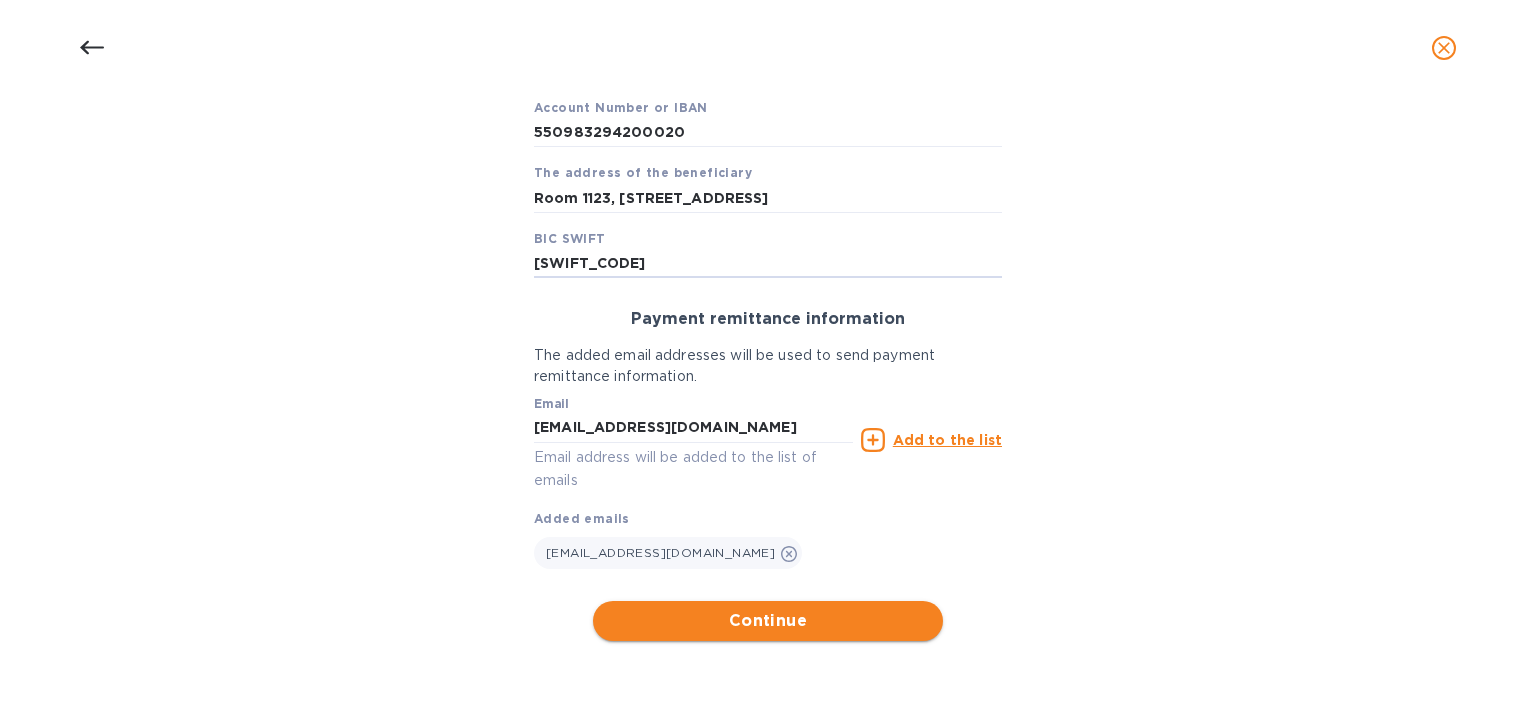 type on "[SWIFT_CODE]" 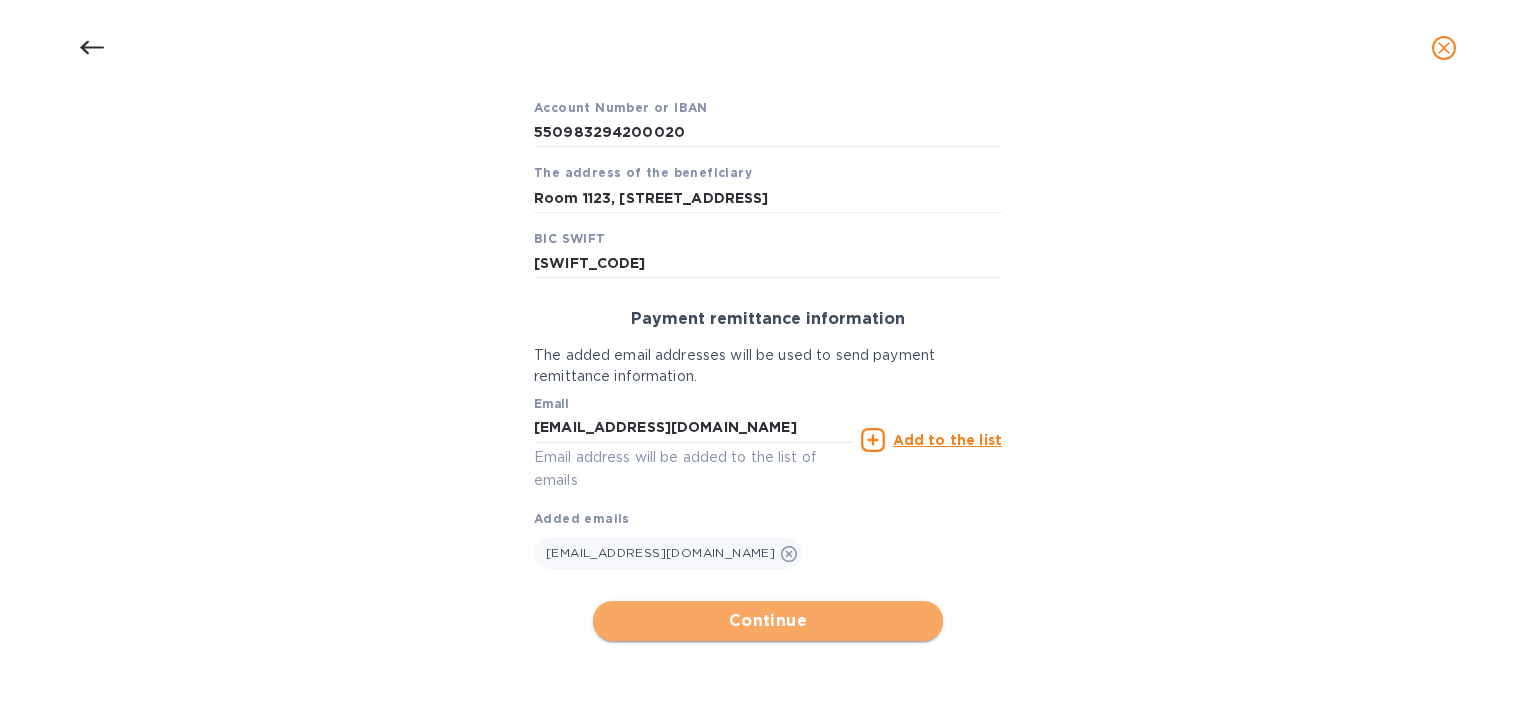 click on "Continue" at bounding box center (768, 621) 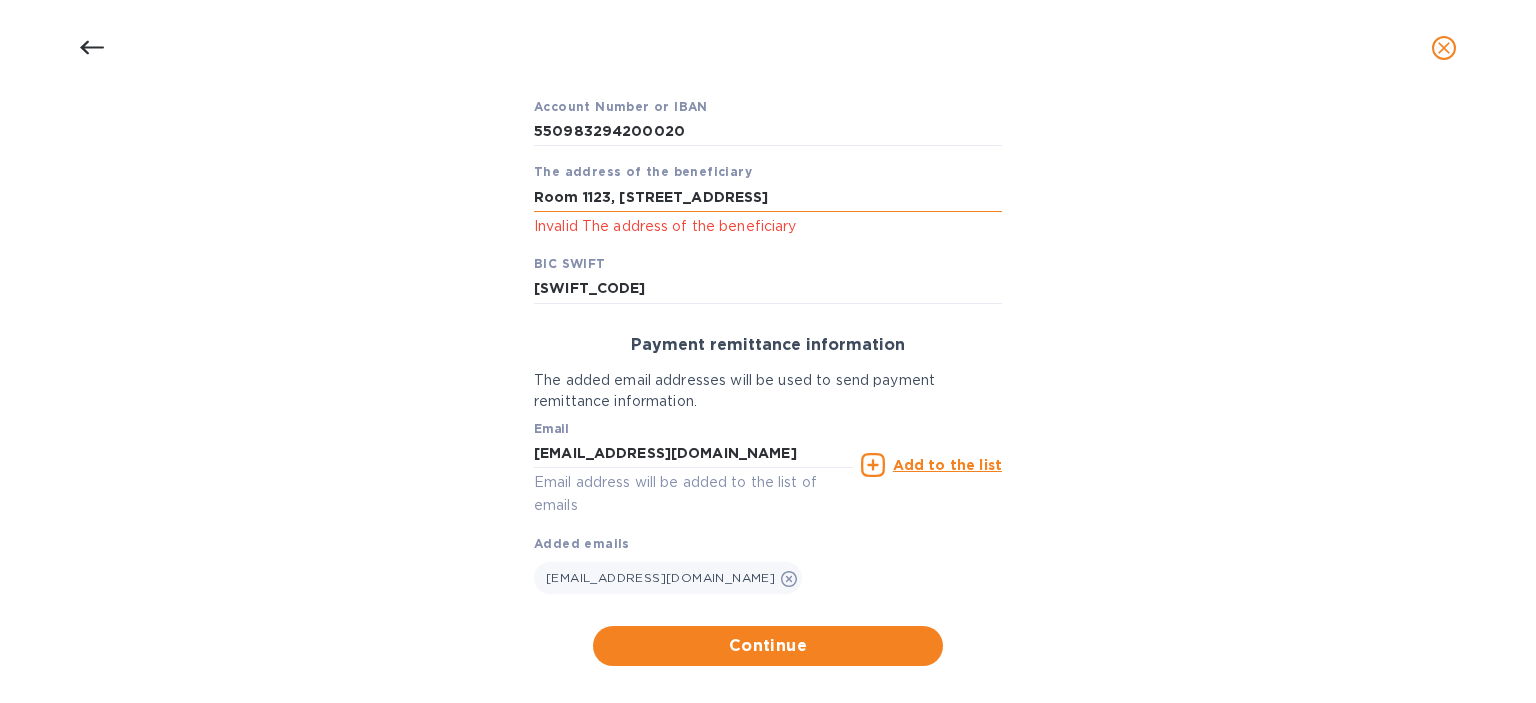 click on "Room 1123, [STREET_ADDRESS]" at bounding box center (768, 197) 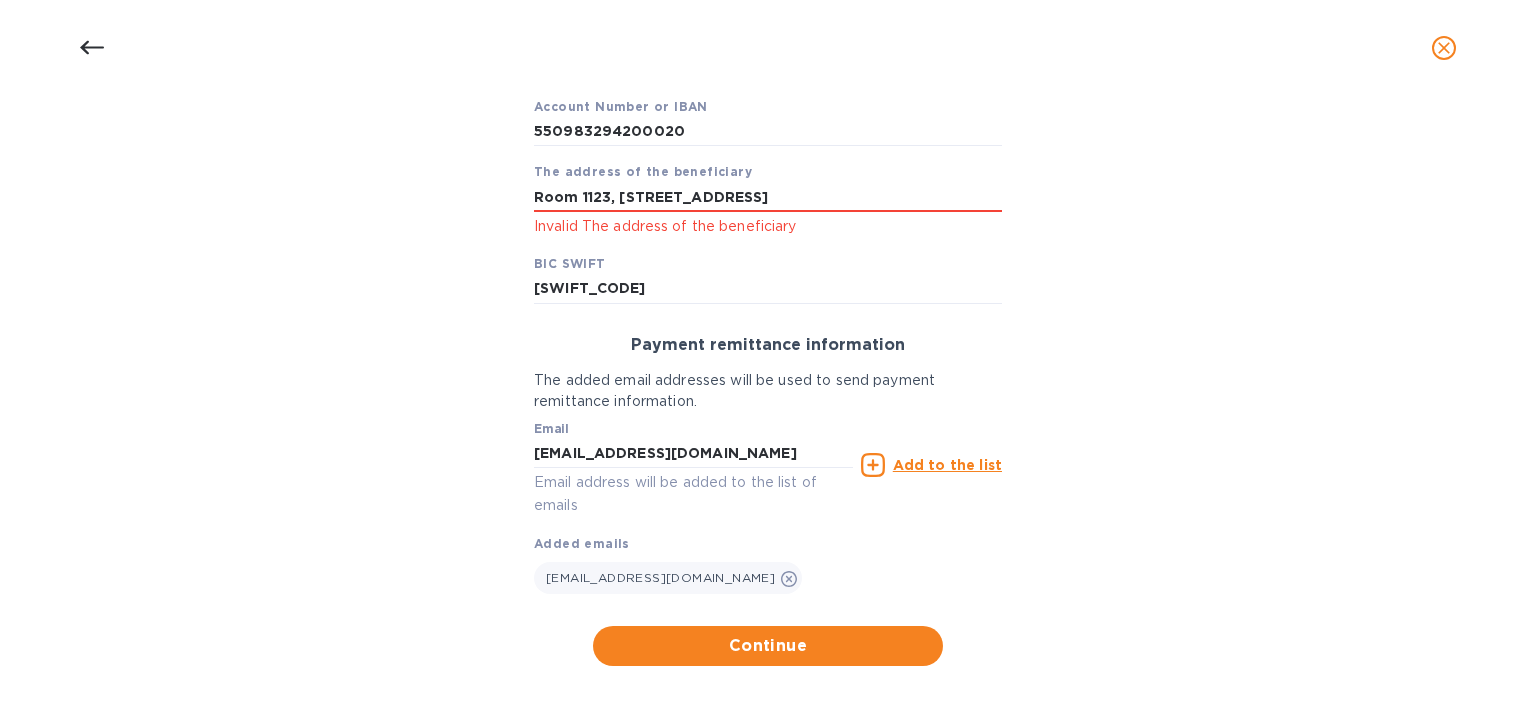 click on "Invalid The address of the beneficiary" 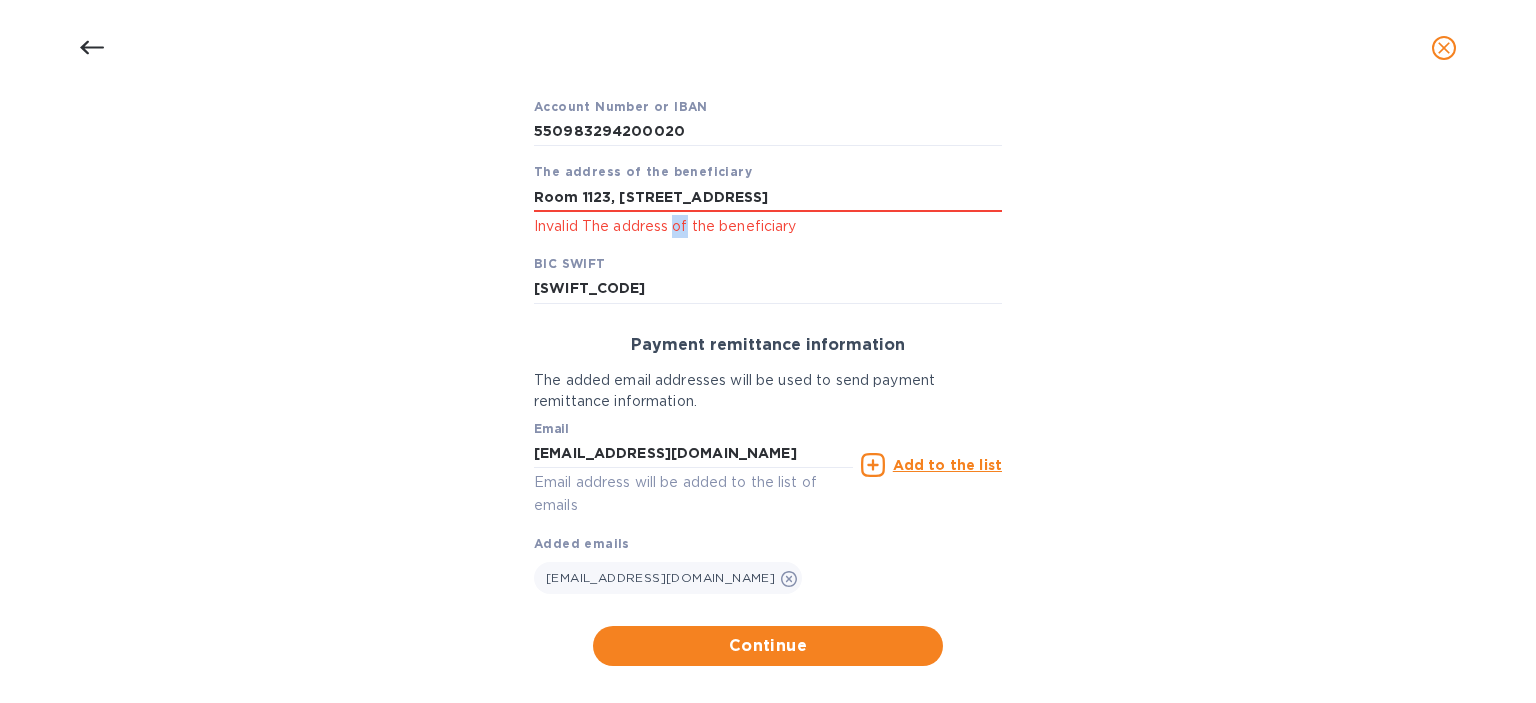 click on "Invalid The address of the beneficiary" 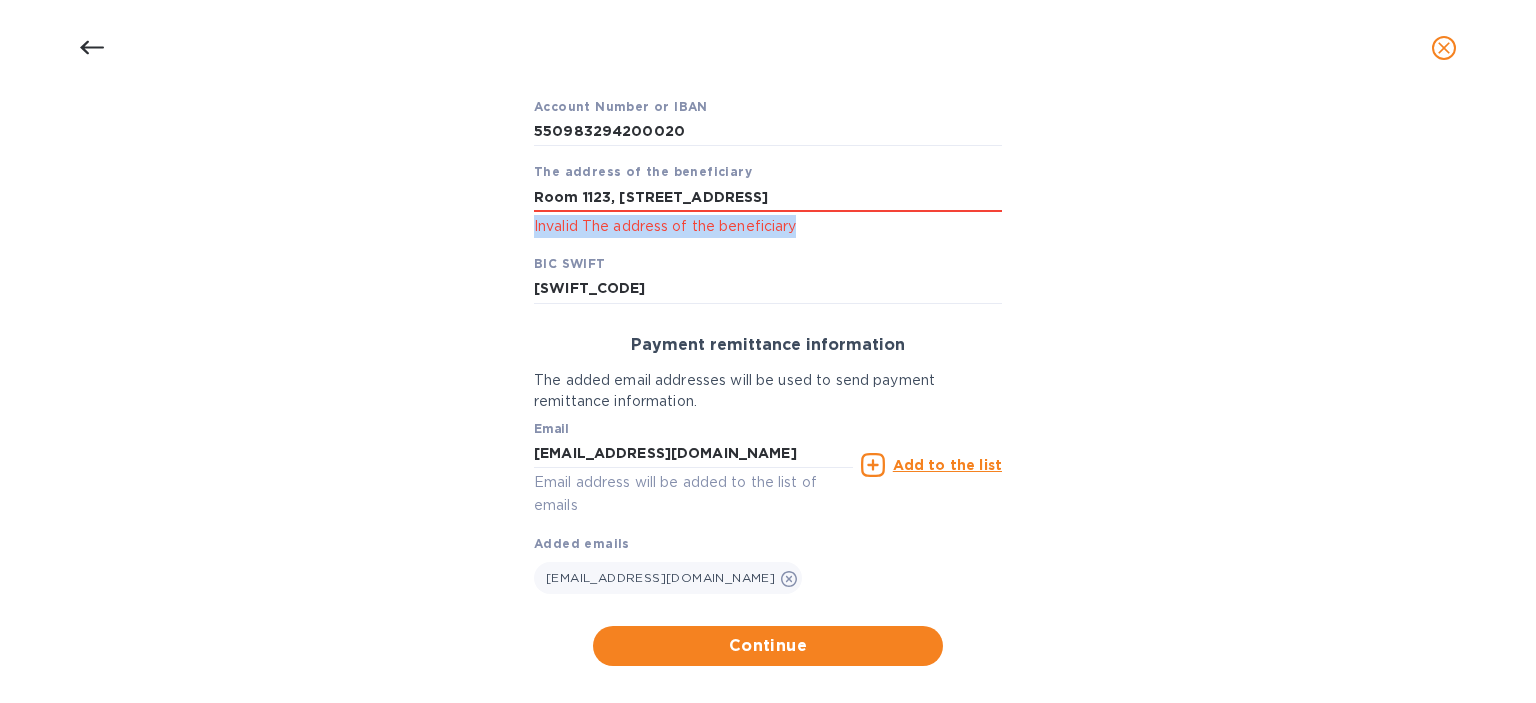 click on "Invalid The address of the beneficiary" 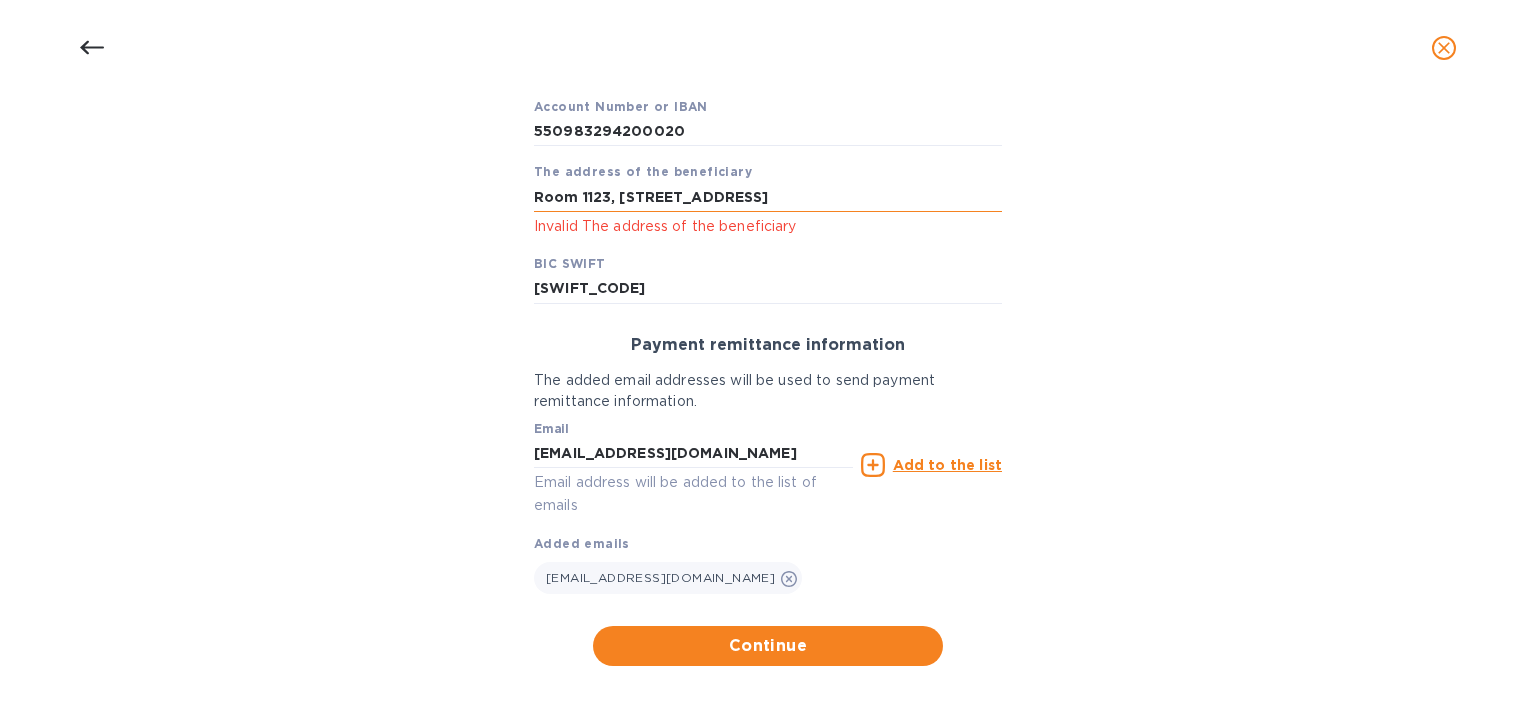 drag, startPoint x: 776, startPoint y: 193, endPoint x: 779, endPoint y: 203, distance: 10.440307 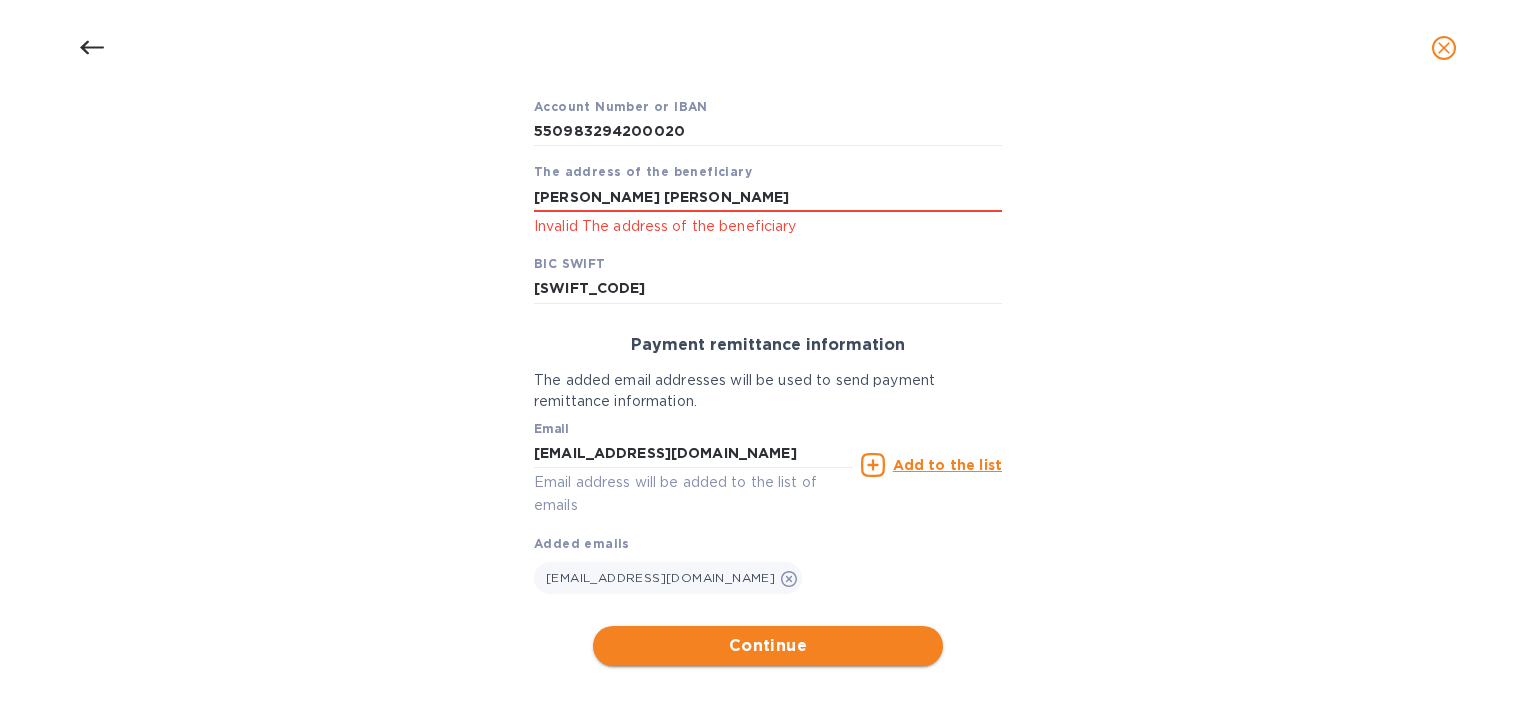 type on "[PERSON_NAME] [PERSON_NAME]" 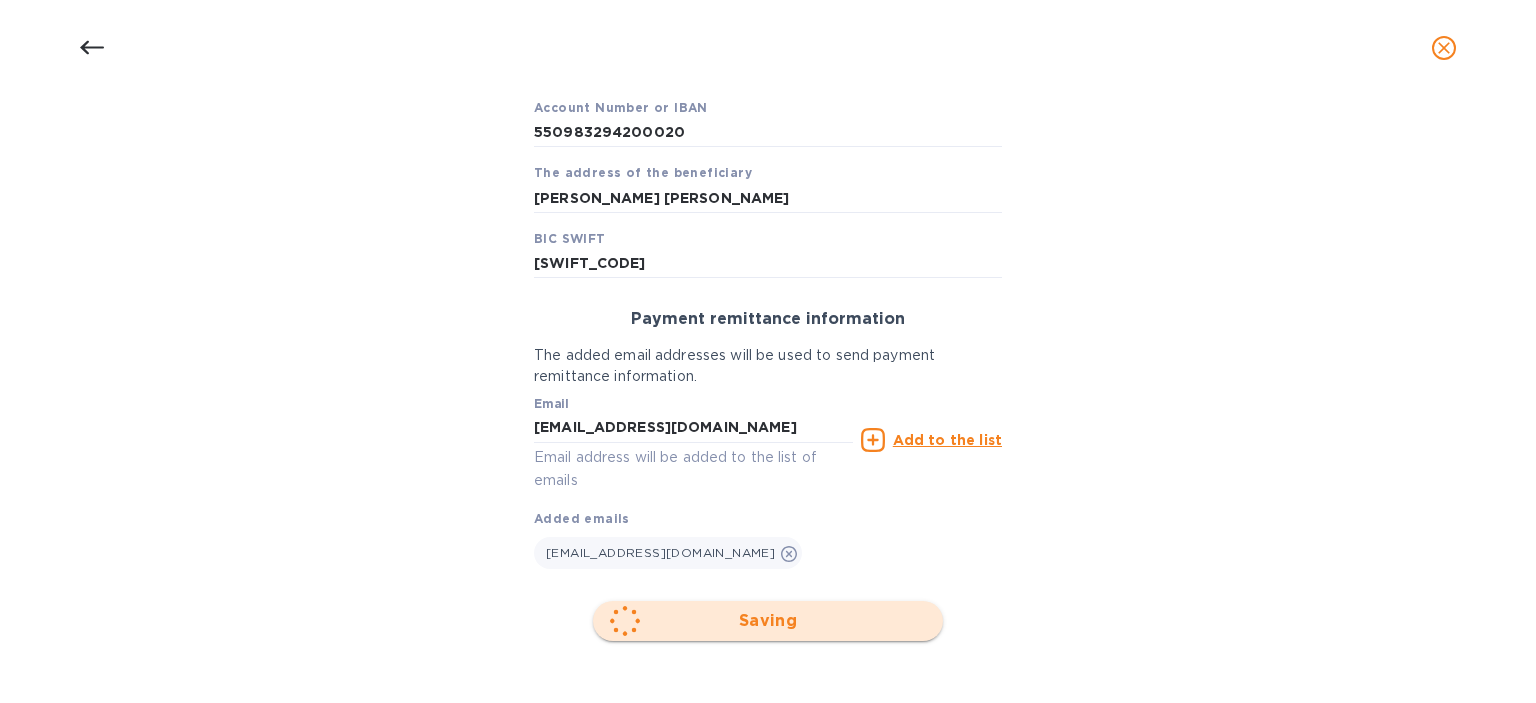 scroll, scrollTop: 320, scrollLeft: 0, axis: vertical 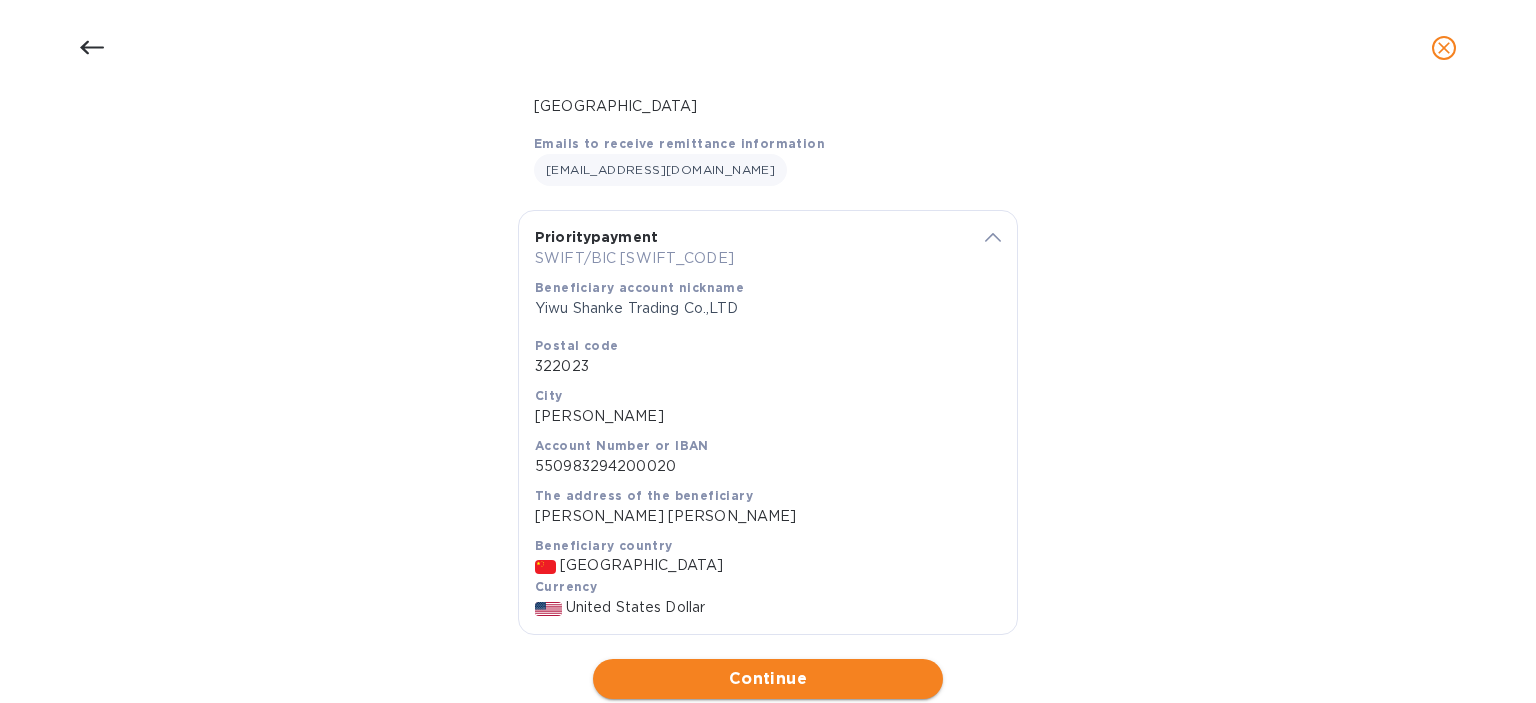click on "Continue" at bounding box center (768, 679) 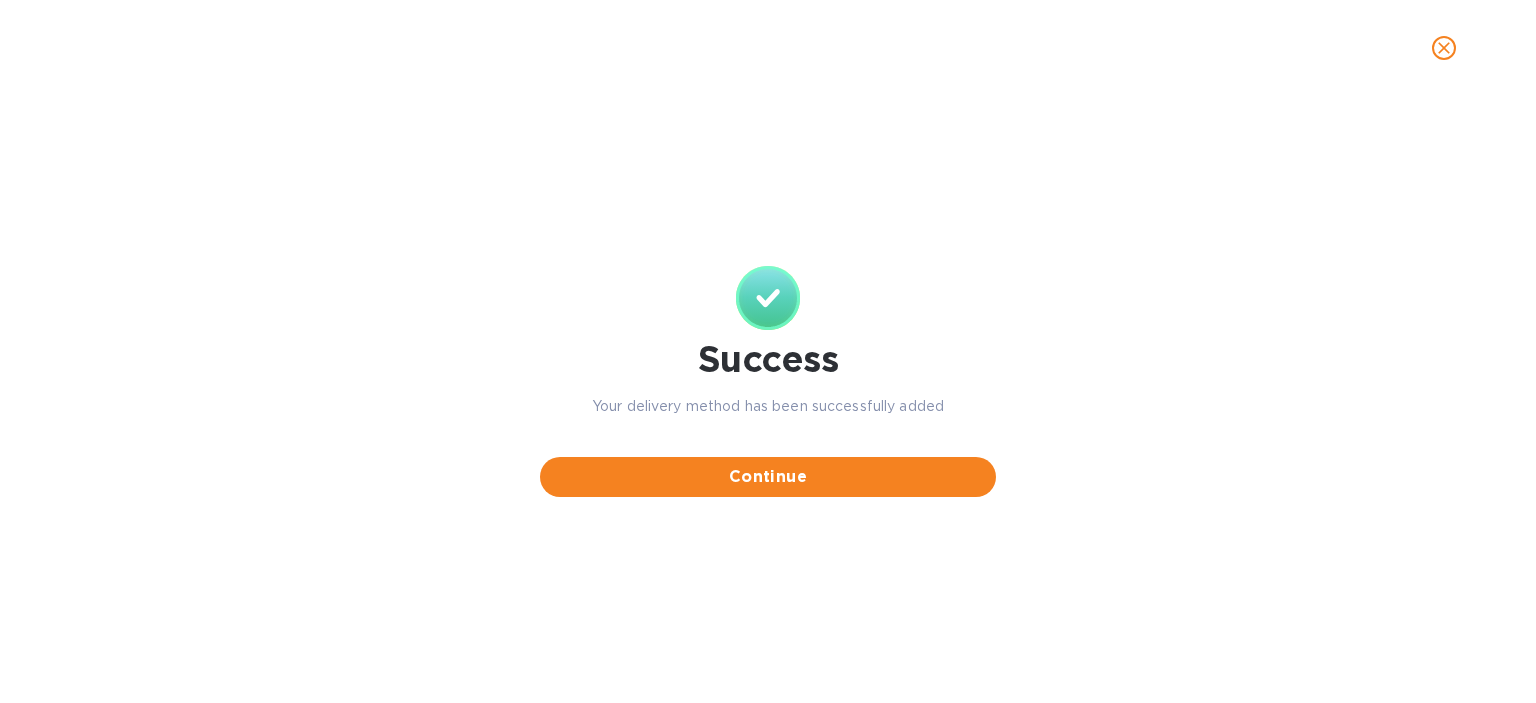 scroll, scrollTop: 0, scrollLeft: 0, axis: both 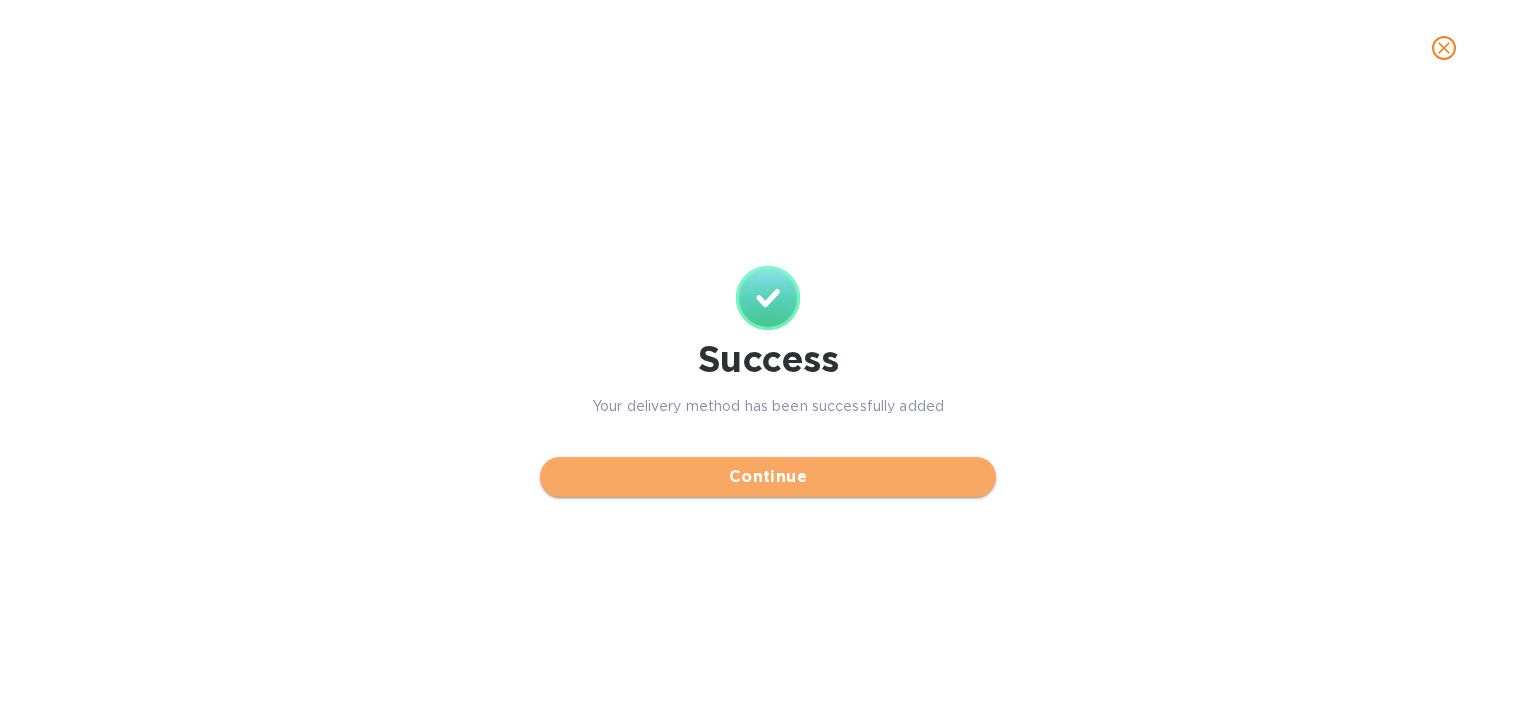 click on "Continue" at bounding box center [768, 477] 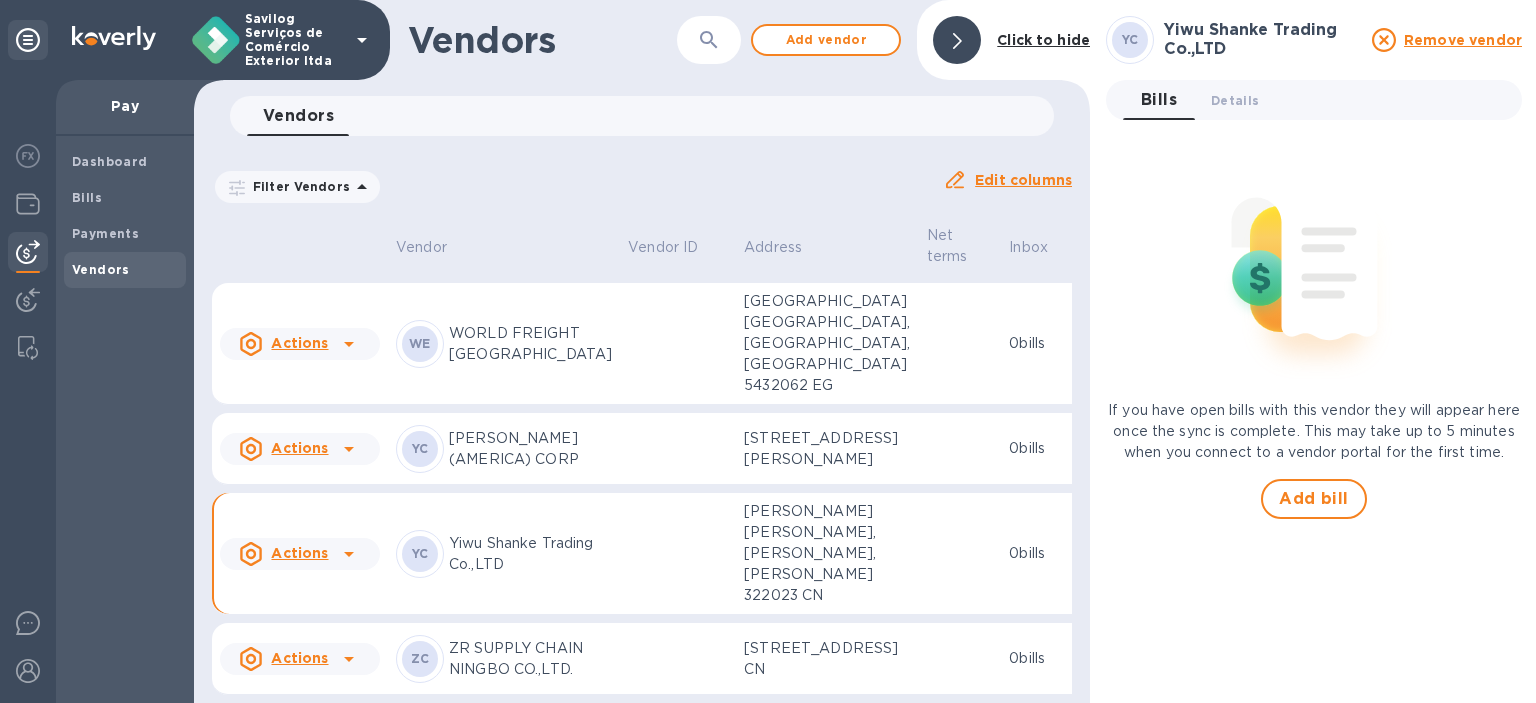 scroll, scrollTop: 3206, scrollLeft: 0, axis: vertical 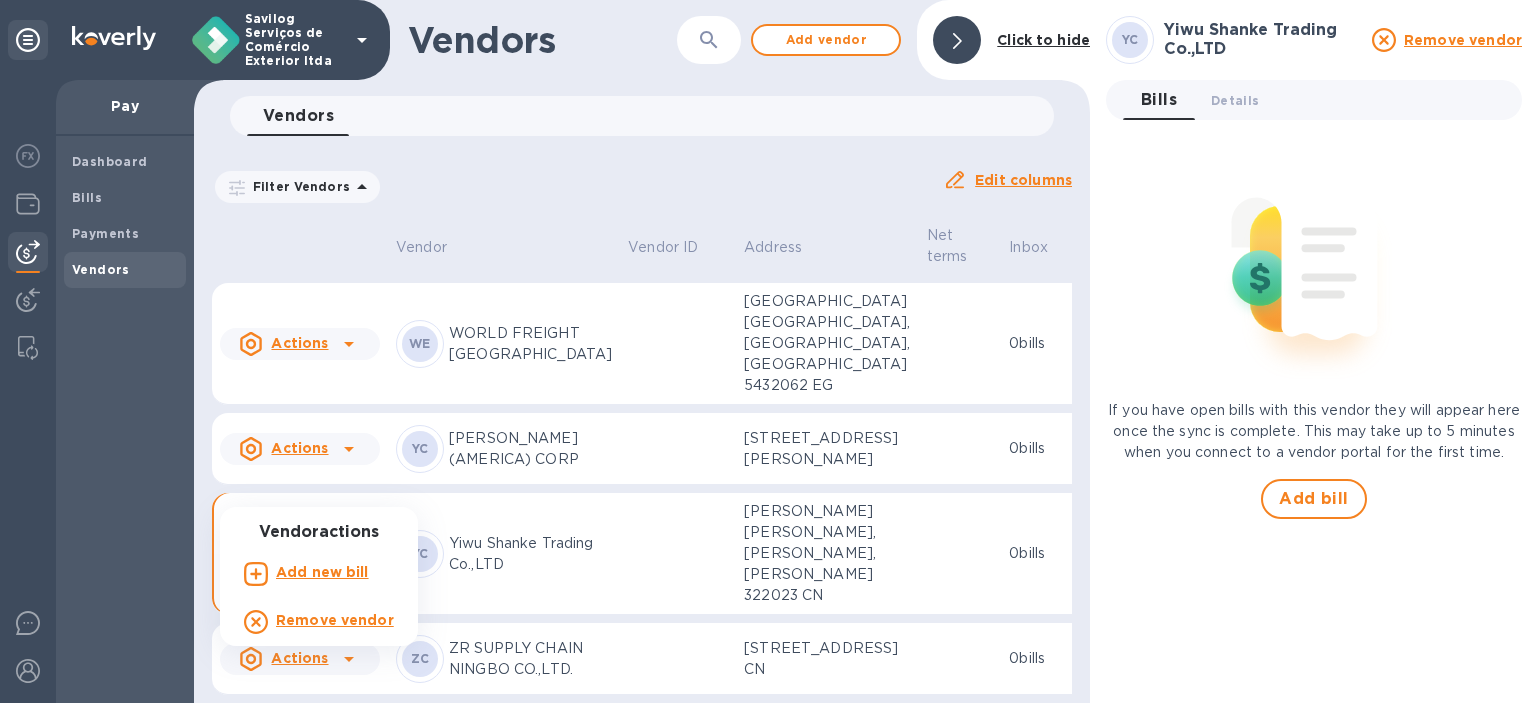 click at bounding box center [768, 351] 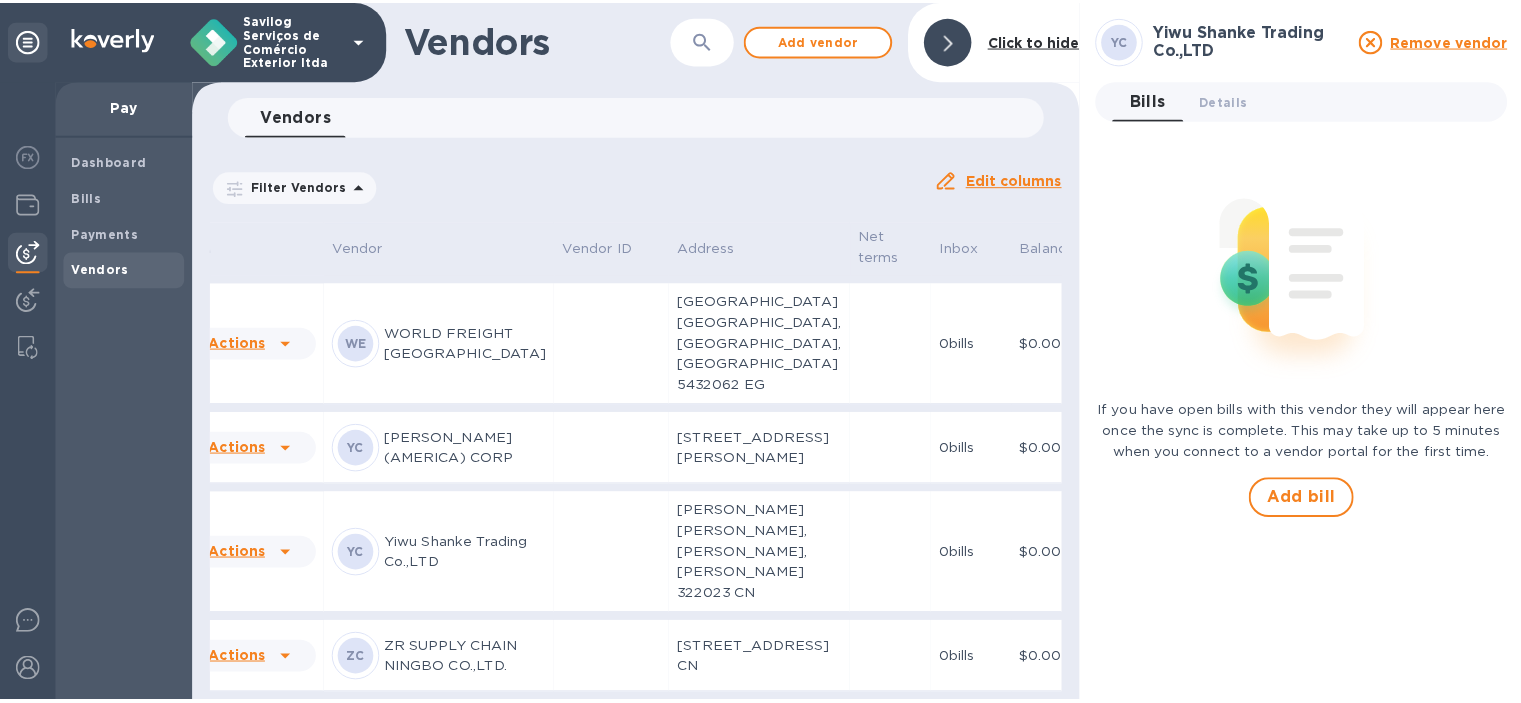 scroll, scrollTop: 3206, scrollLeft: 107, axis: both 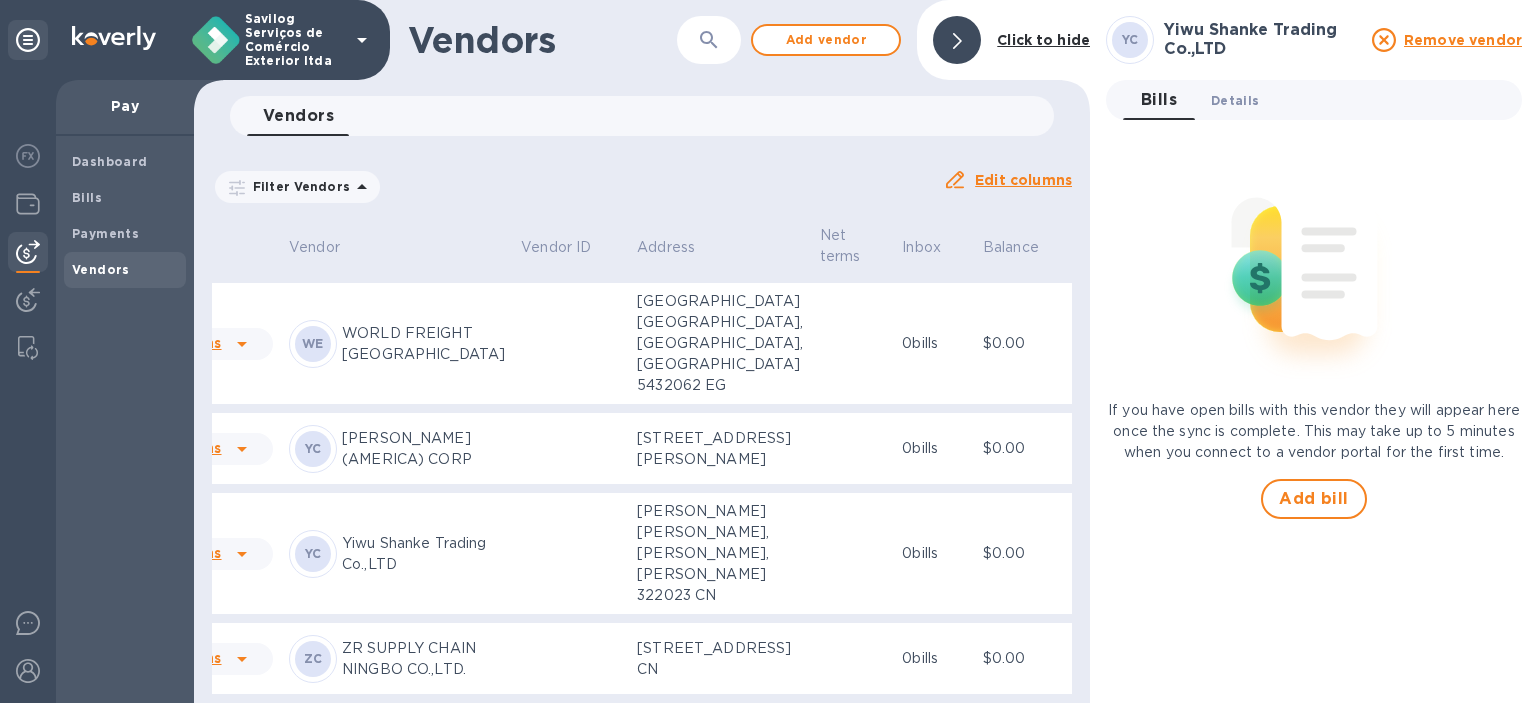 click on "Details 0" at bounding box center [1235, 100] 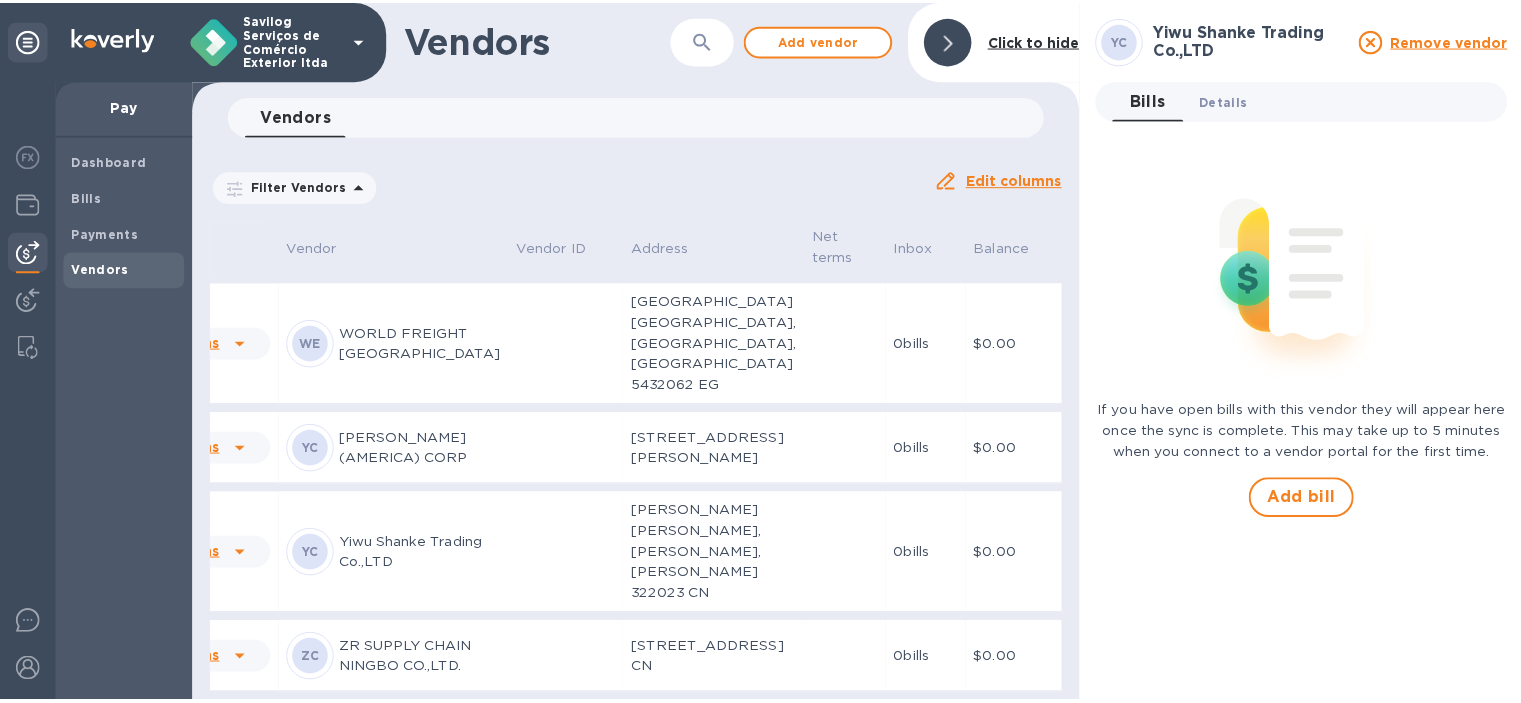 scroll, scrollTop: 3206, scrollLeft: 105, axis: both 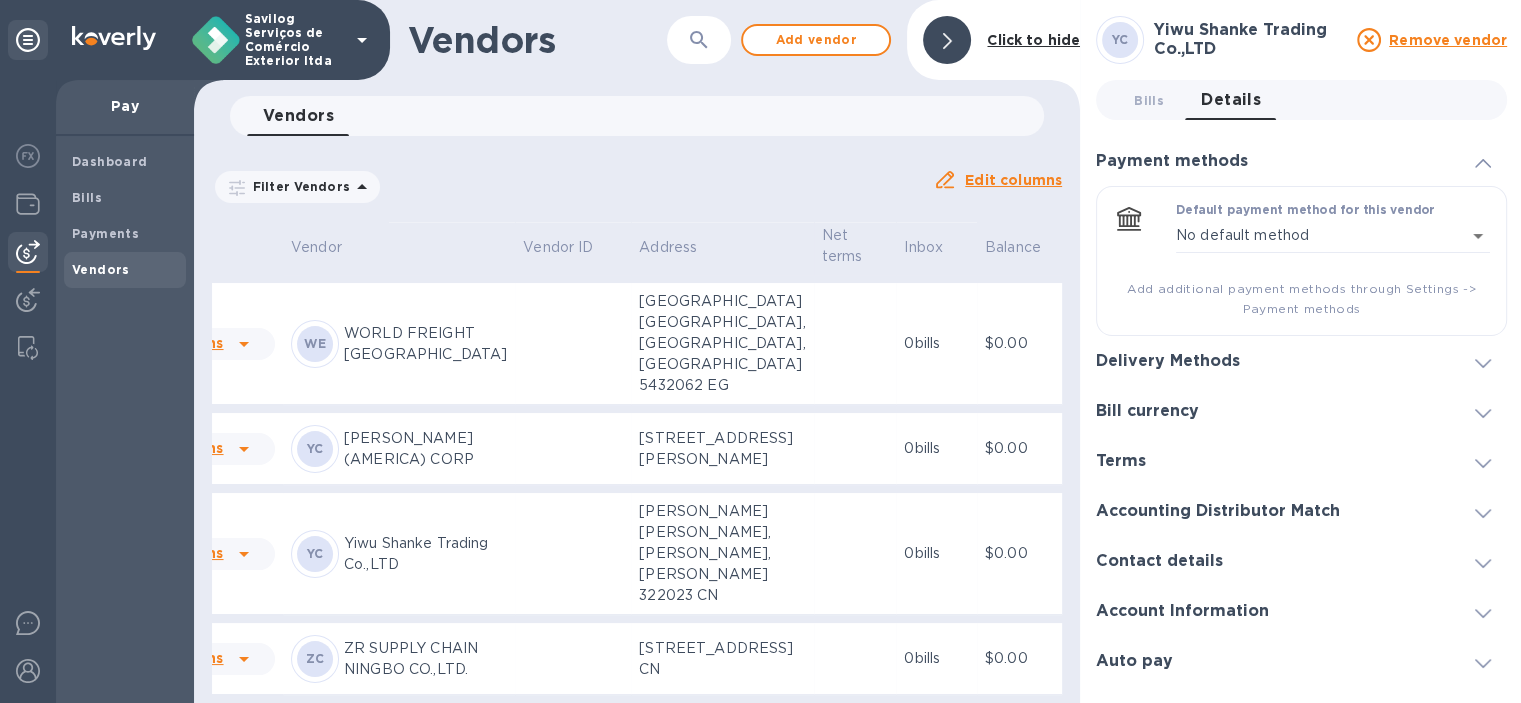 click on "Delivery Methods" at bounding box center (1301, 361) 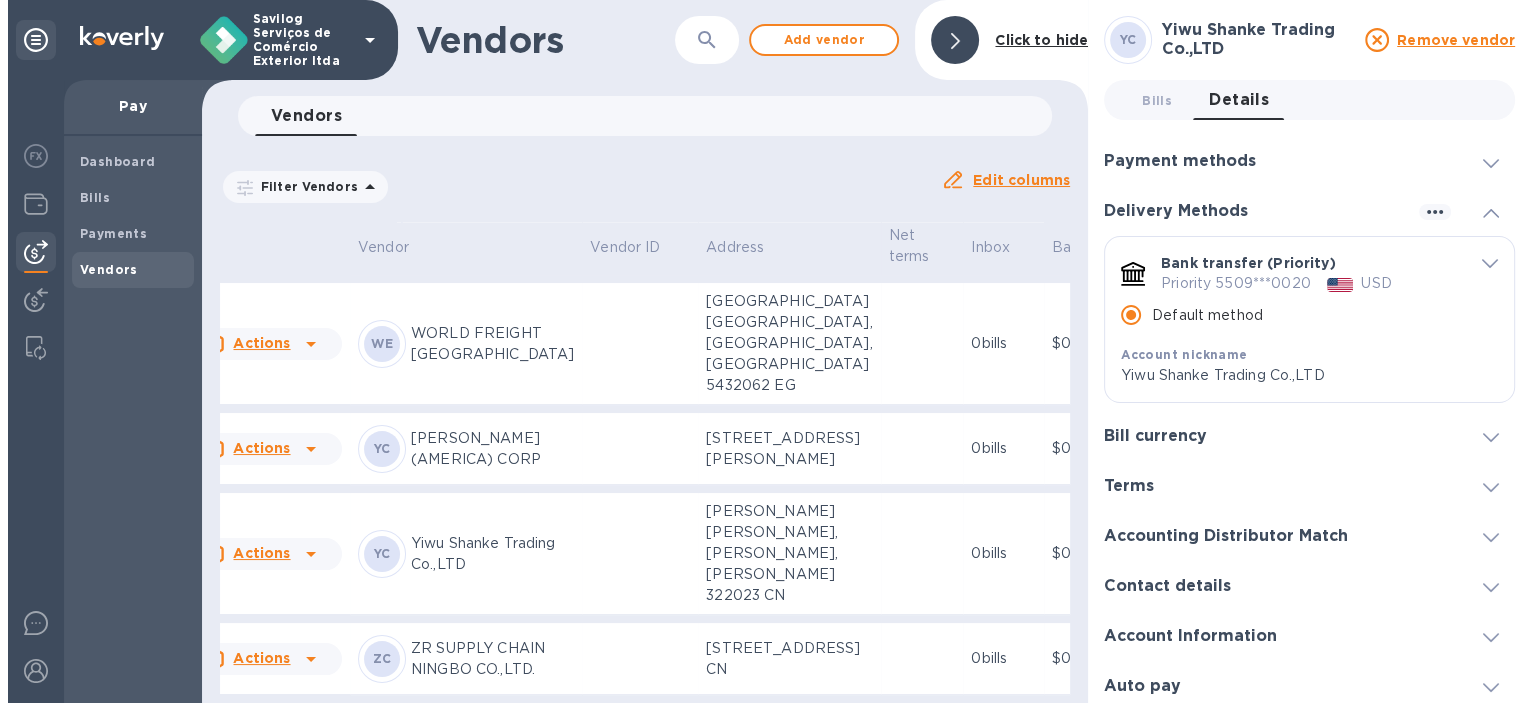 scroll, scrollTop: 3206, scrollLeft: 0, axis: vertical 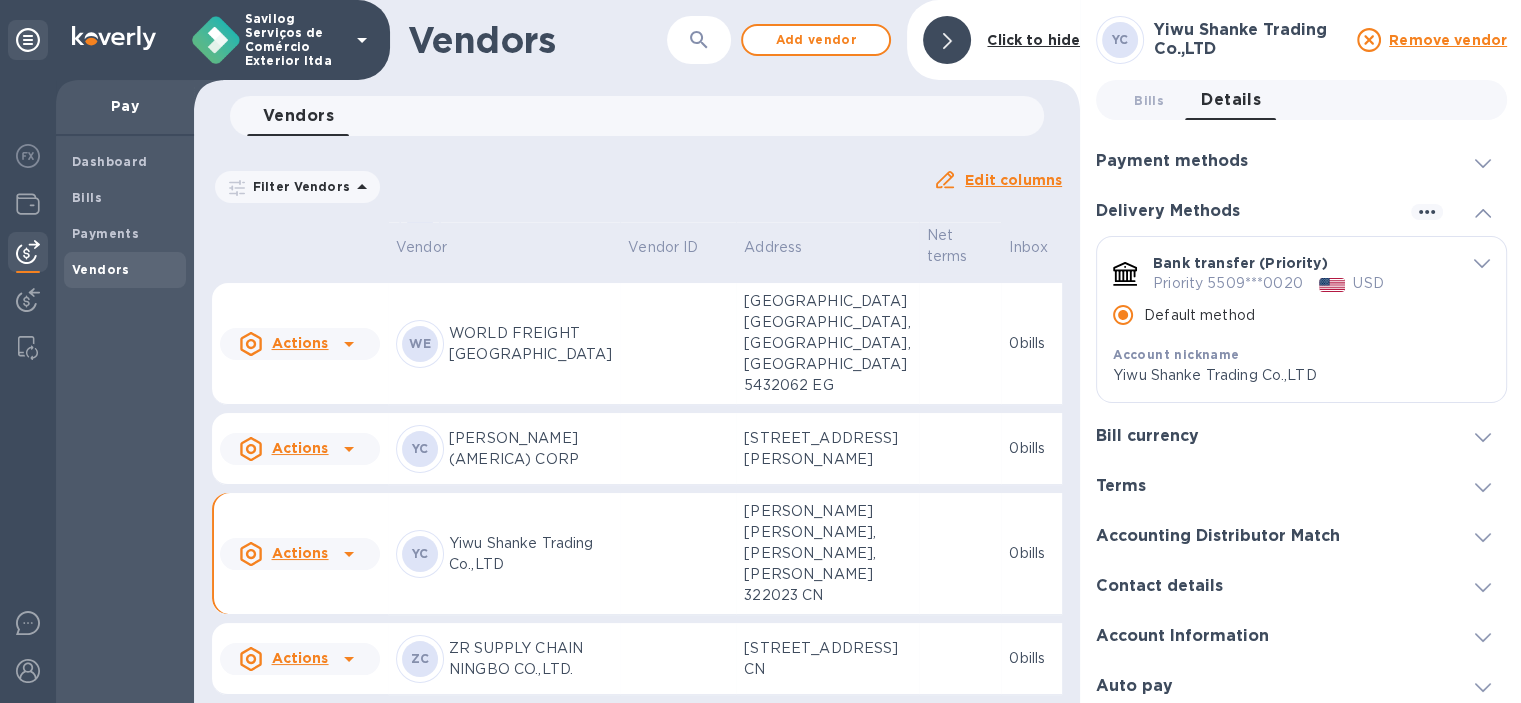 click 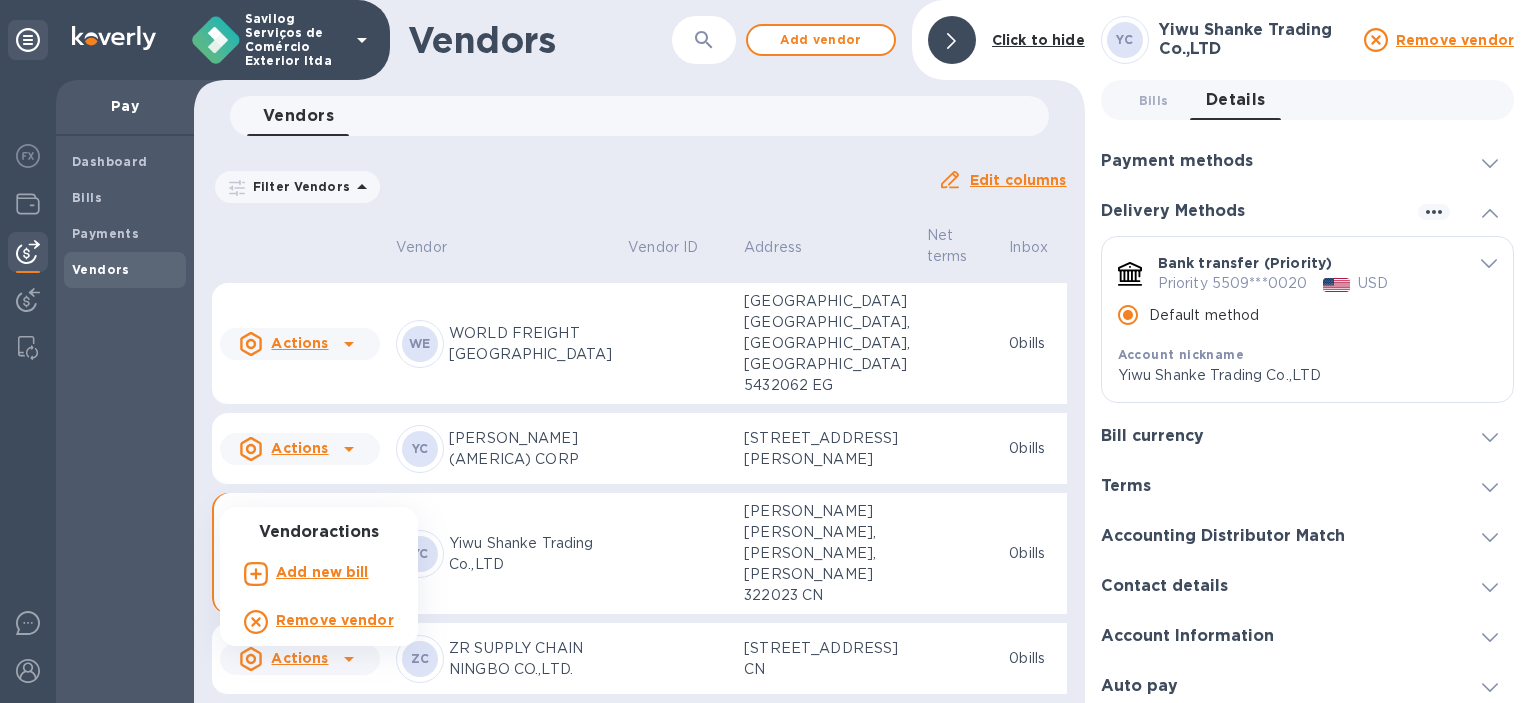 click on "Add new bill" at bounding box center (322, 572) 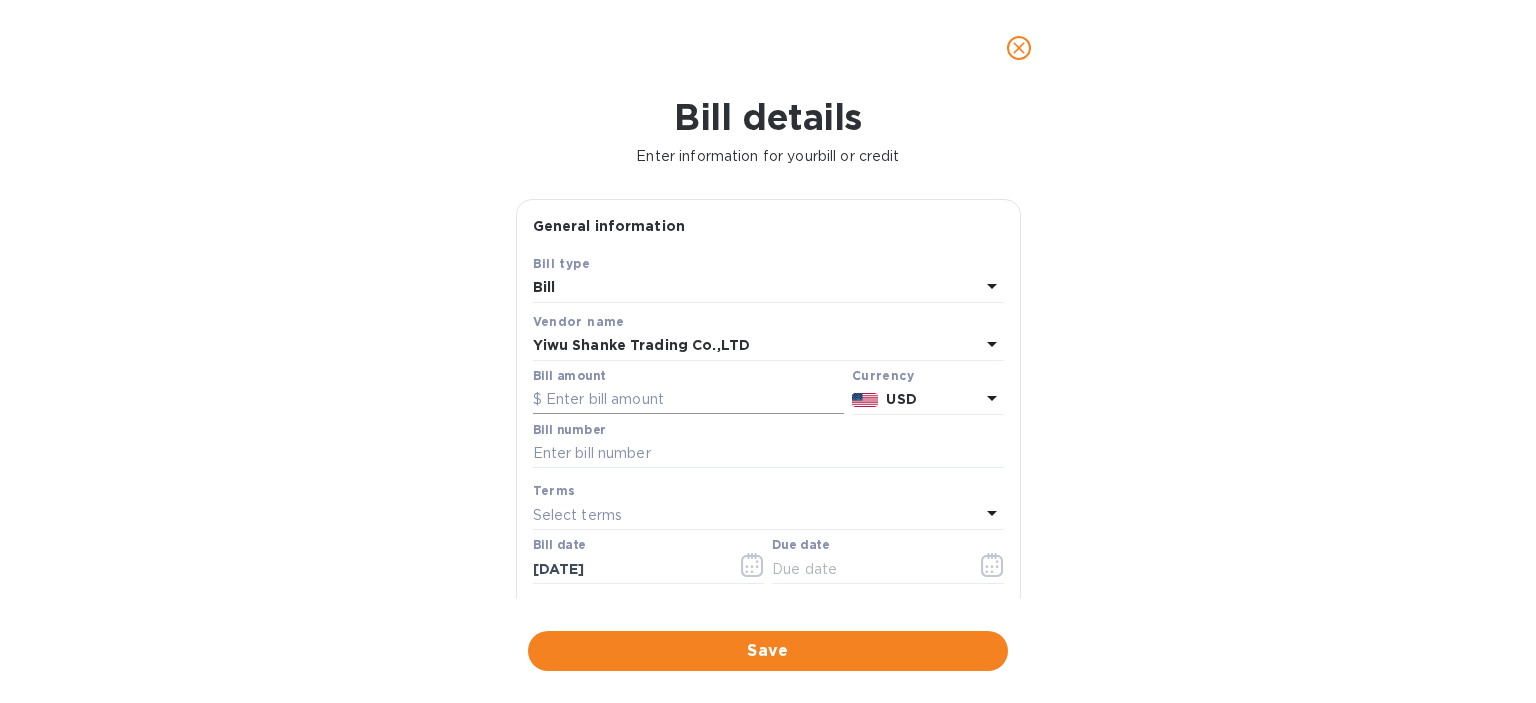 drag, startPoint x: 629, startPoint y: 415, endPoint x: 636, endPoint y: 403, distance: 13.892444 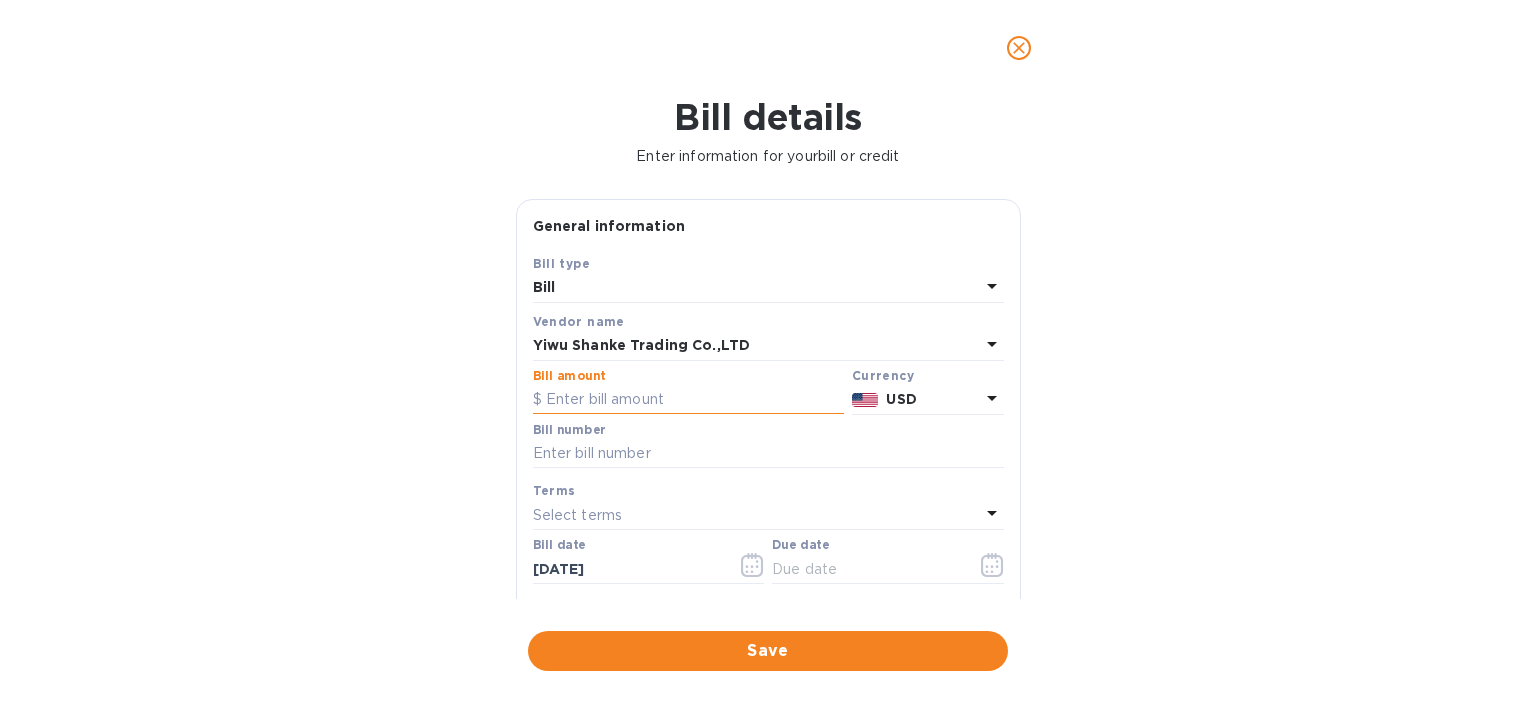 paste on "58.68420" 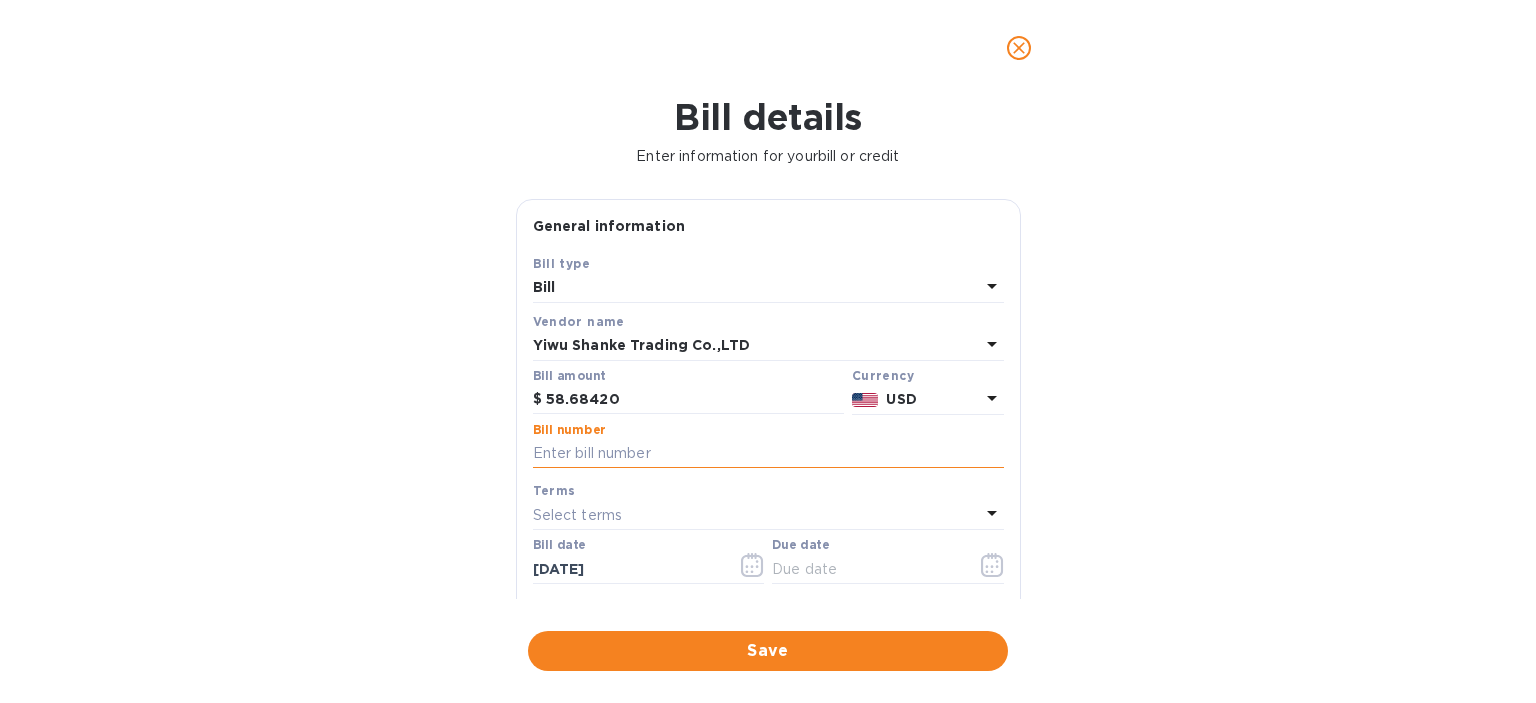 click at bounding box center (768, 454) 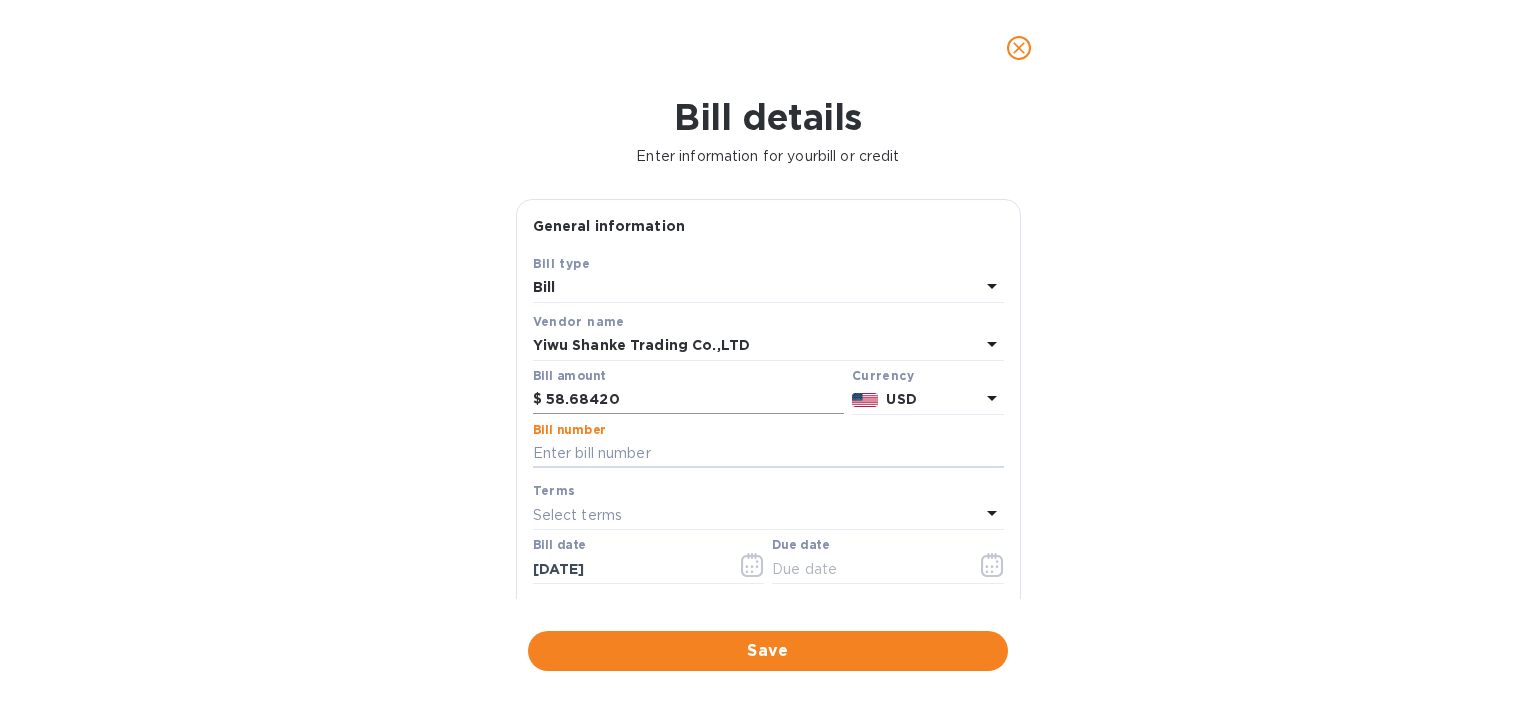 click on "58.68420" at bounding box center [695, 400] 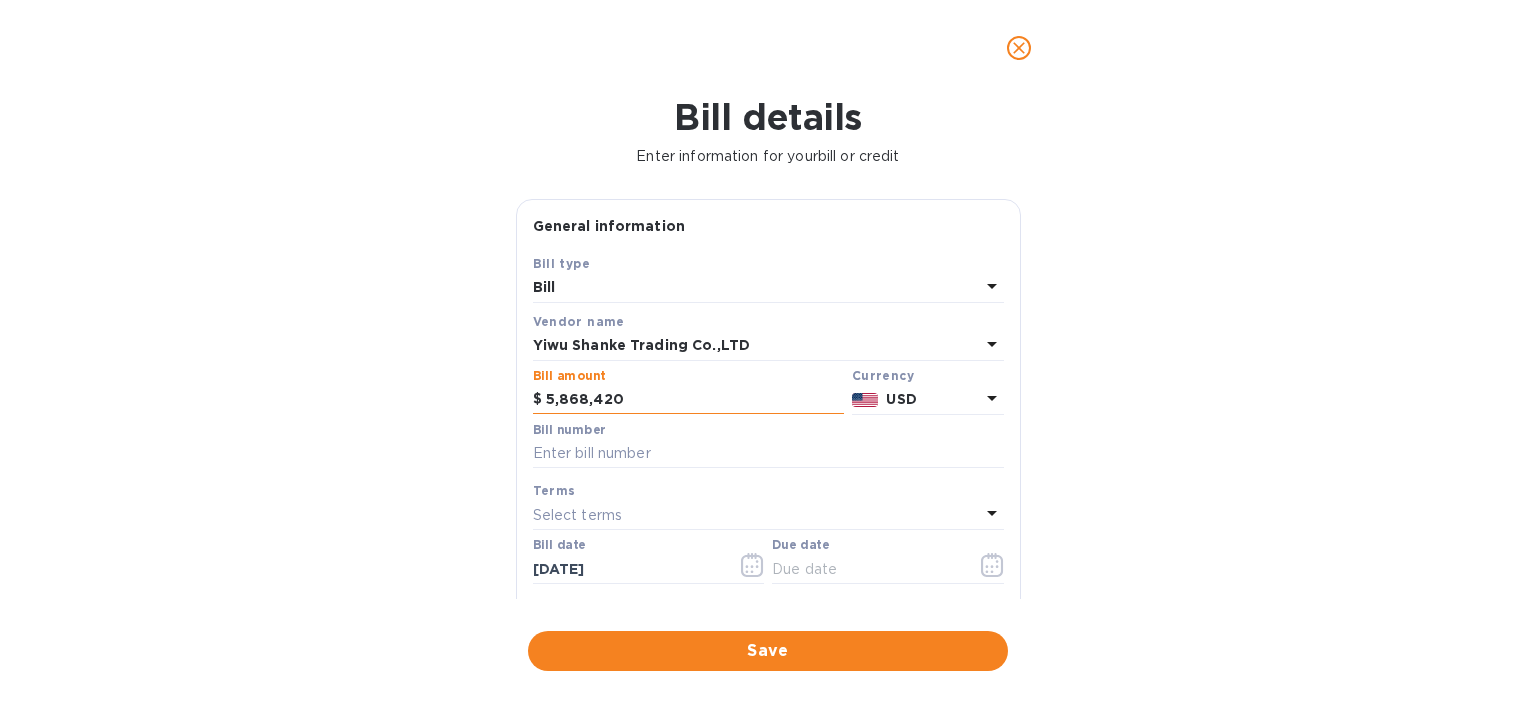 click on "5,868,420" at bounding box center [695, 400] 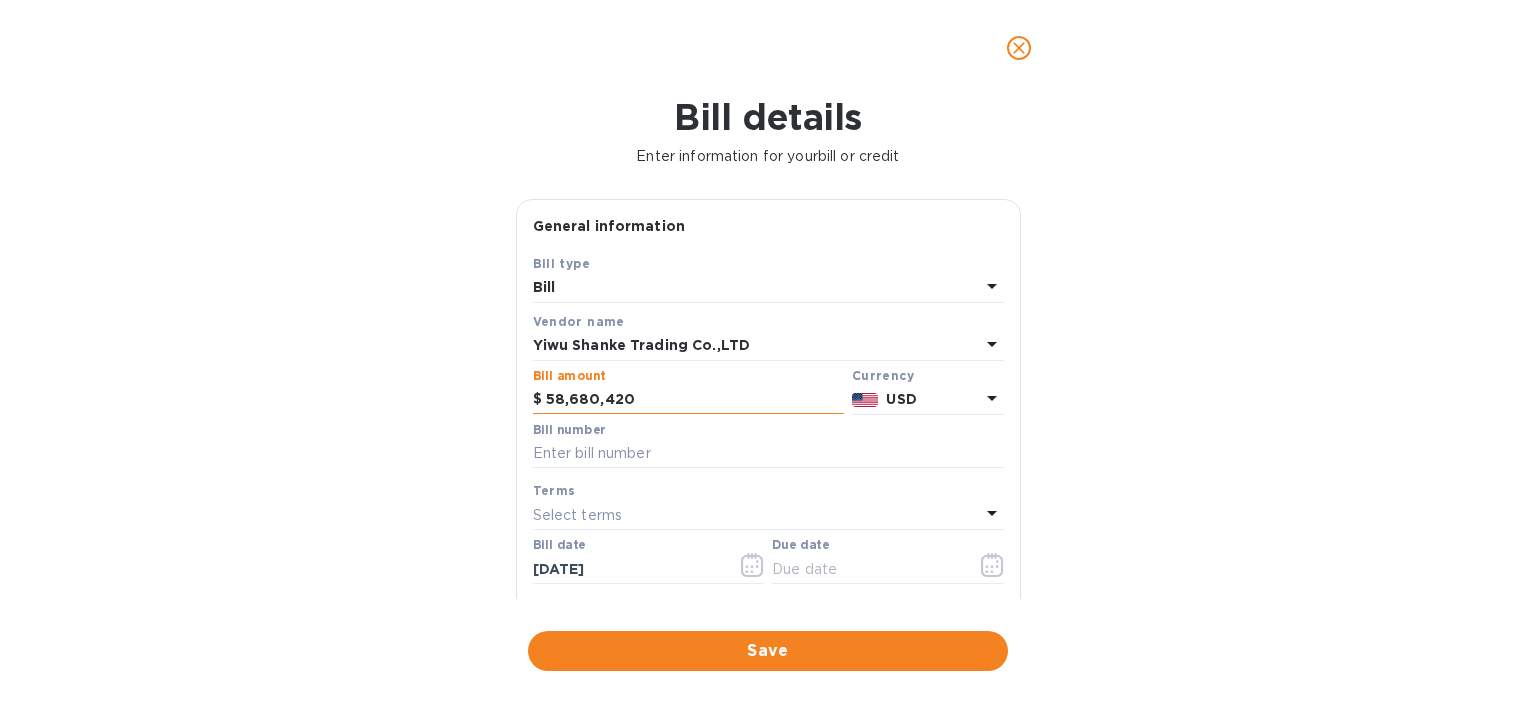 click on "58,680,420" at bounding box center (695, 400) 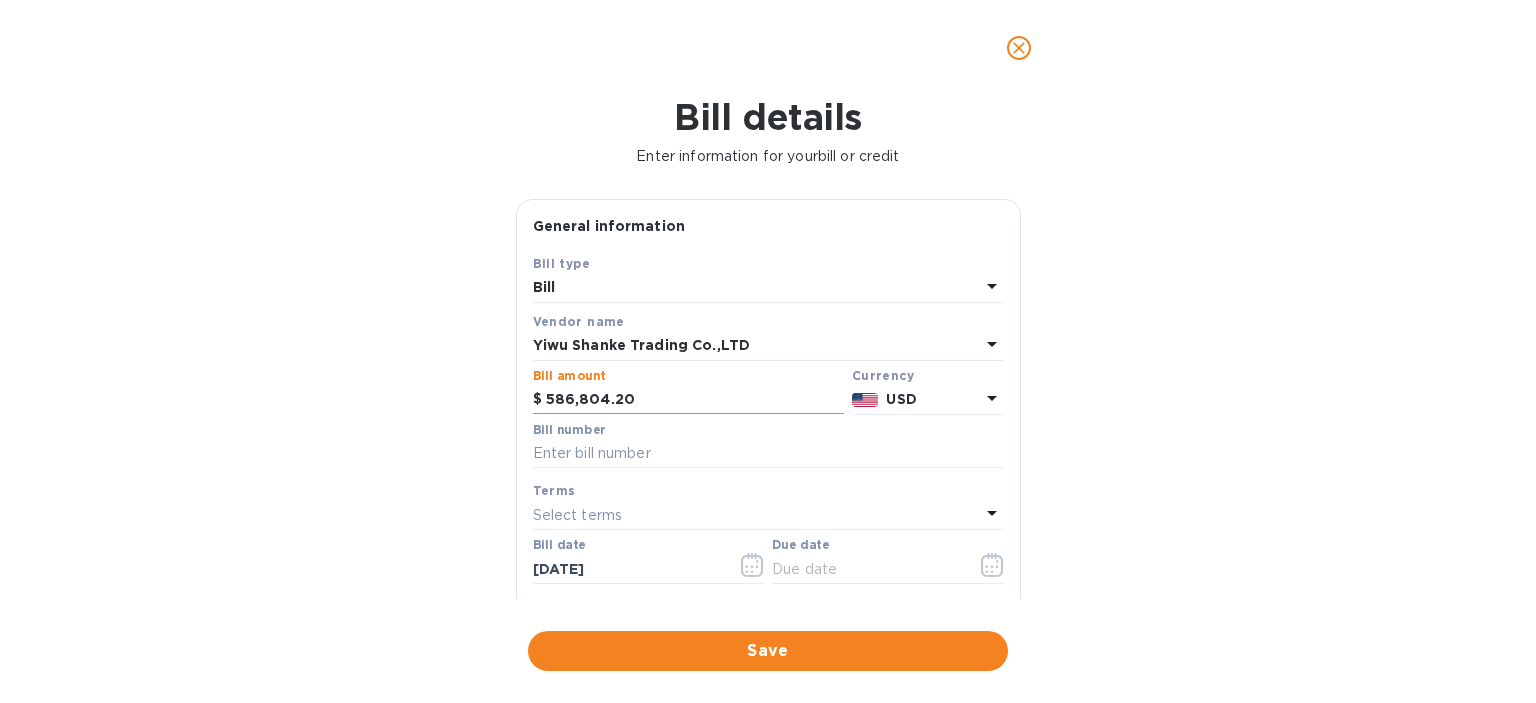 click on "586,804.20" at bounding box center (695, 400) 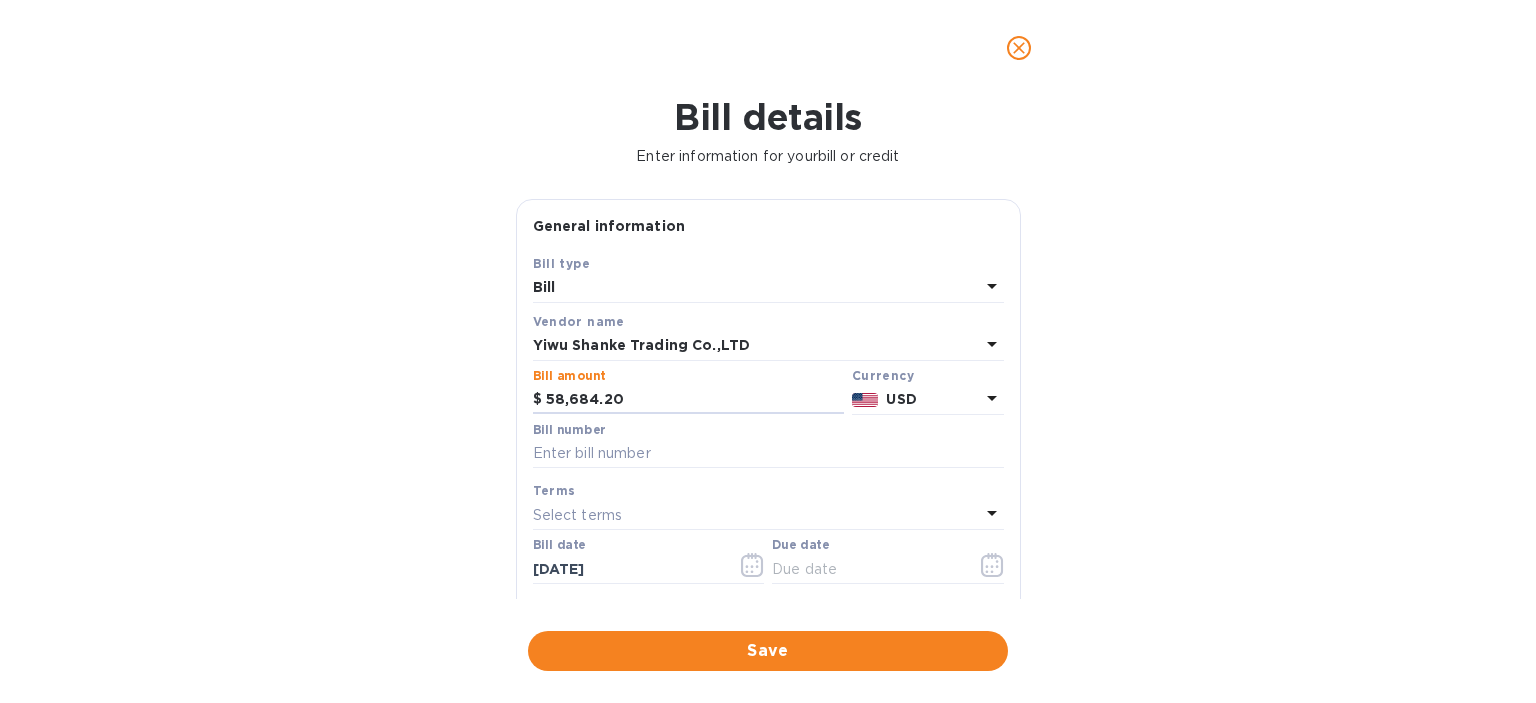 type on "58,684.20" 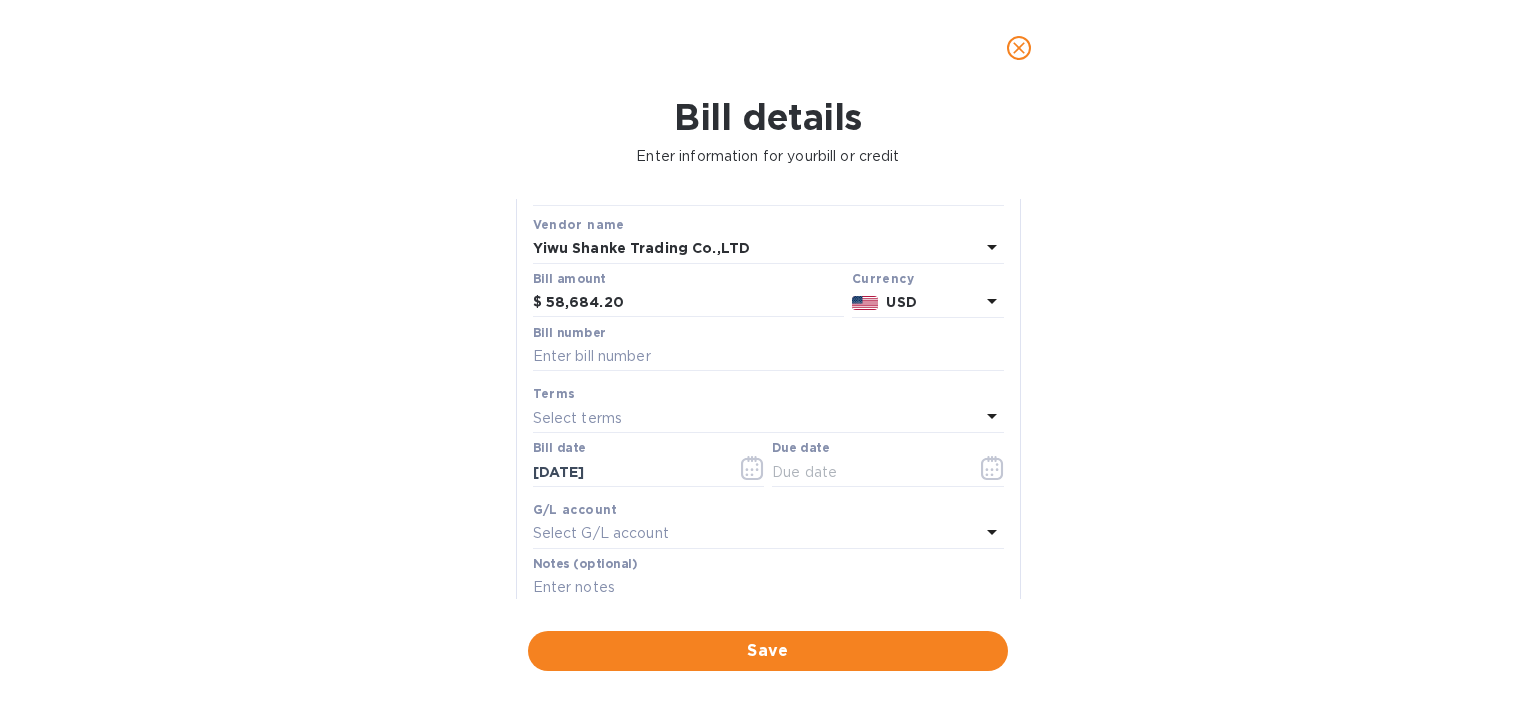 scroll, scrollTop: 100, scrollLeft: 0, axis: vertical 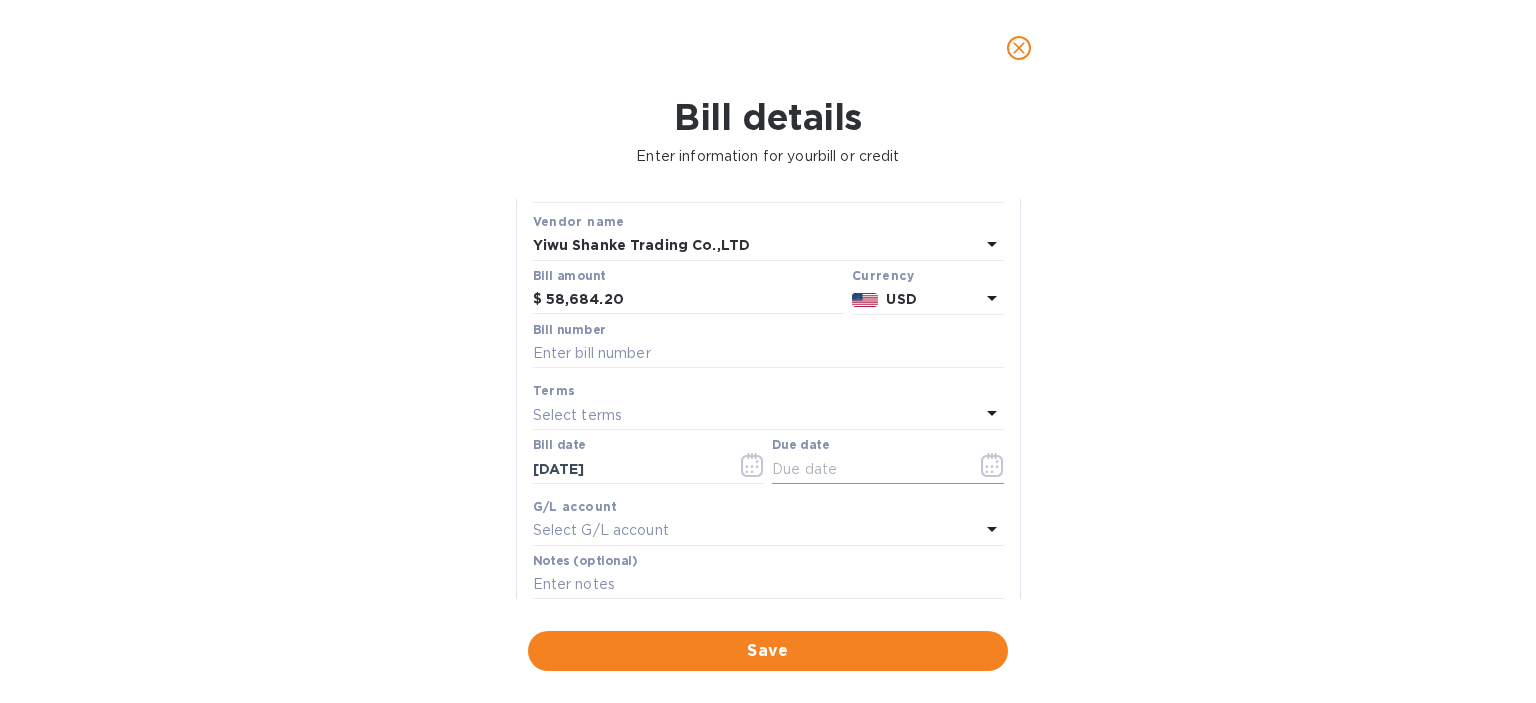 click 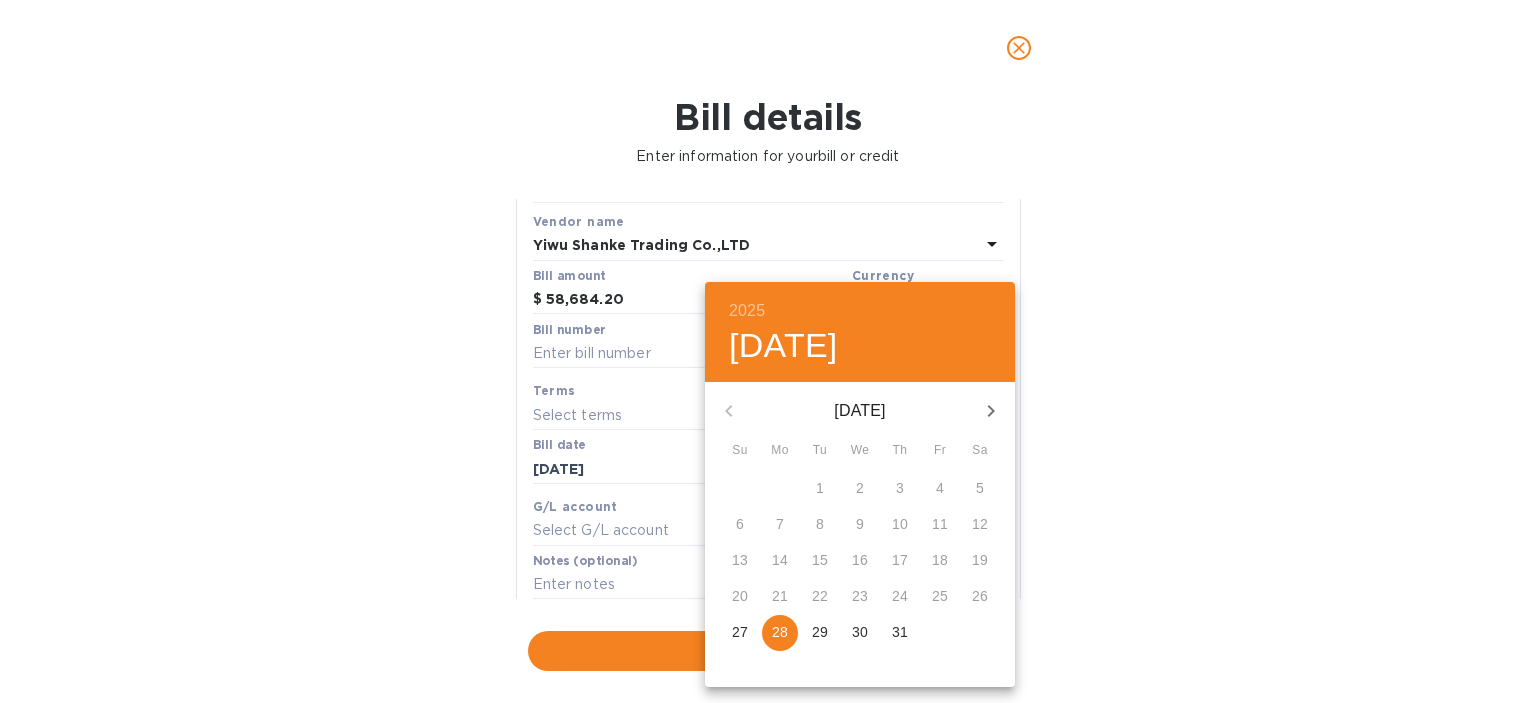 click on "28" at bounding box center (780, 632) 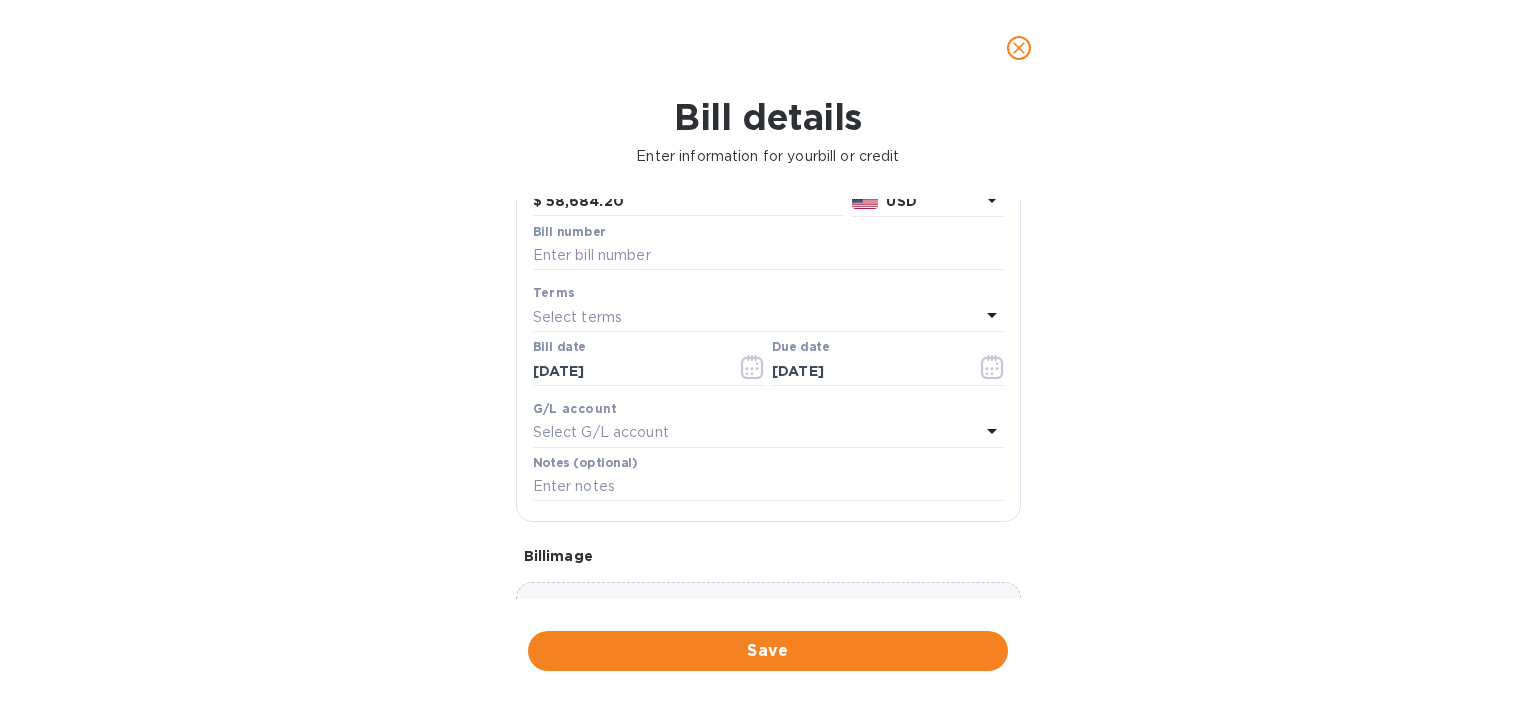 scroll, scrollTop: 200, scrollLeft: 0, axis: vertical 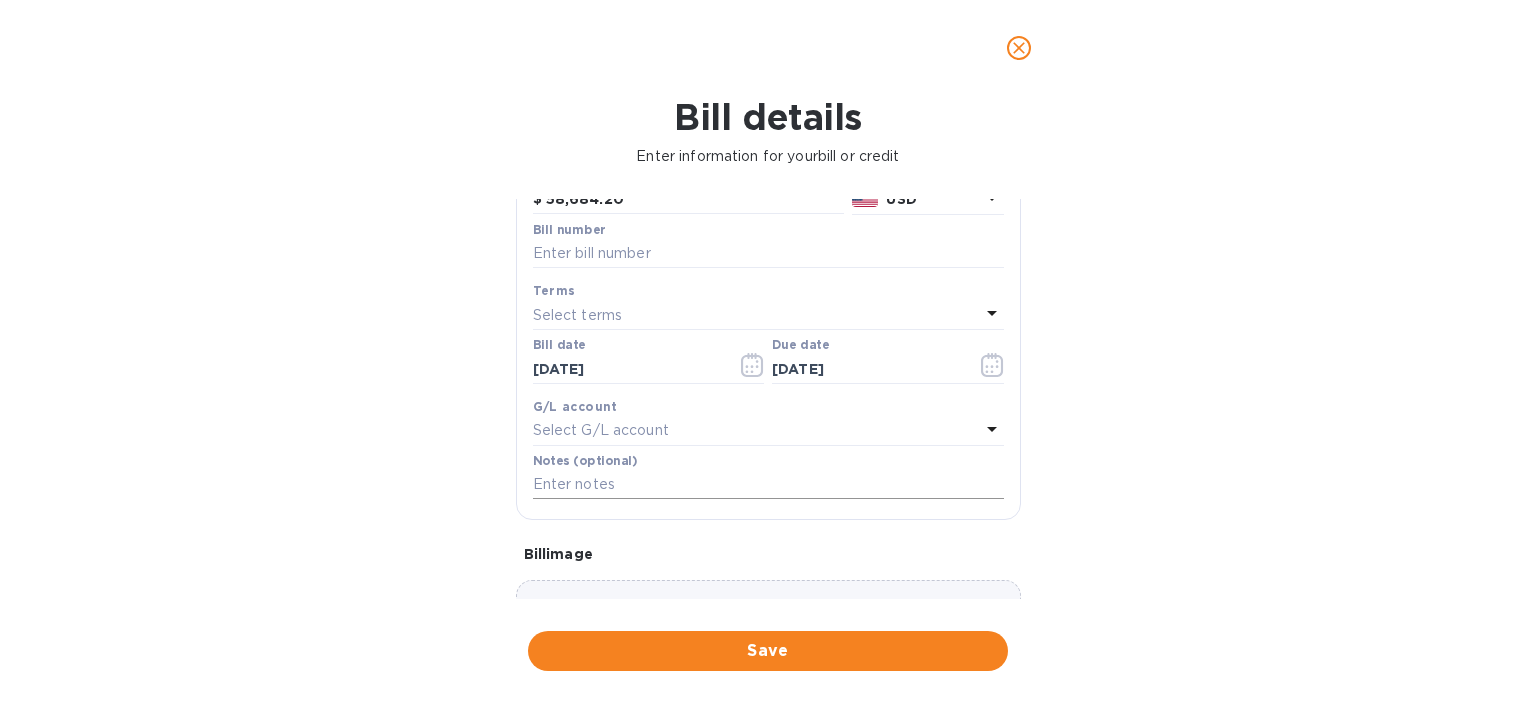 drag, startPoint x: 612, startPoint y: 503, endPoint x: 620, endPoint y: 492, distance: 13.601471 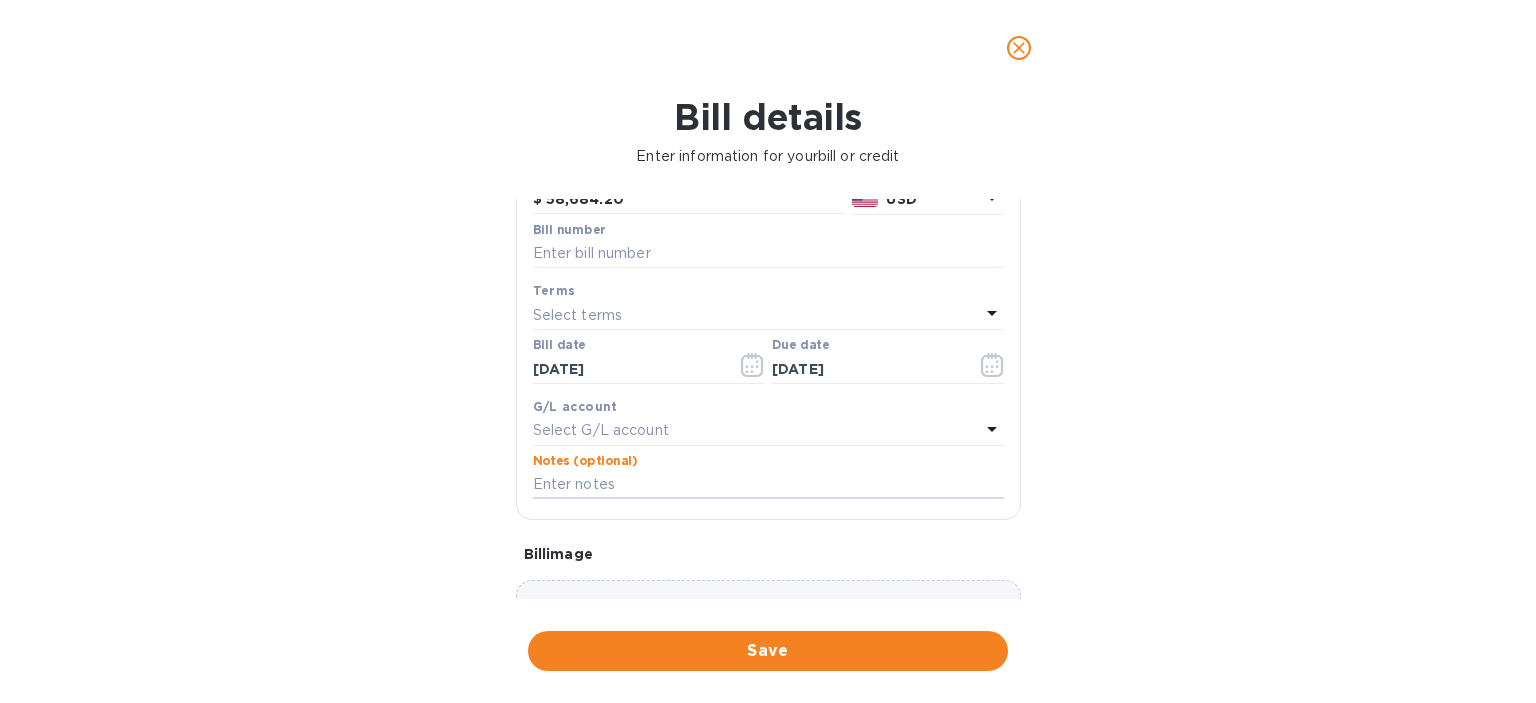 paste on "CON000103" 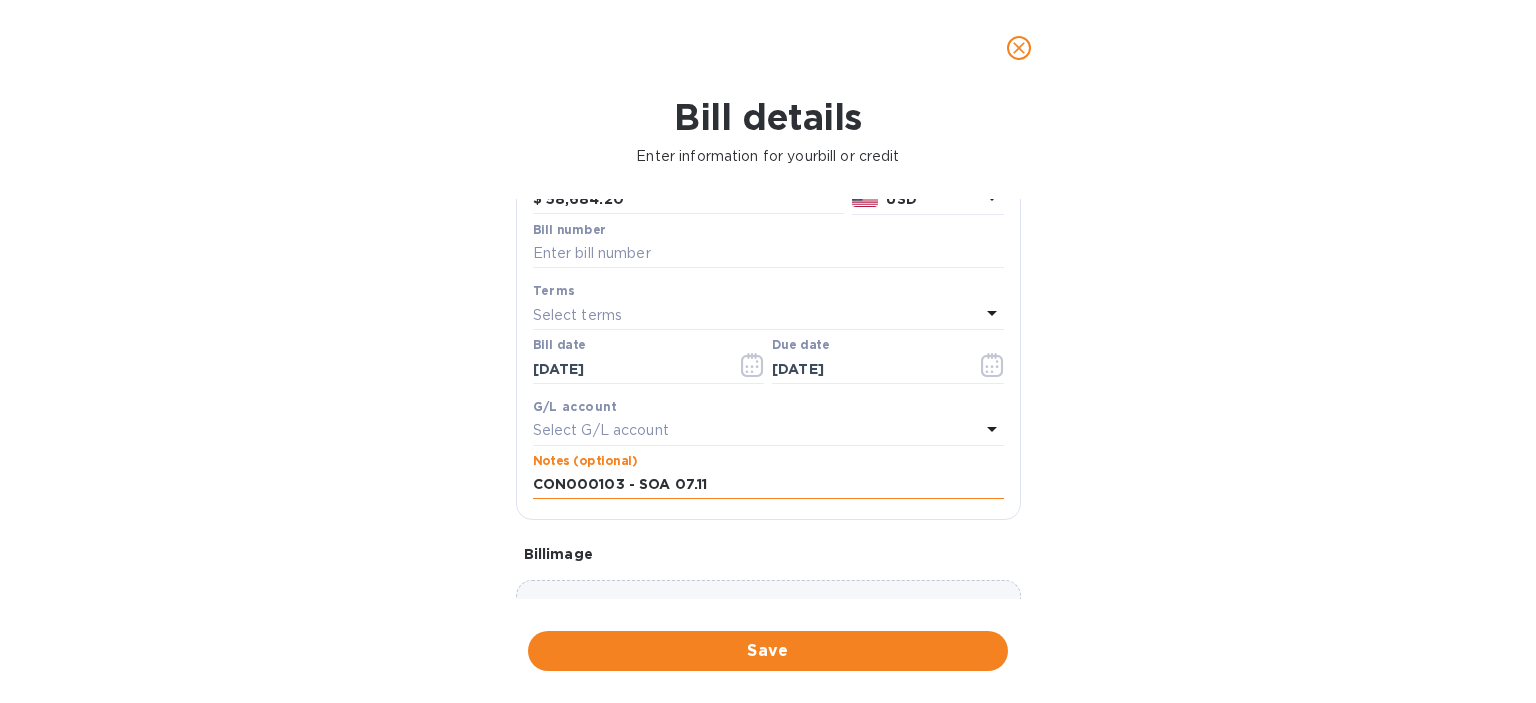 click on "CON000103 - SOA 07.11" at bounding box center (768, 485) 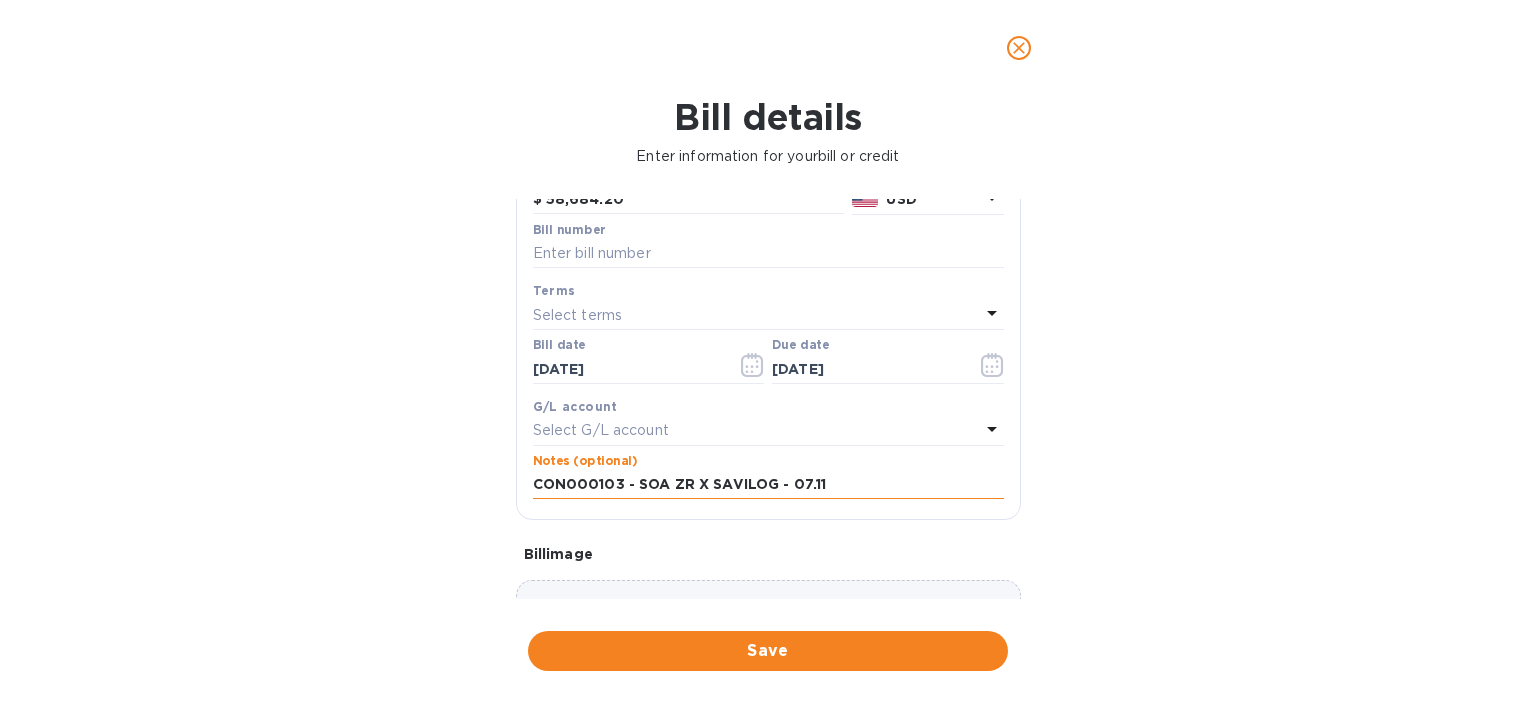click on "CON000103 - SOA ZR X SAVILOG - 07.11" at bounding box center (768, 485) 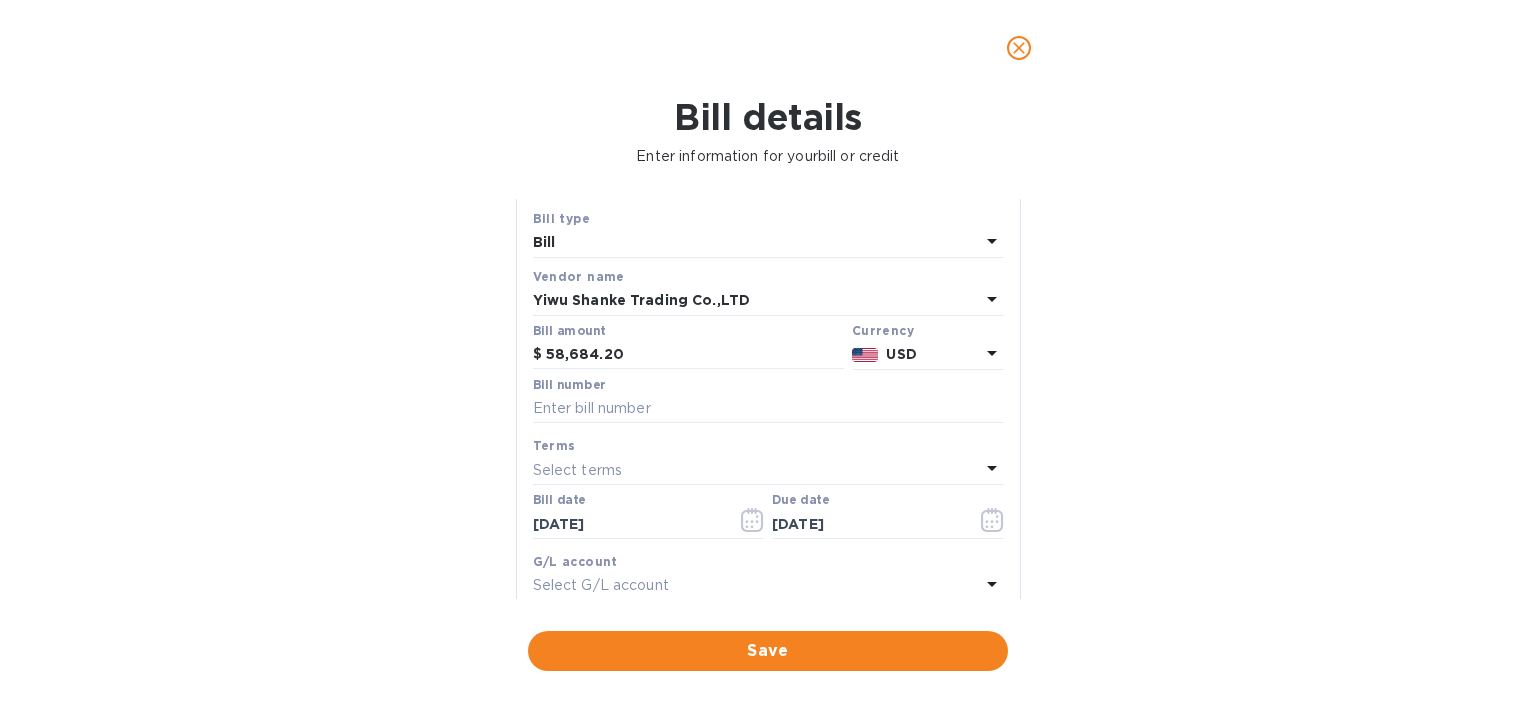scroll, scrollTop: 0, scrollLeft: 0, axis: both 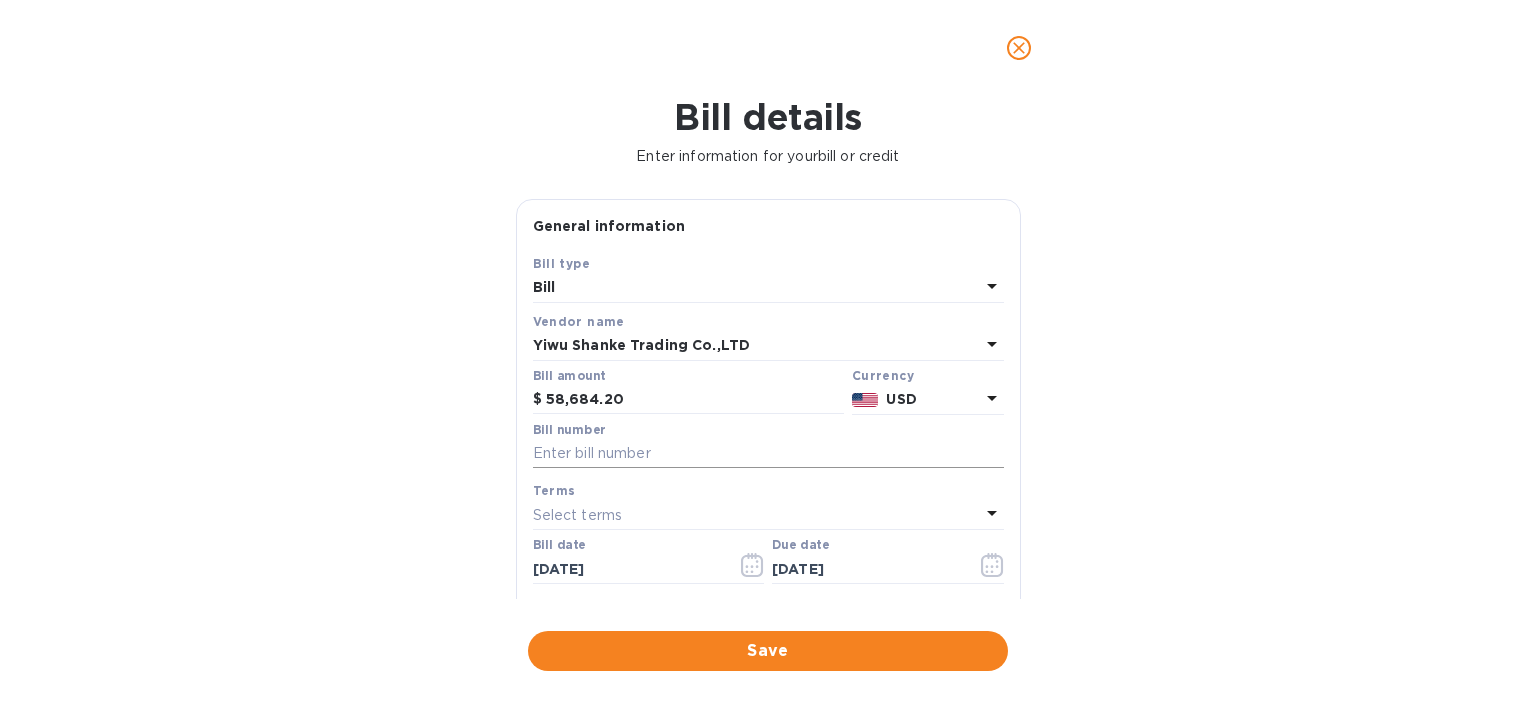 type on "CON000103 - SOA ZR X SAVILOG - 07.11" 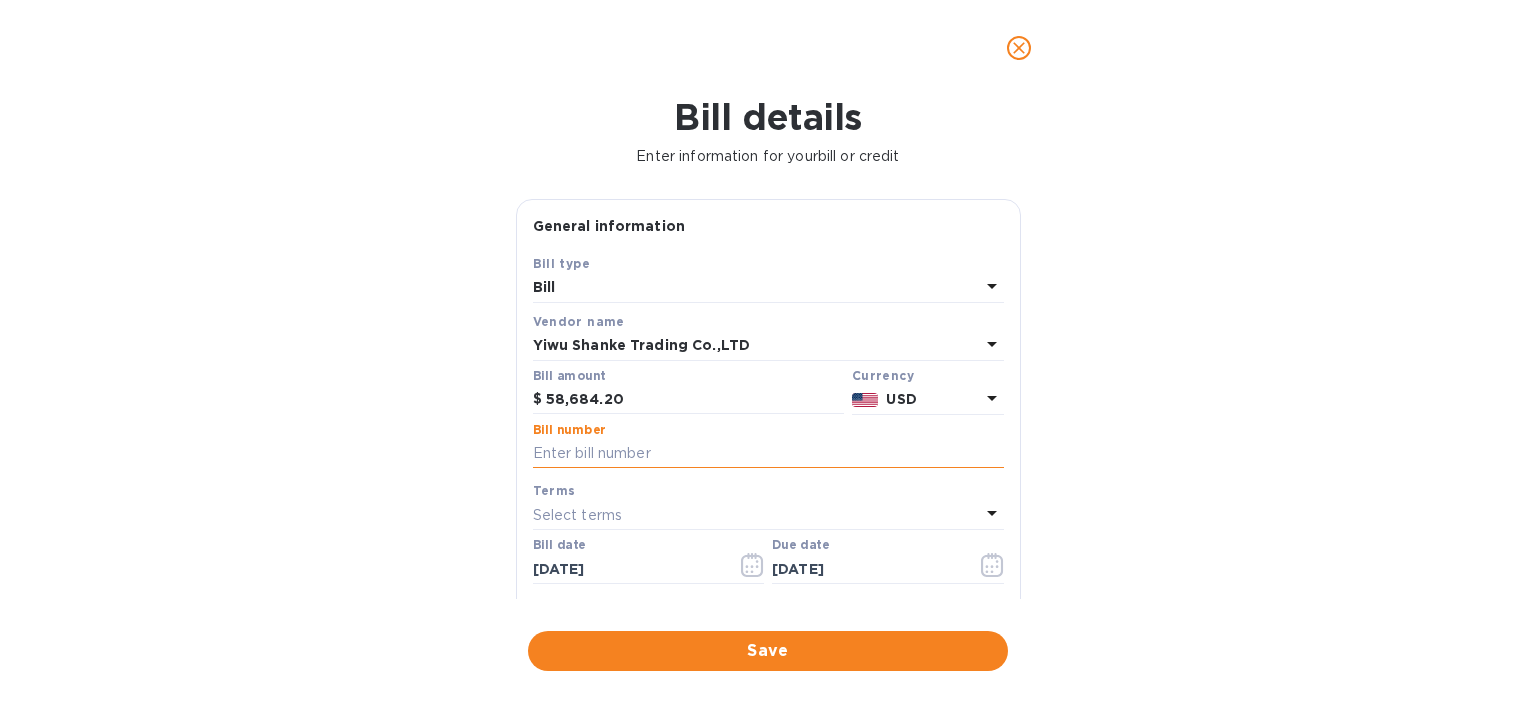 paste on "CON000103 - SOA ZR X SAVILOG - 07.11" 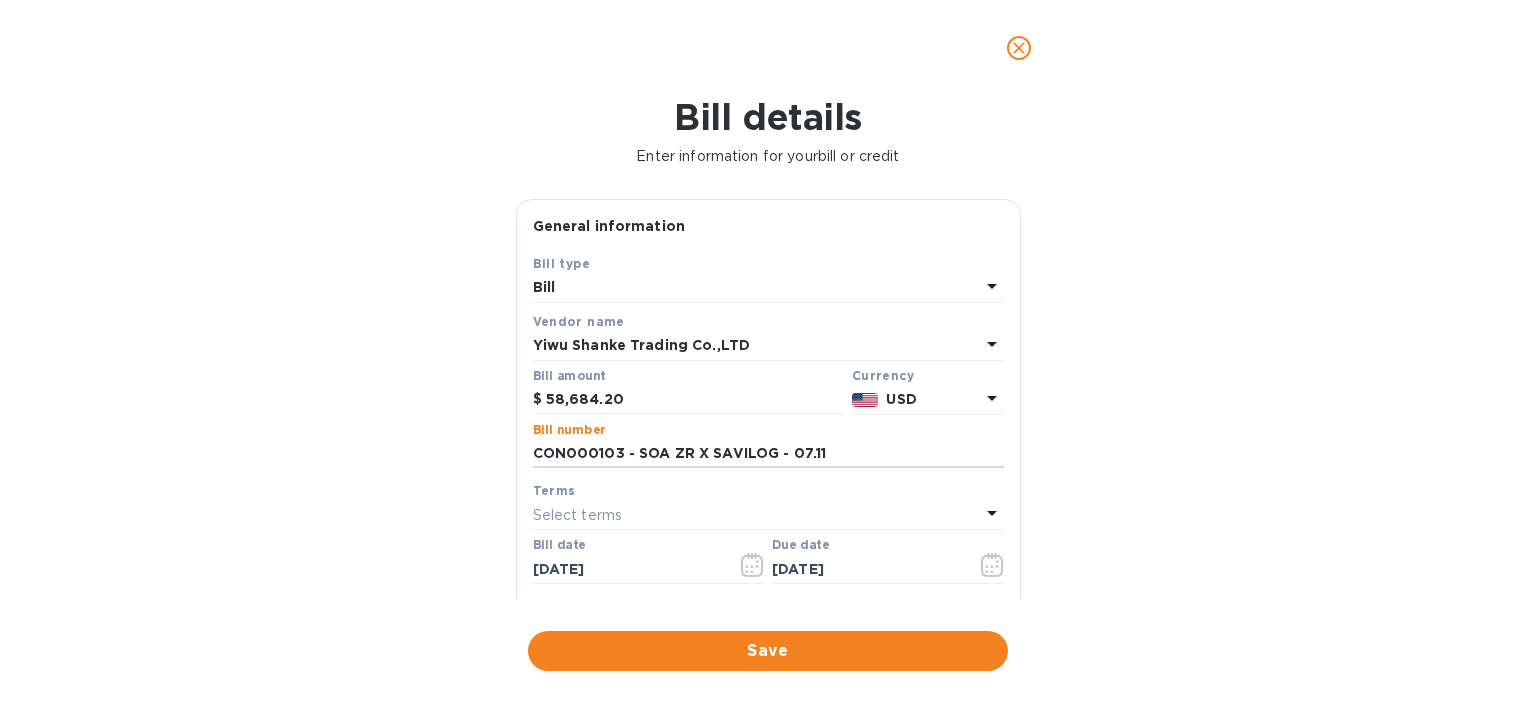 type on "CON000103 - SOA ZR X SAVILOG - 07.11" 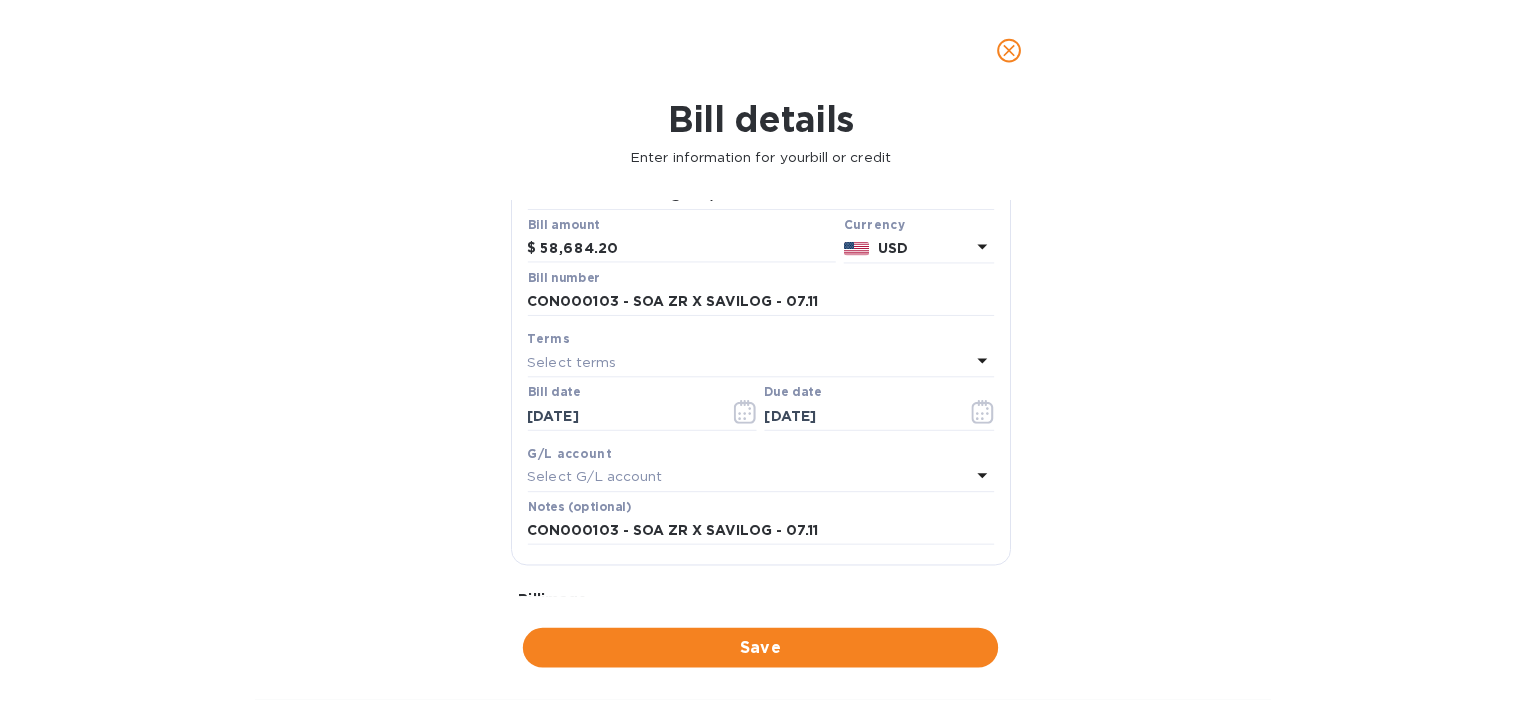 scroll, scrollTop: 200, scrollLeft: 0, axis: vertical 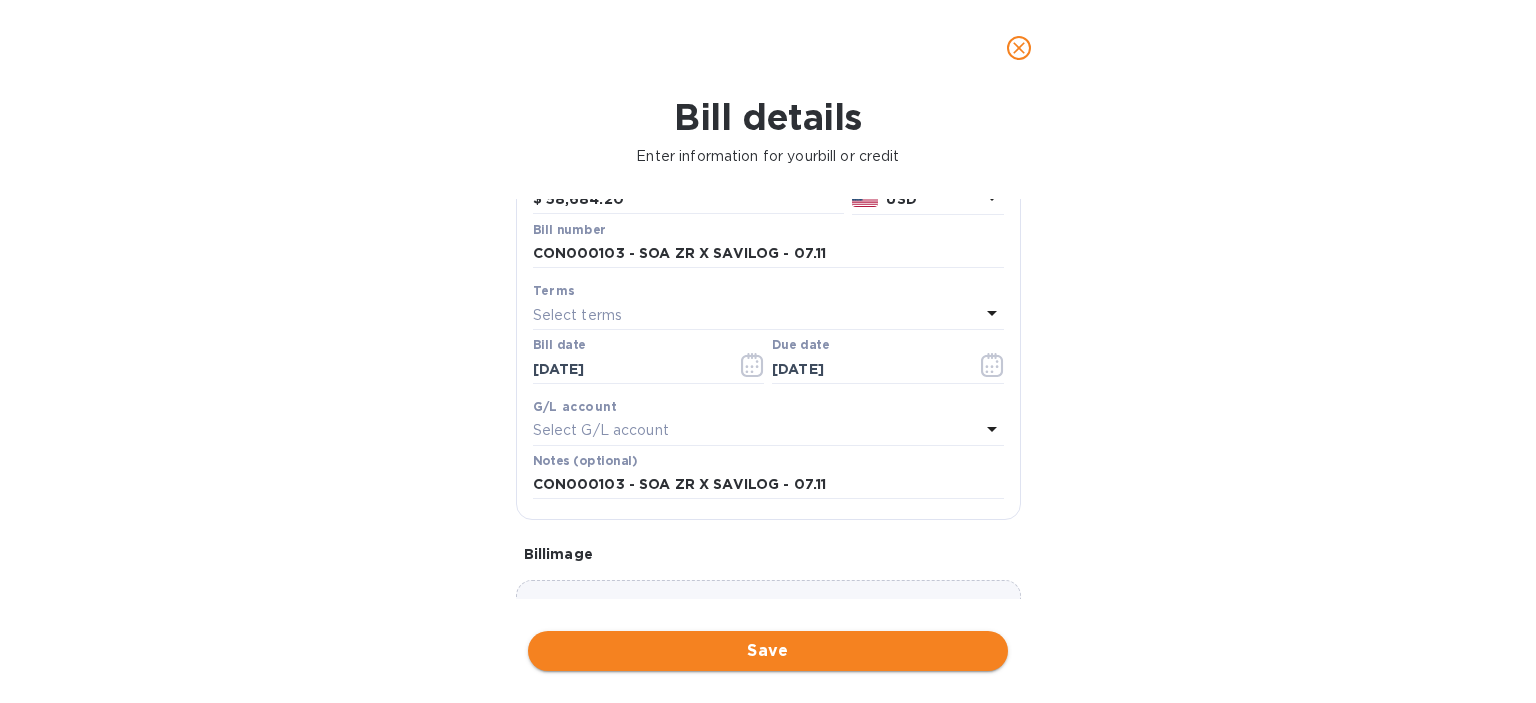 click on "Save" at bounding box center [768, 651] 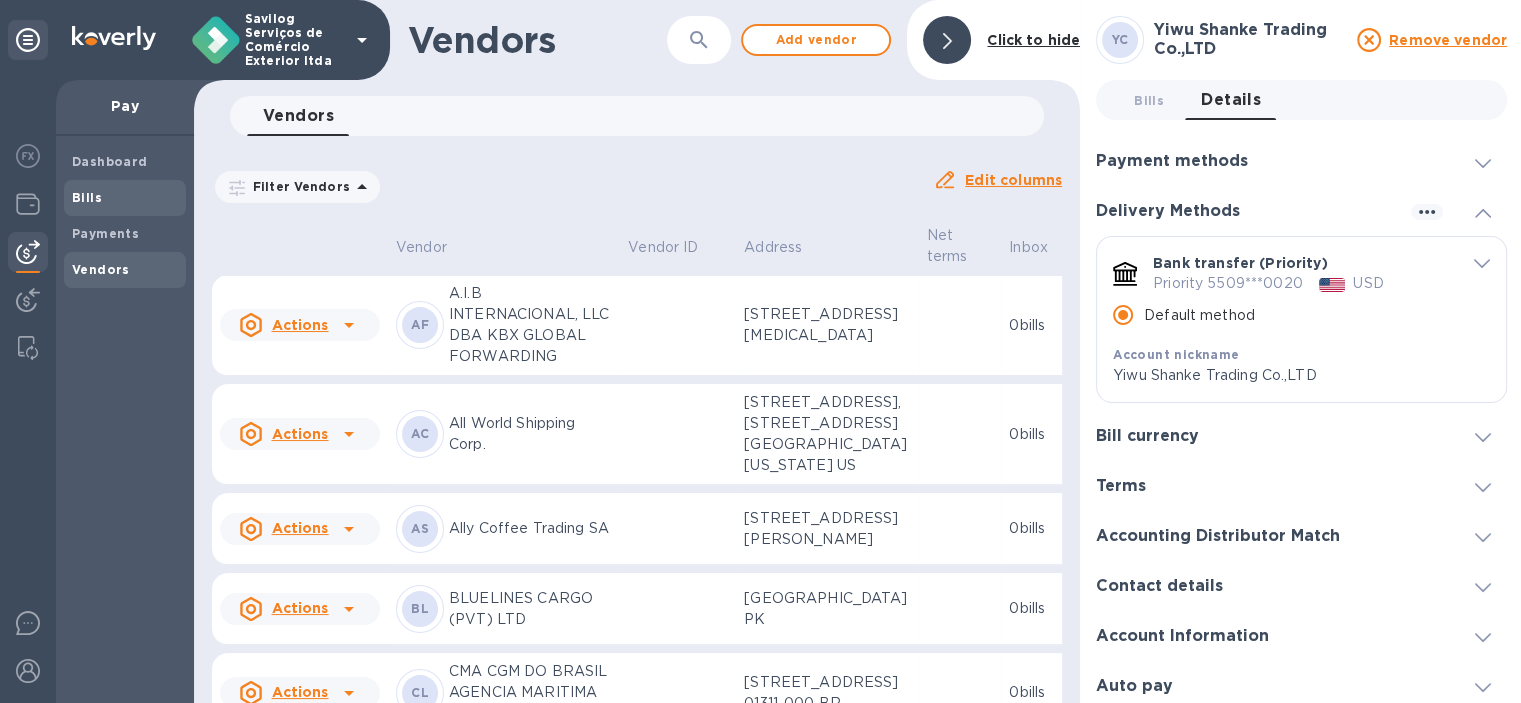 click on "Bills" at bounding box center [87, 197] 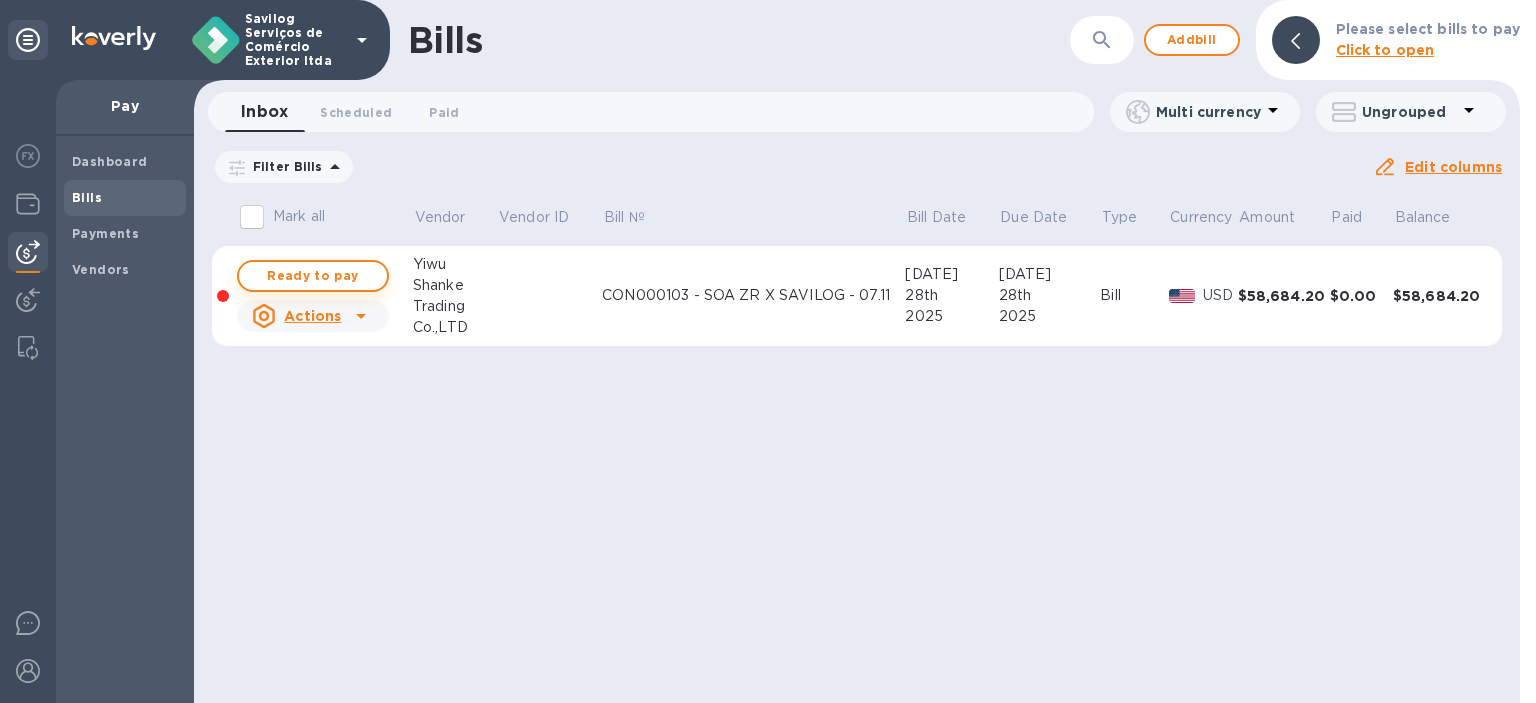 click on "Ready to pay" at bounding box center [313, 276] 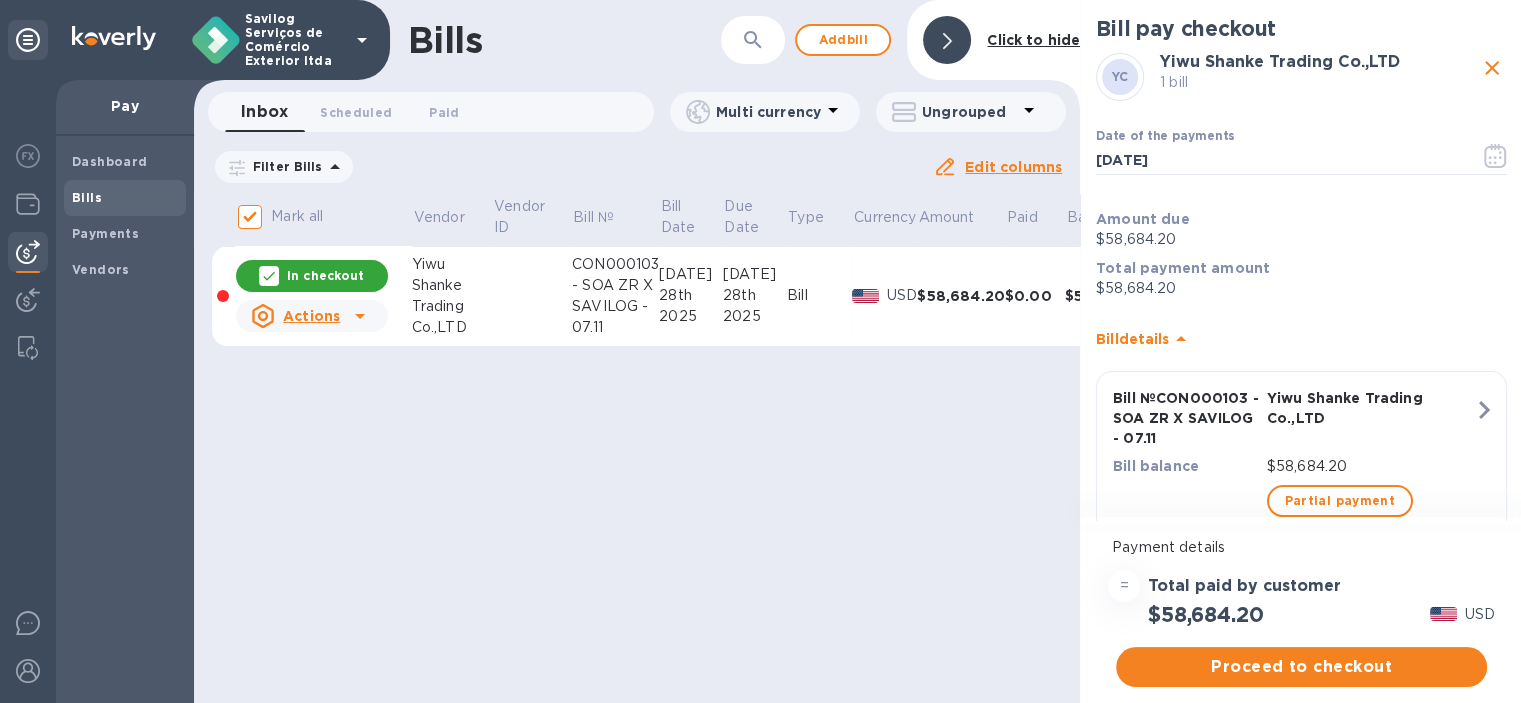 scroll, scrollTop: 15, scrollLeft: 0, axis: vertical 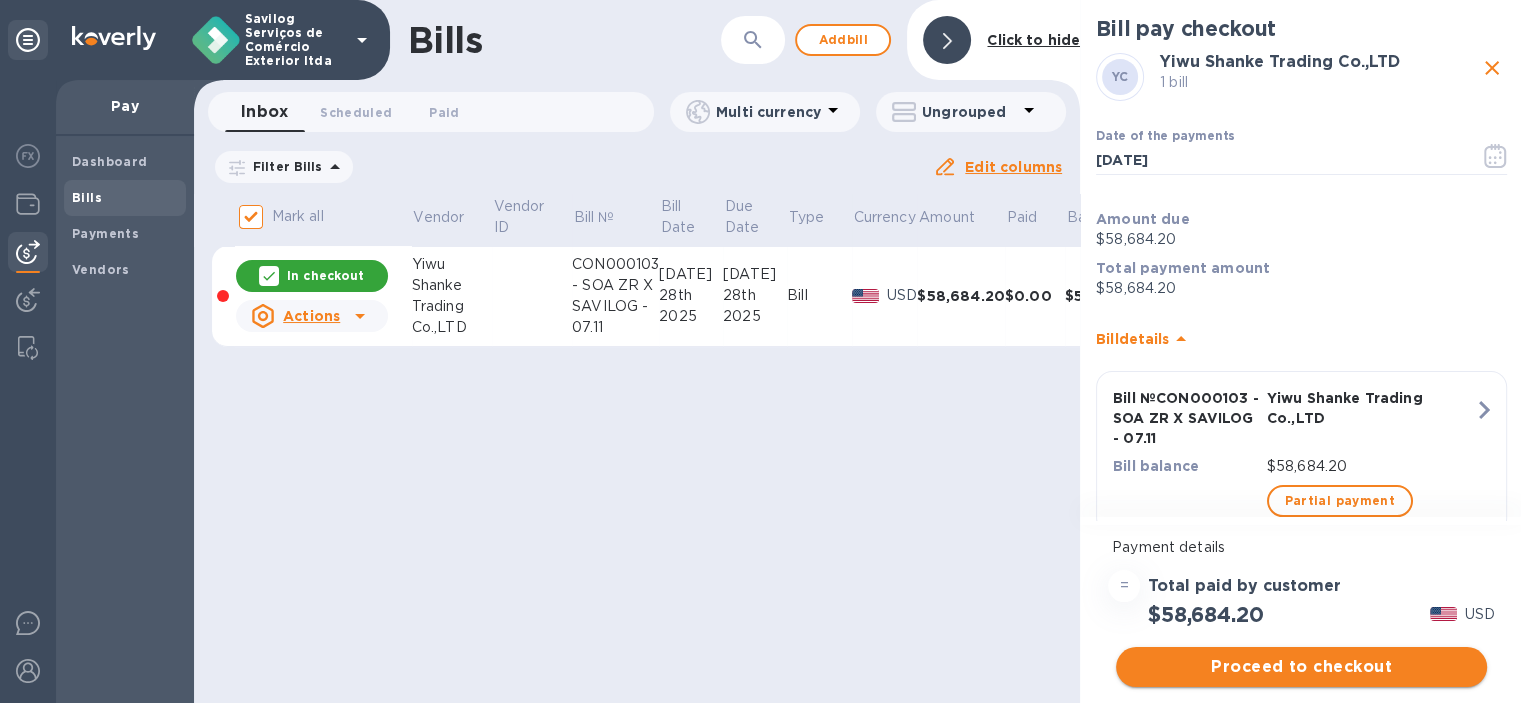 click on "Proceed to checkout" at bounding box center [1301, 667] 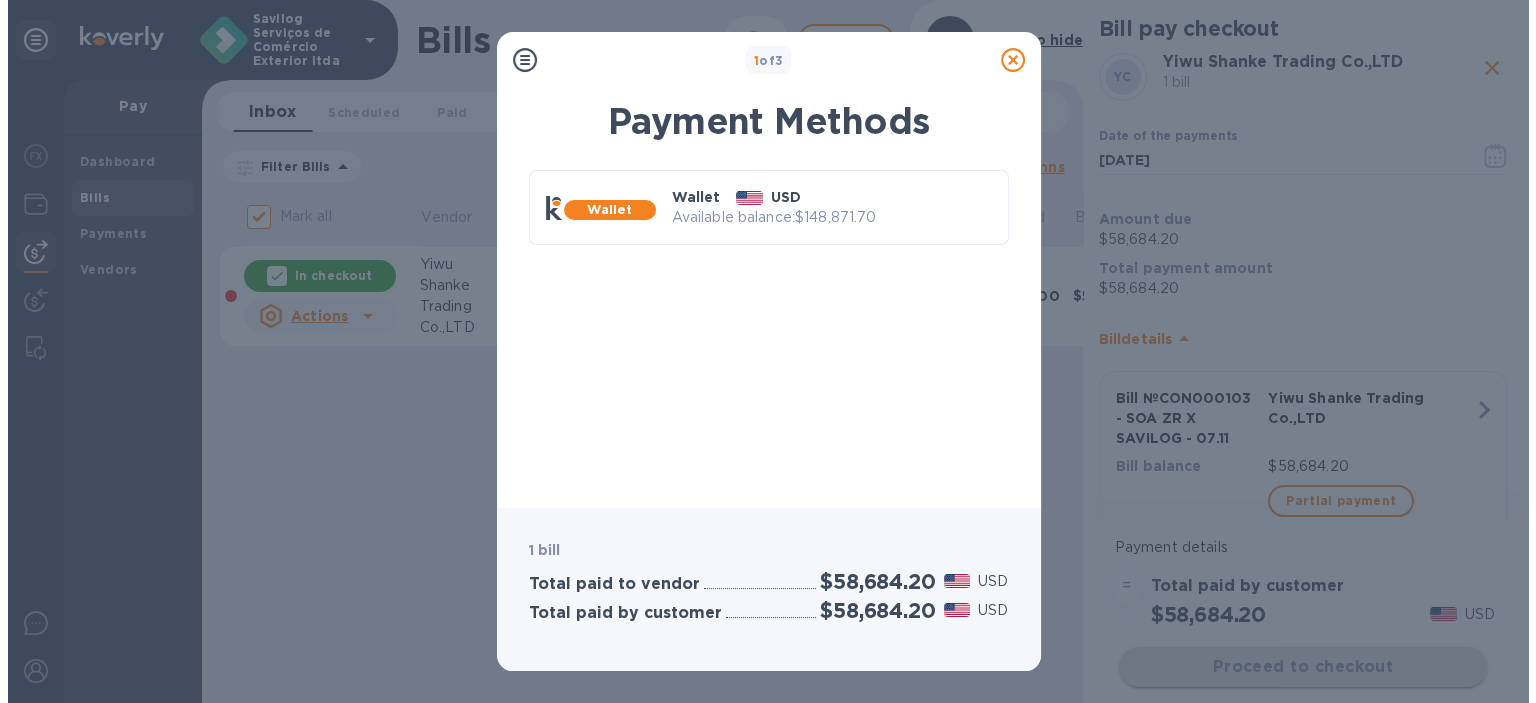 scroll, scrollTop: 0, scrollLeft: 0, axis: both 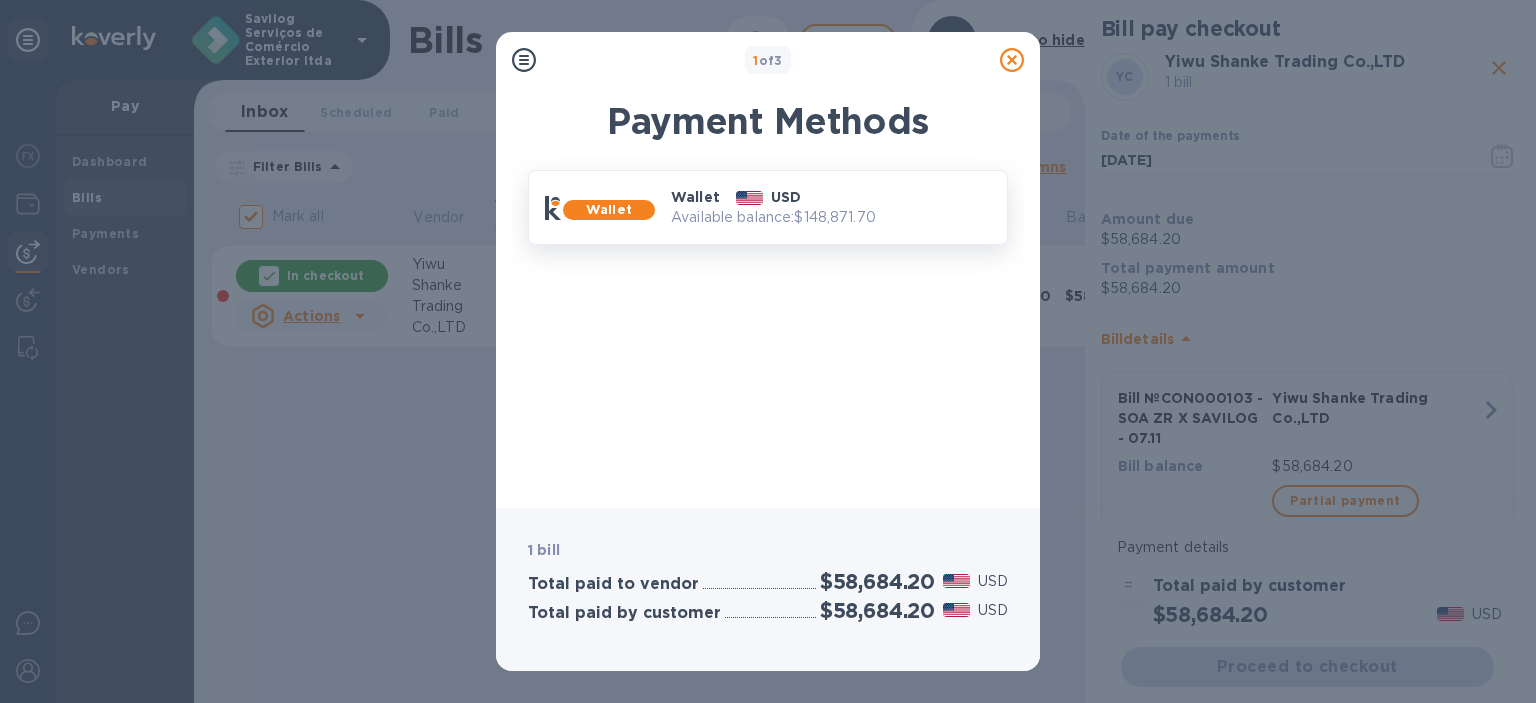 click on "USD" at bounding box center [786, 197] 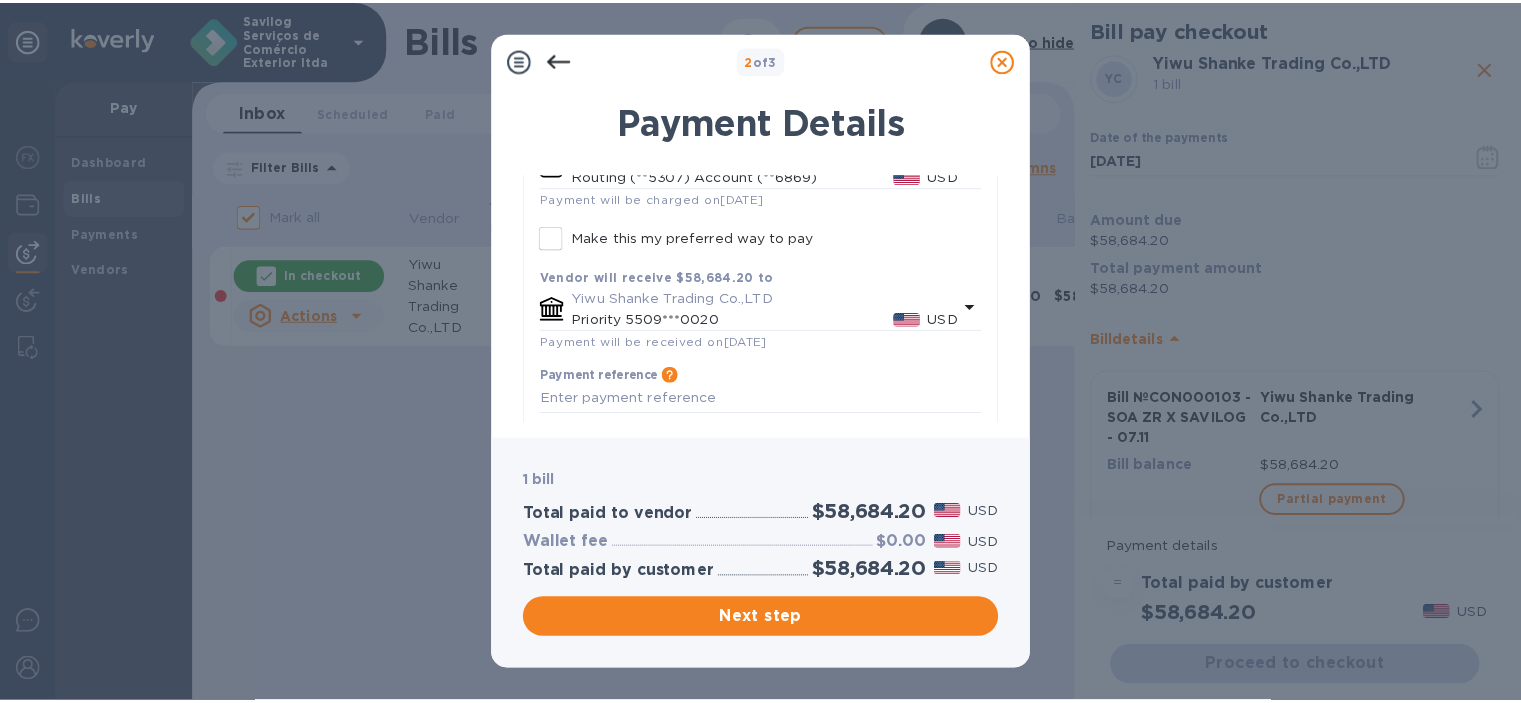 scroll, scrollTop: 240, scrollLeft: 0, axis: vertical 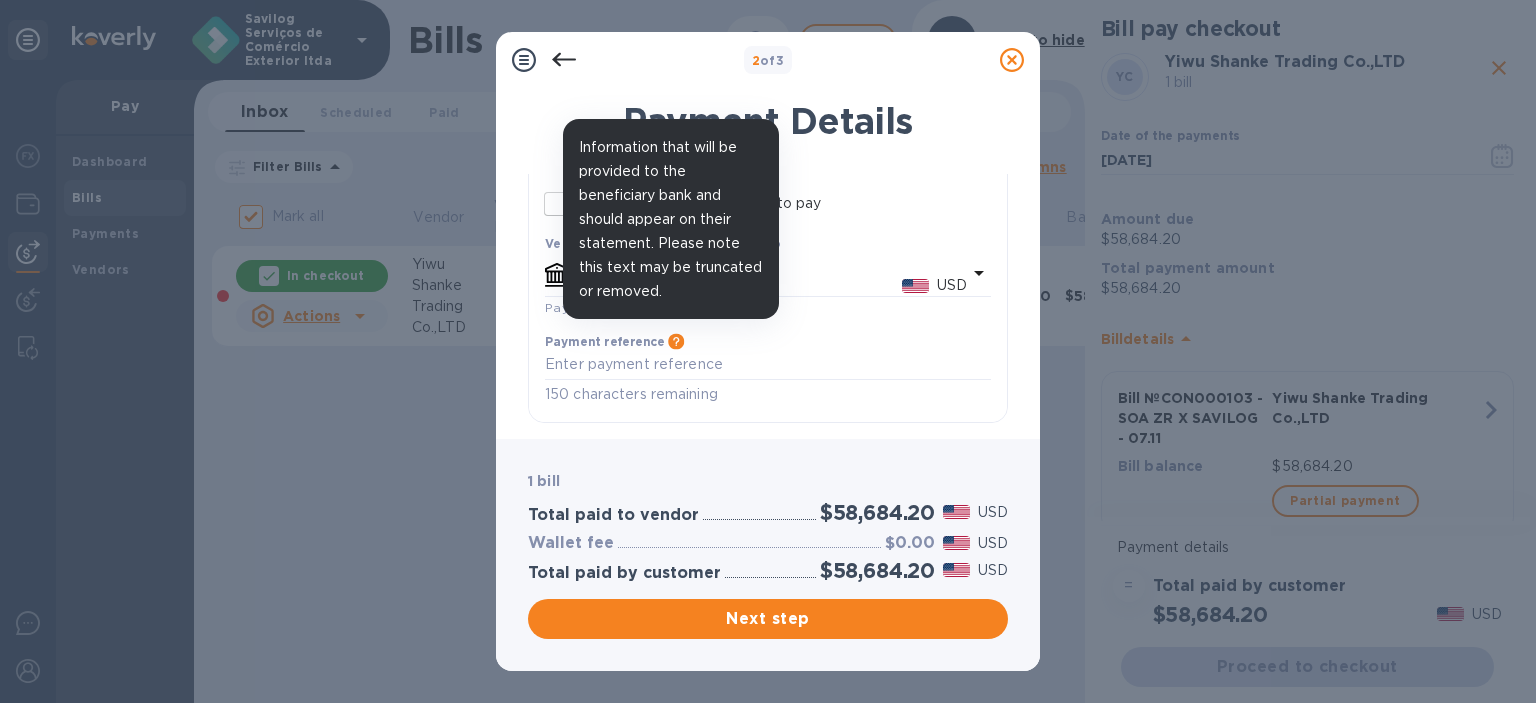 click 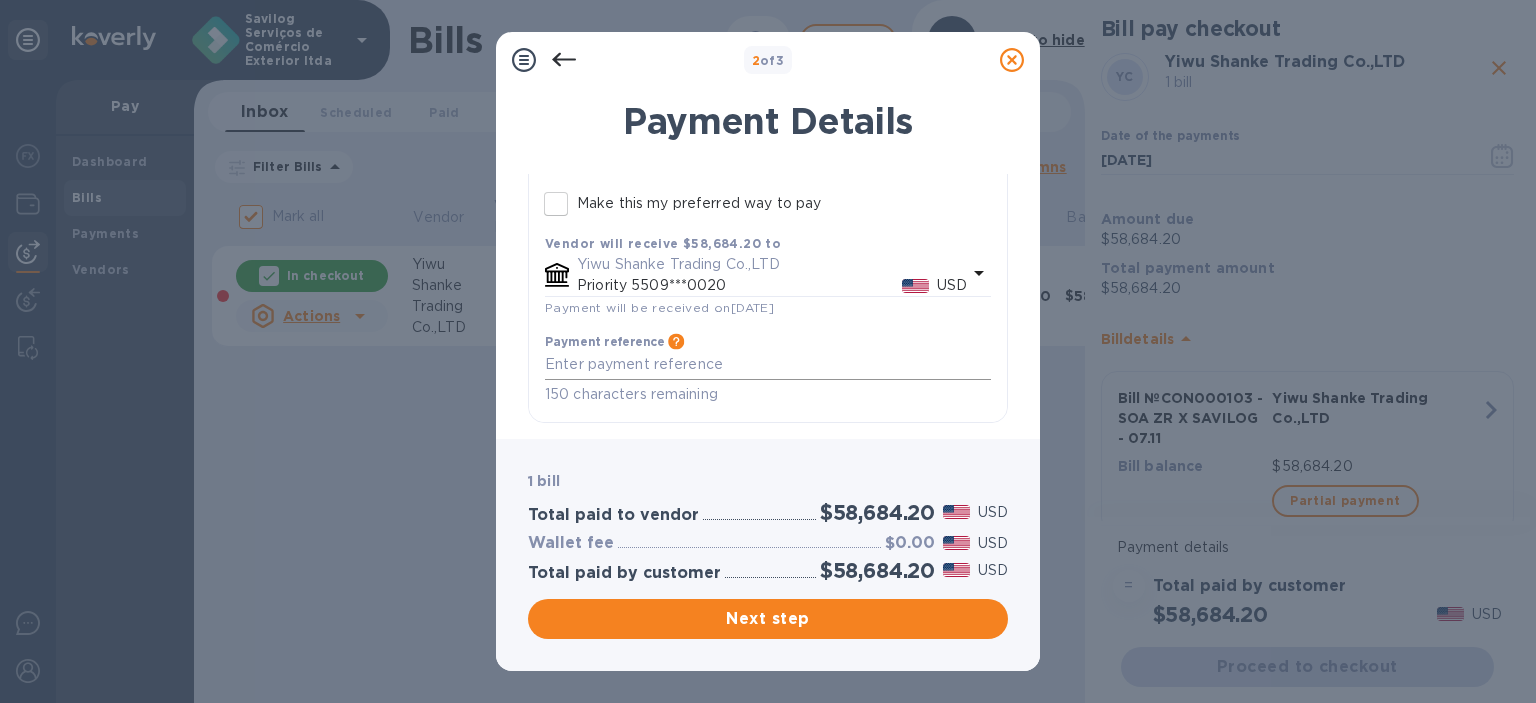 click at bounding box center (768, 364) 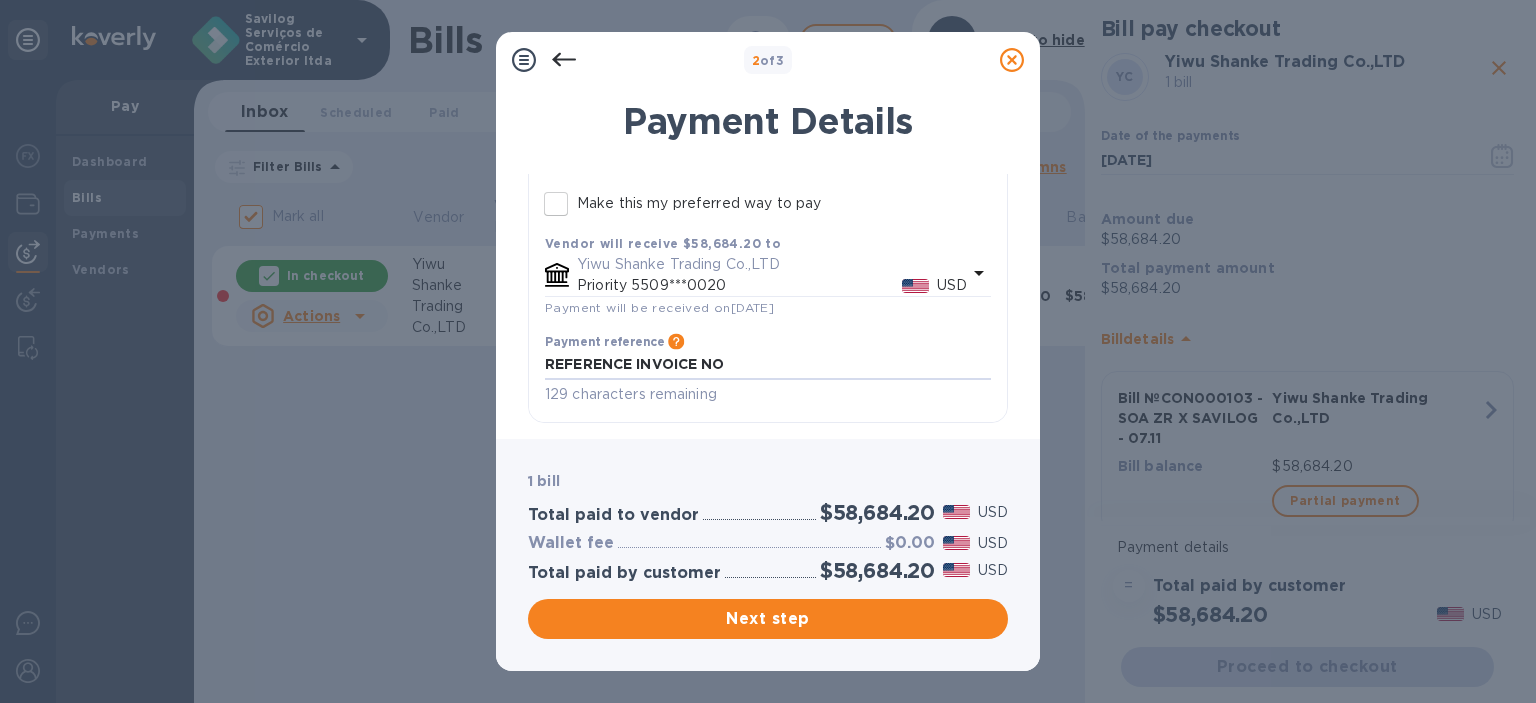 paste on "ZR25040197" 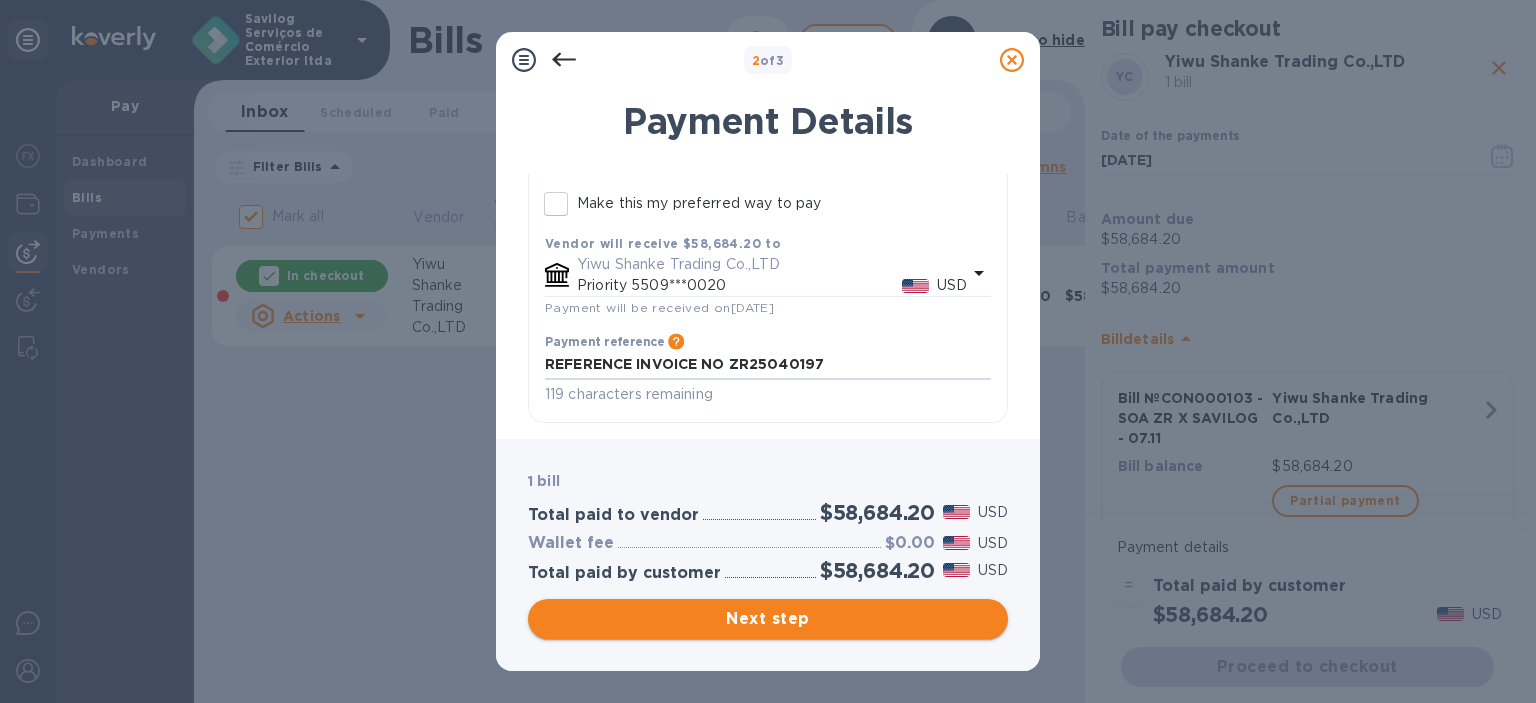click on "Next step" at bounding box center (768, 619) 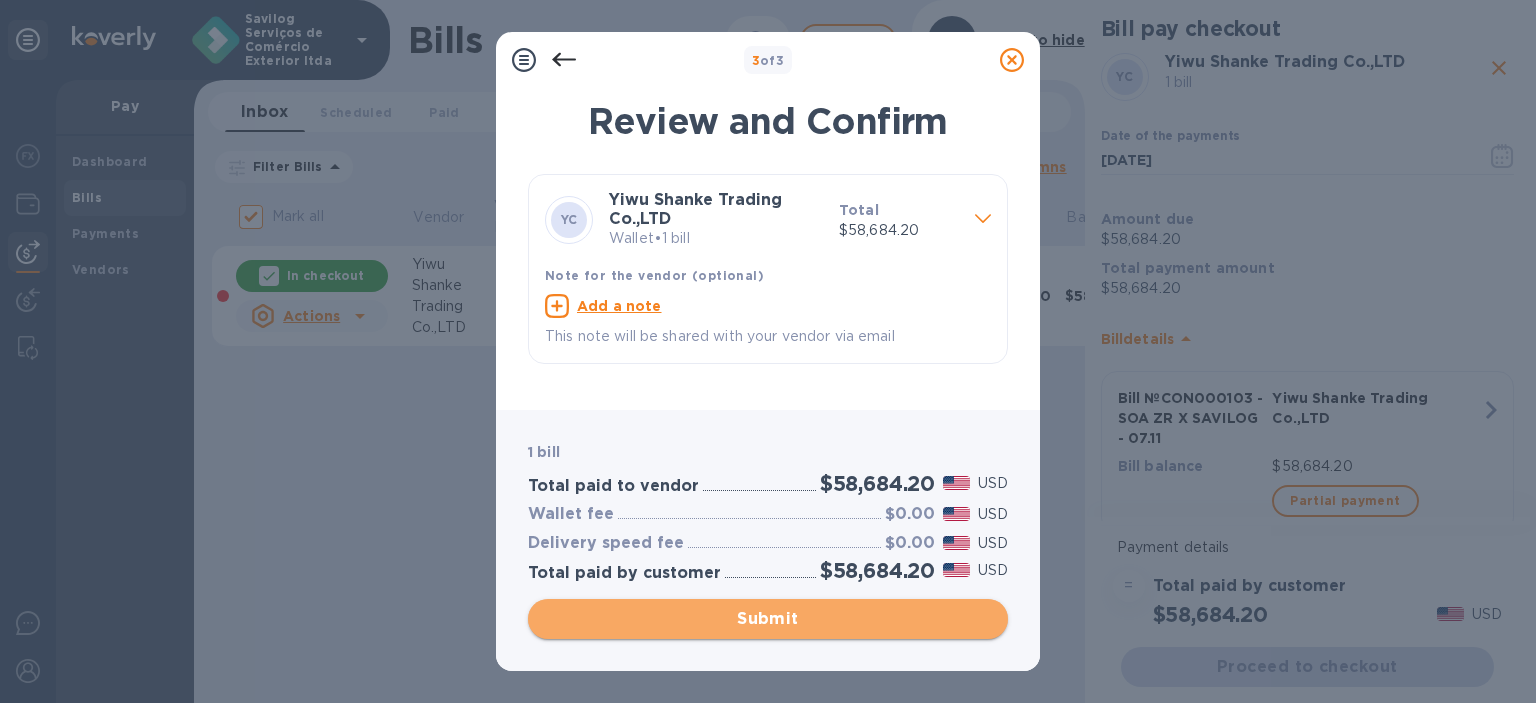 click on "Submit" at bounding box center [768, 619] 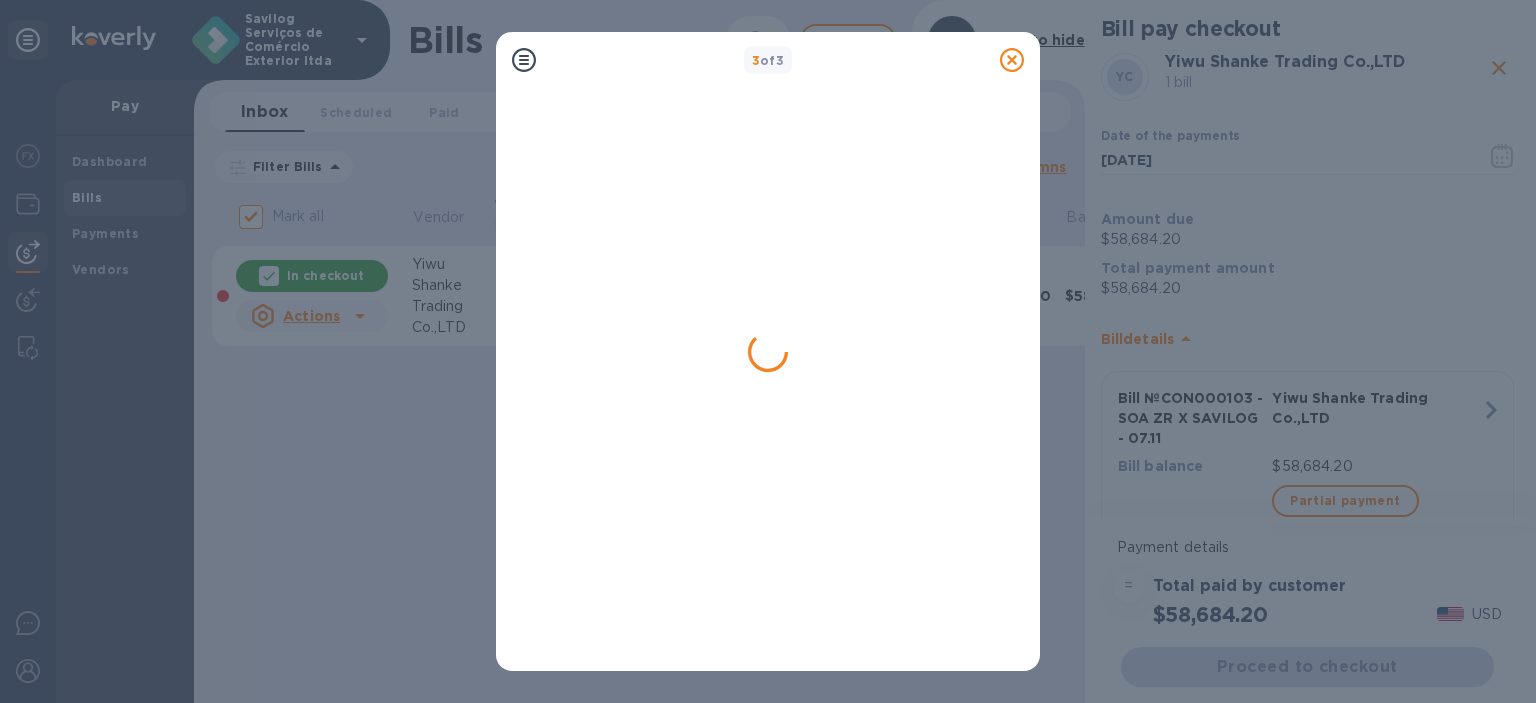 checkbox on "false" 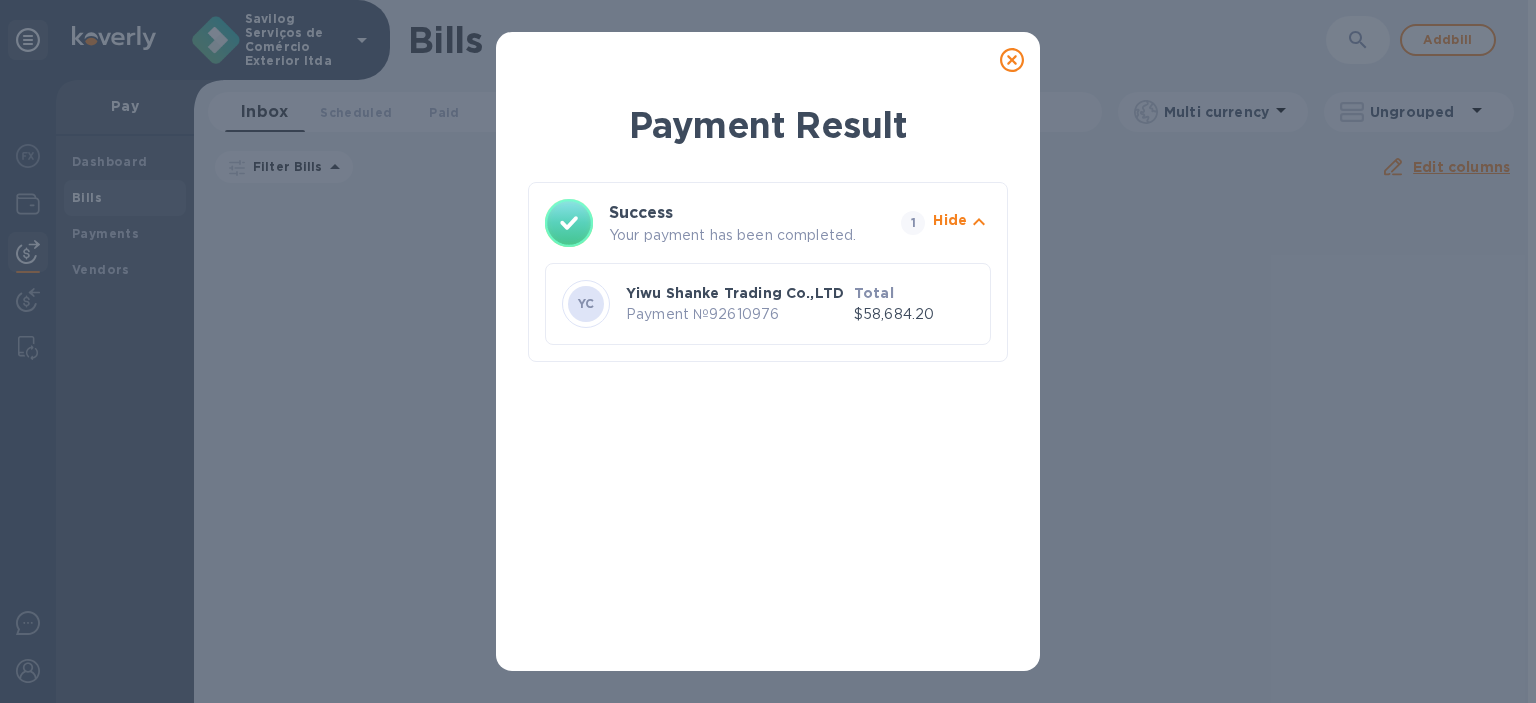 click on "Your payment has been completed." at bounding box center [751, 235] 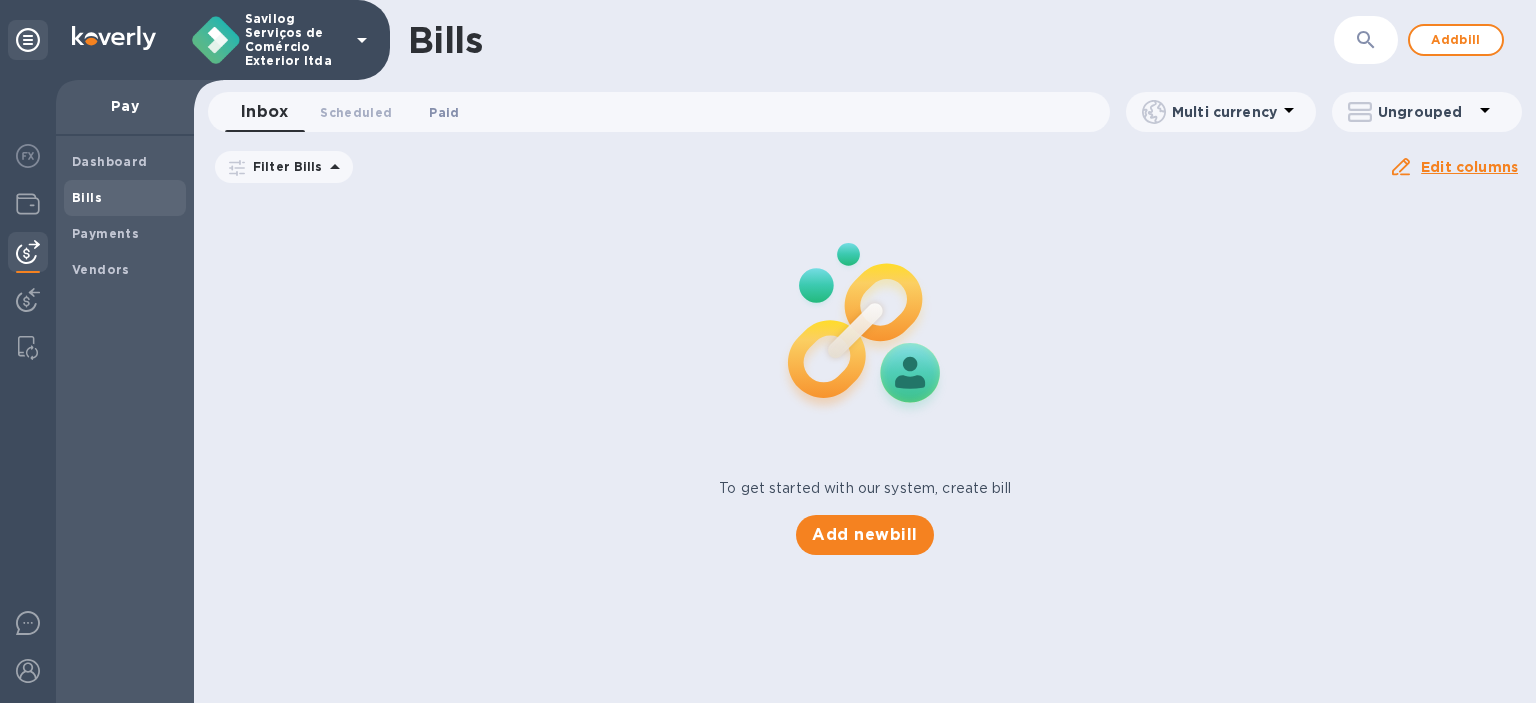 click on "Paid 0" at bounding box center (444, 112) 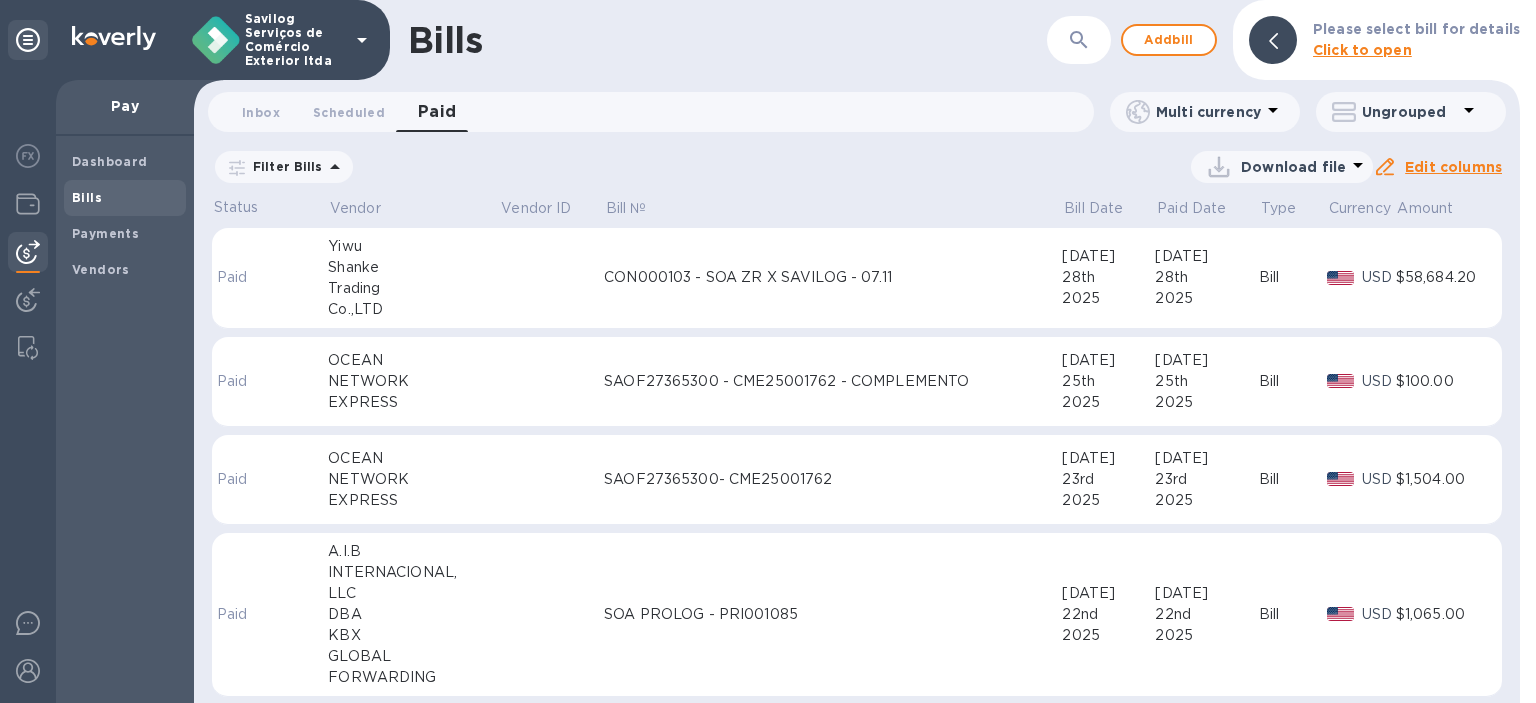 click on "Trading" at bounding box center (413, 288) 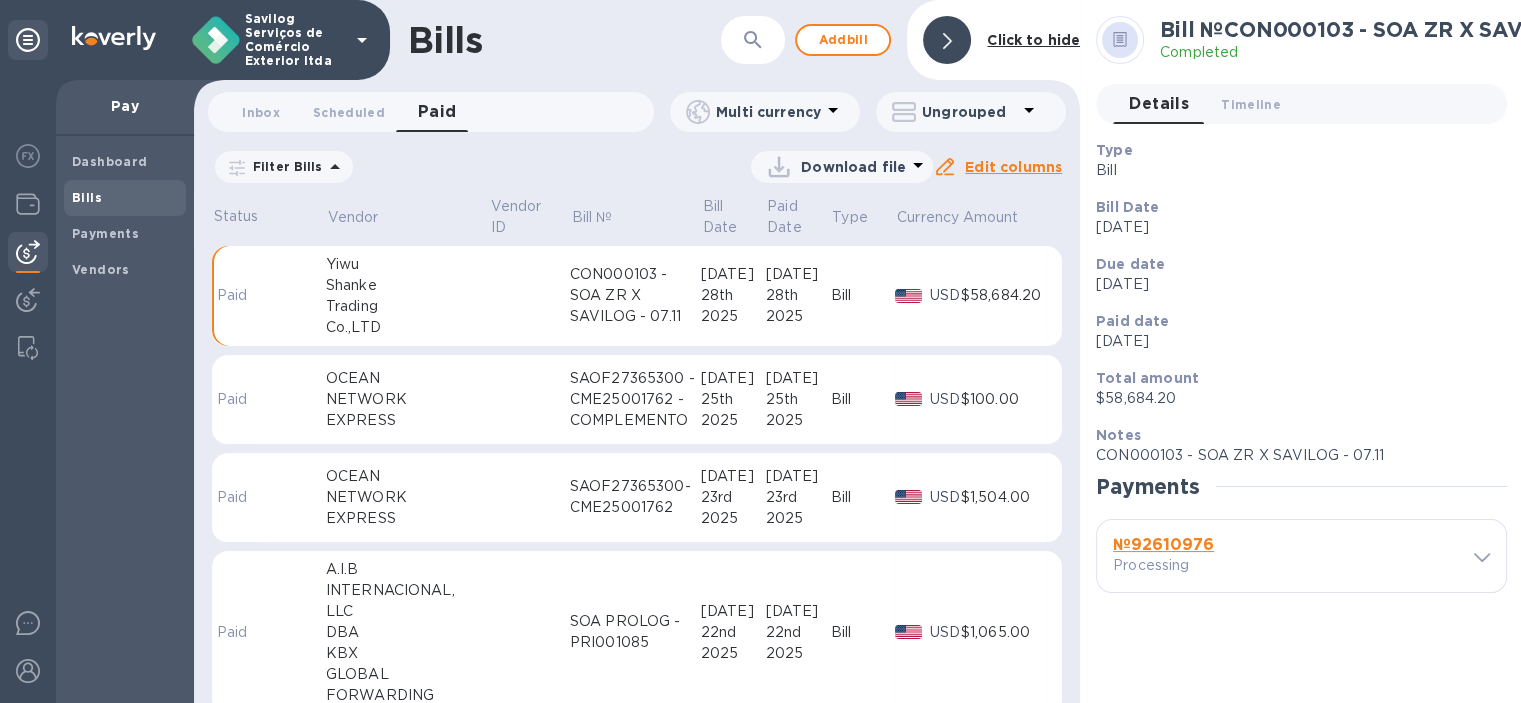 click on "Processing" at bounding box center [1197, 565] 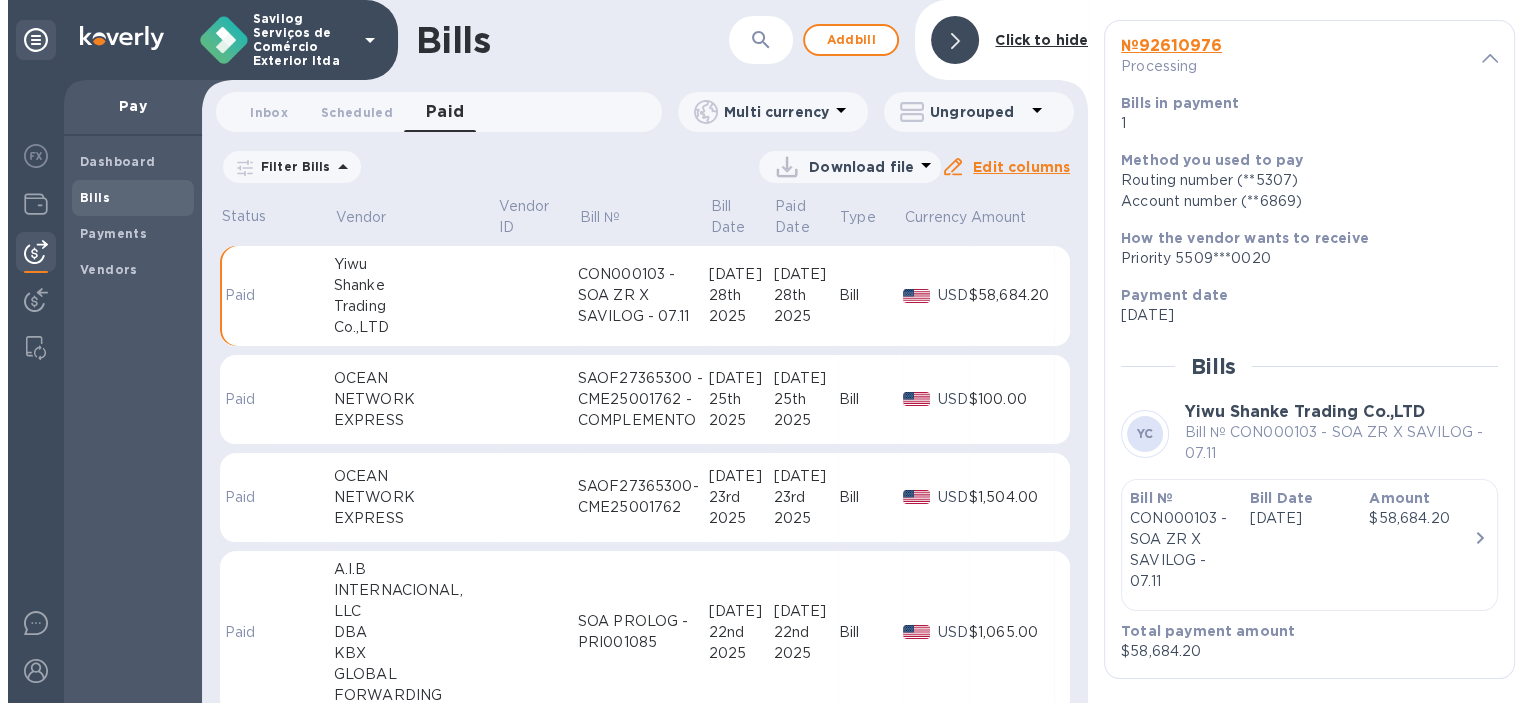 scroll, scrollTop: 500, scrollLeft: 0, axis: vertical 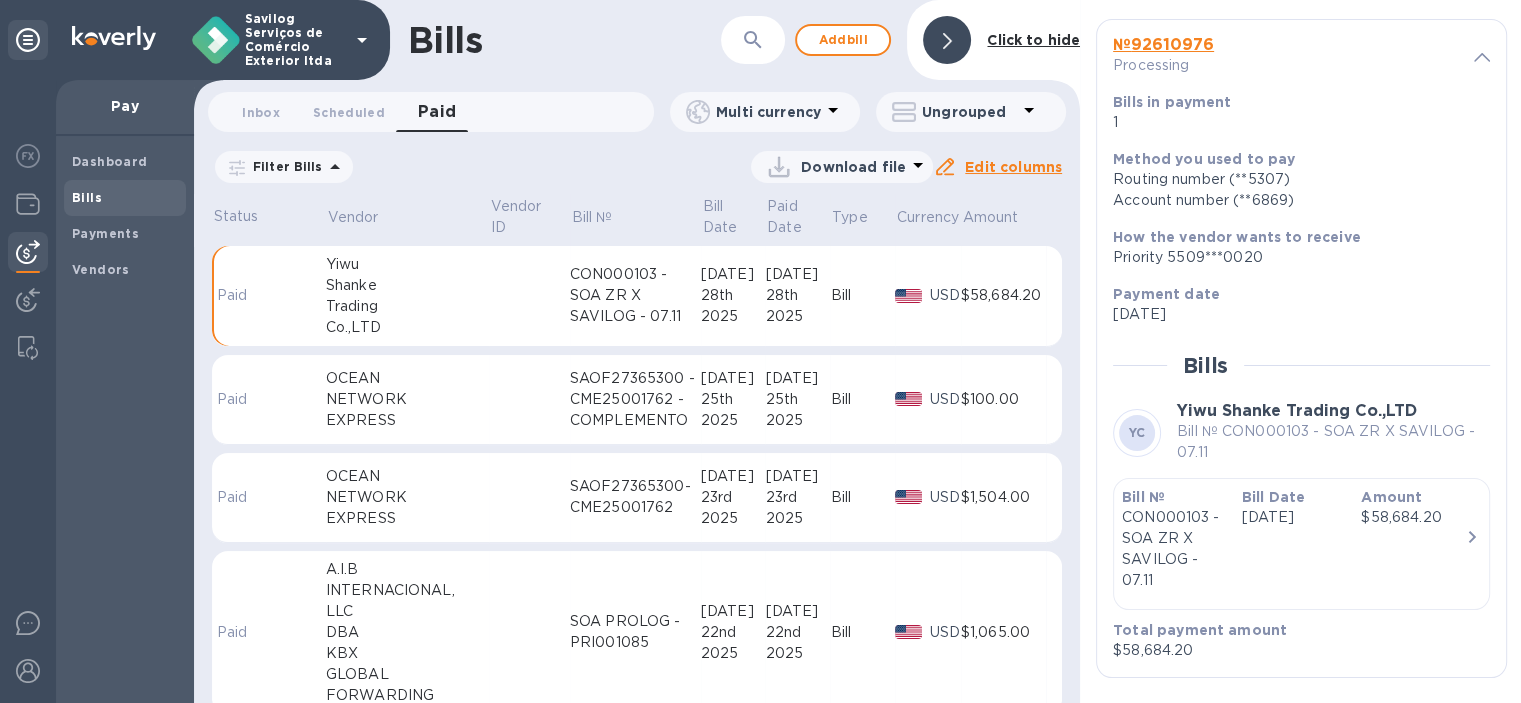 click on "Amount $58,684.20" at bounding box center [1413, 539] 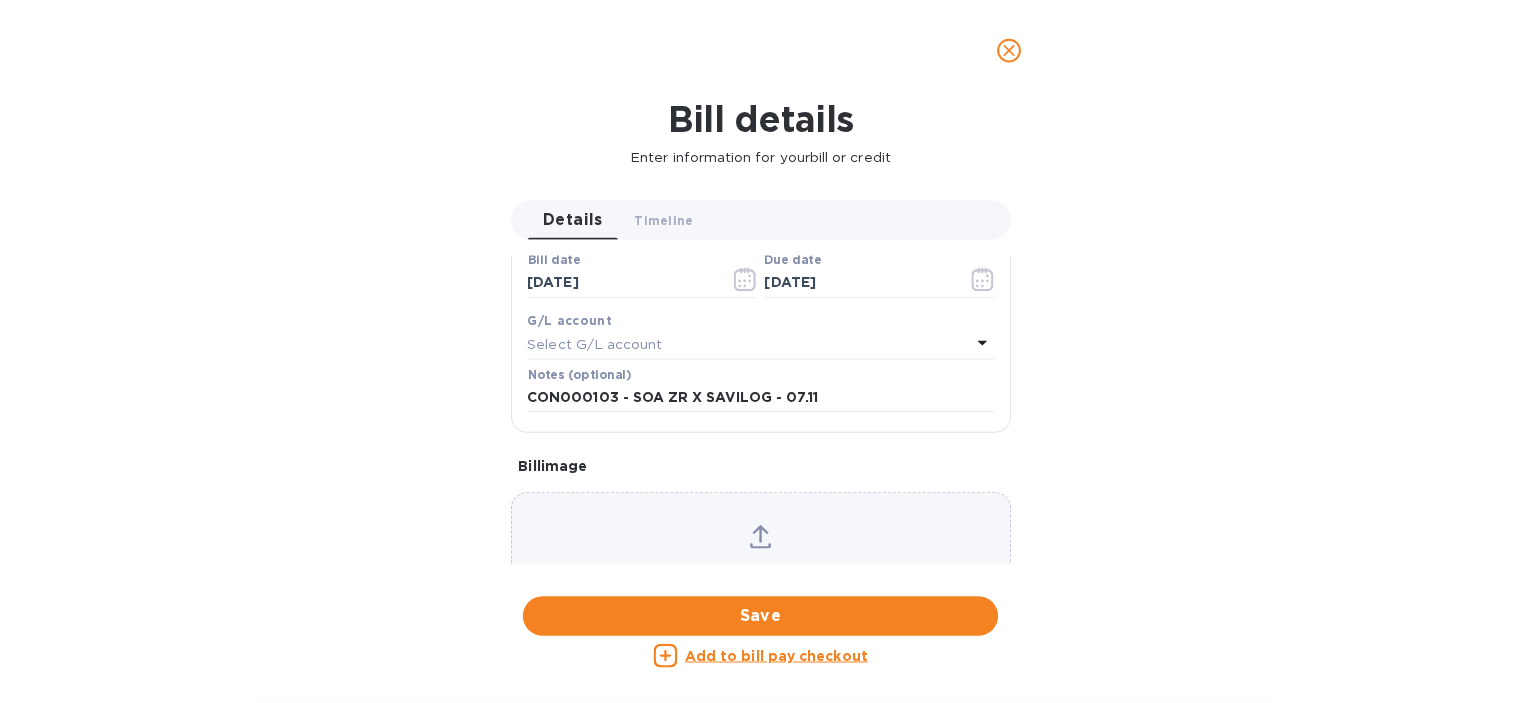 scroll, scrollTop: 500, scrollLeft: 0, axis: vertical 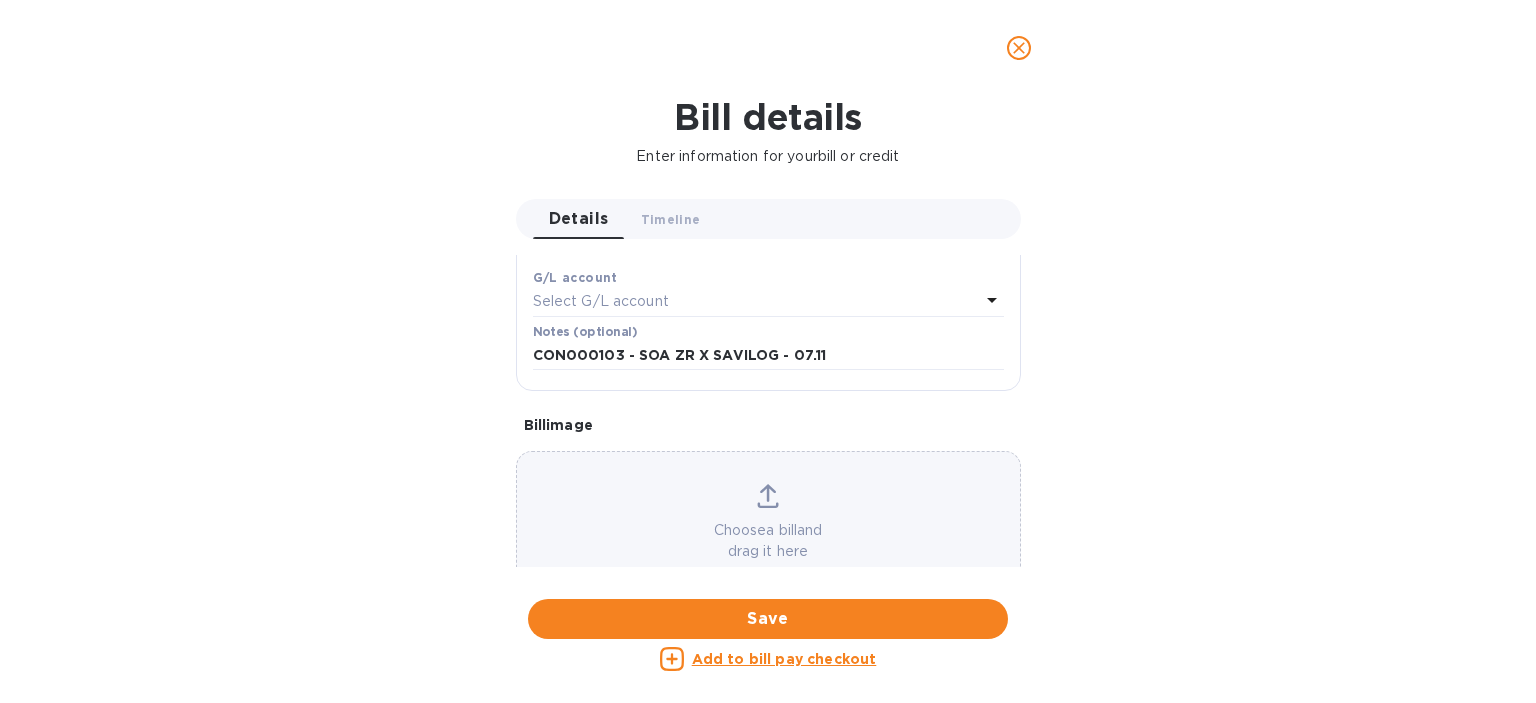 click 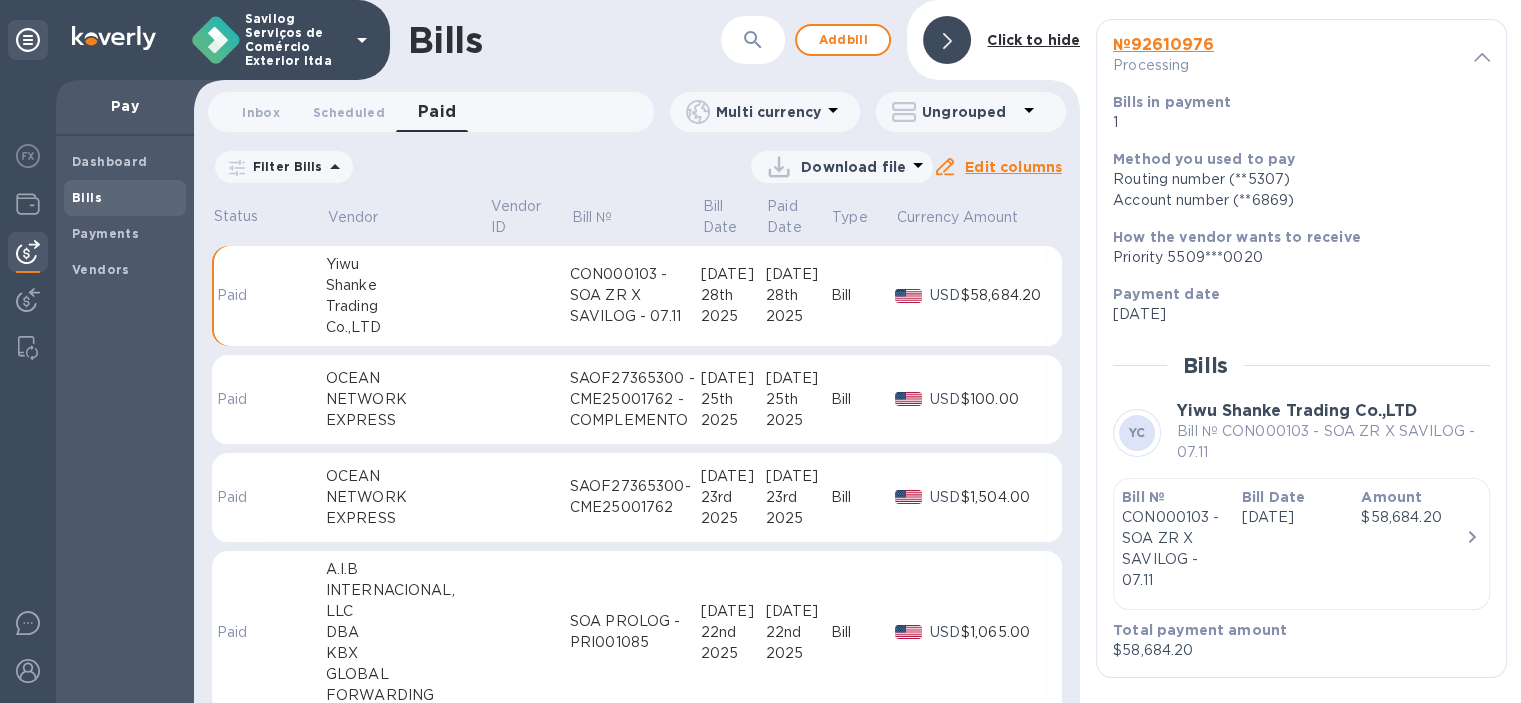 click at bounding box center [529, 296] 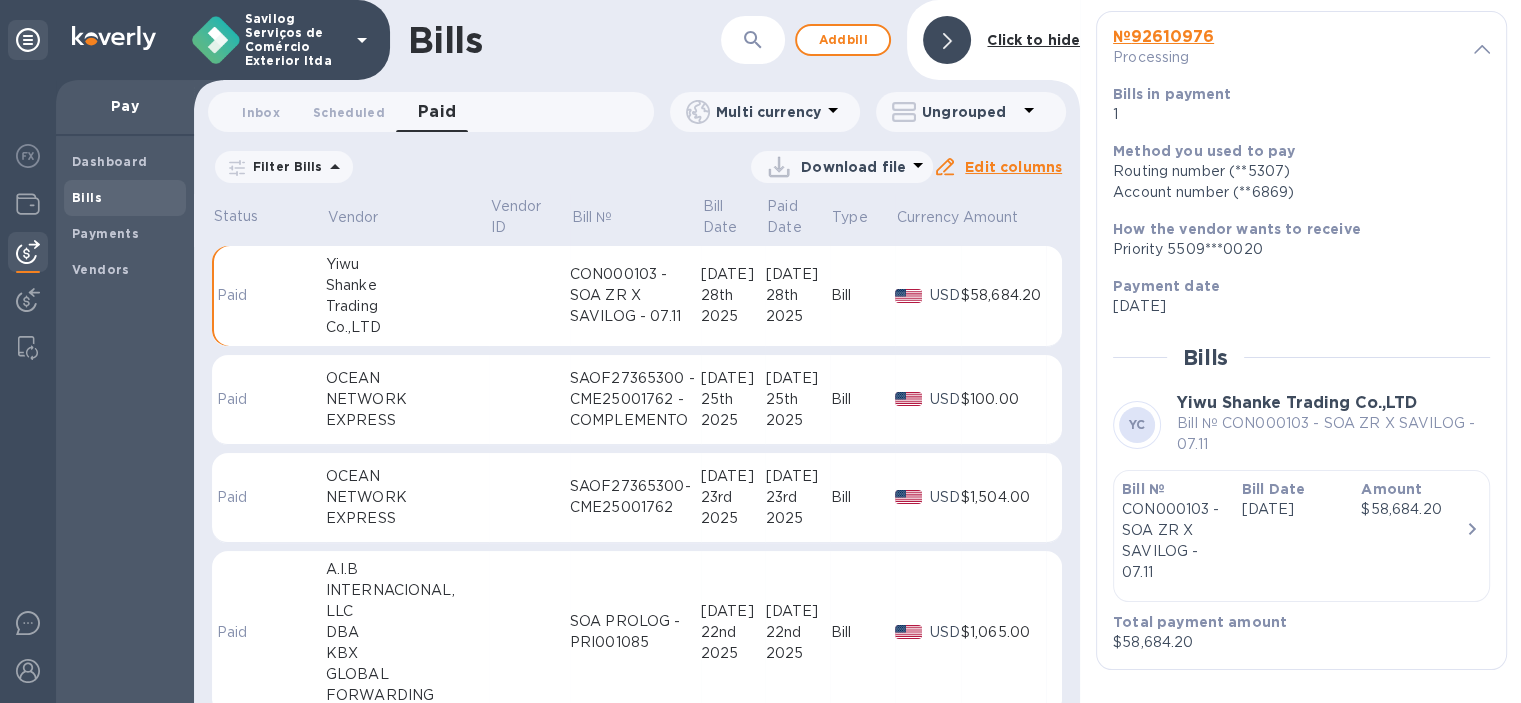 scroll, scrollTop: 513, scrollLeft: 0, axis: vertical 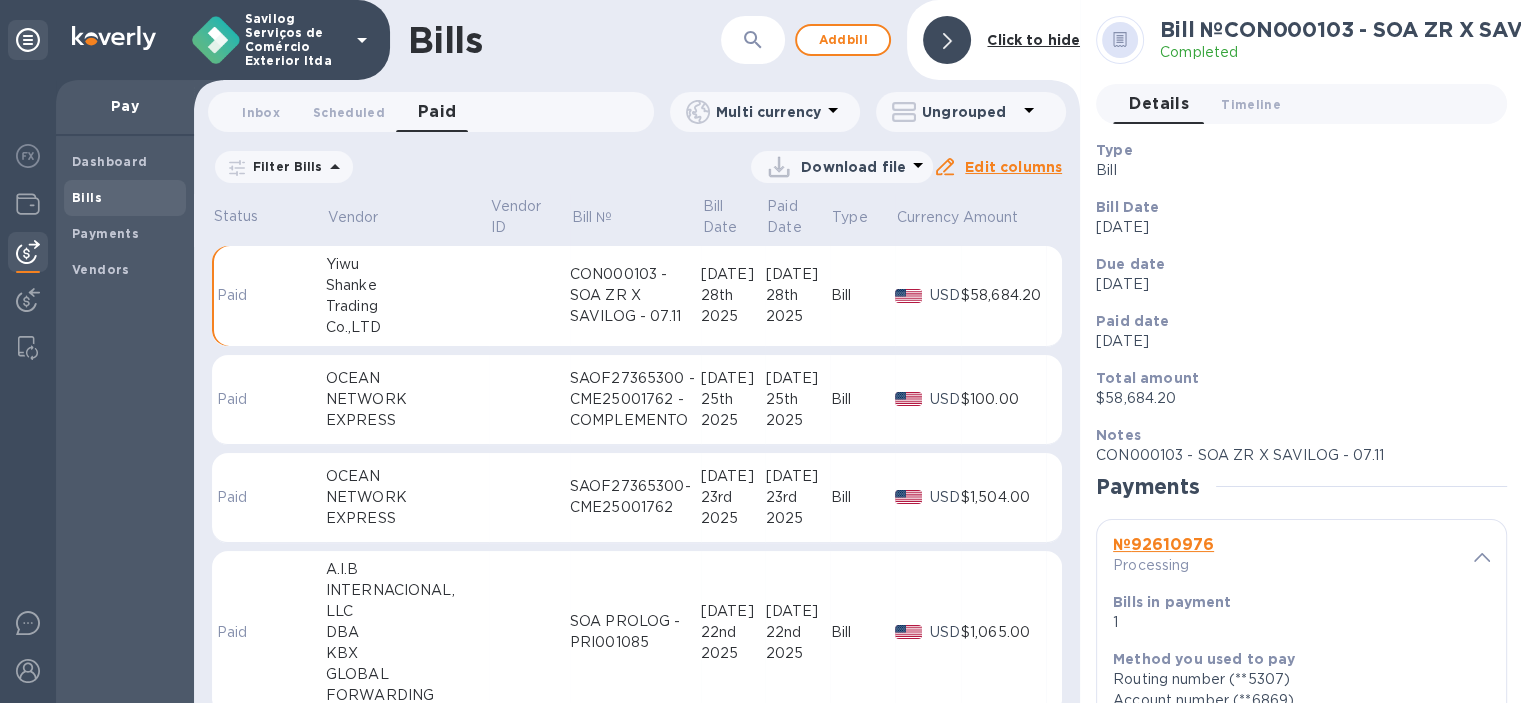 click on "№  92610976" at bounding box center (1163, 544) 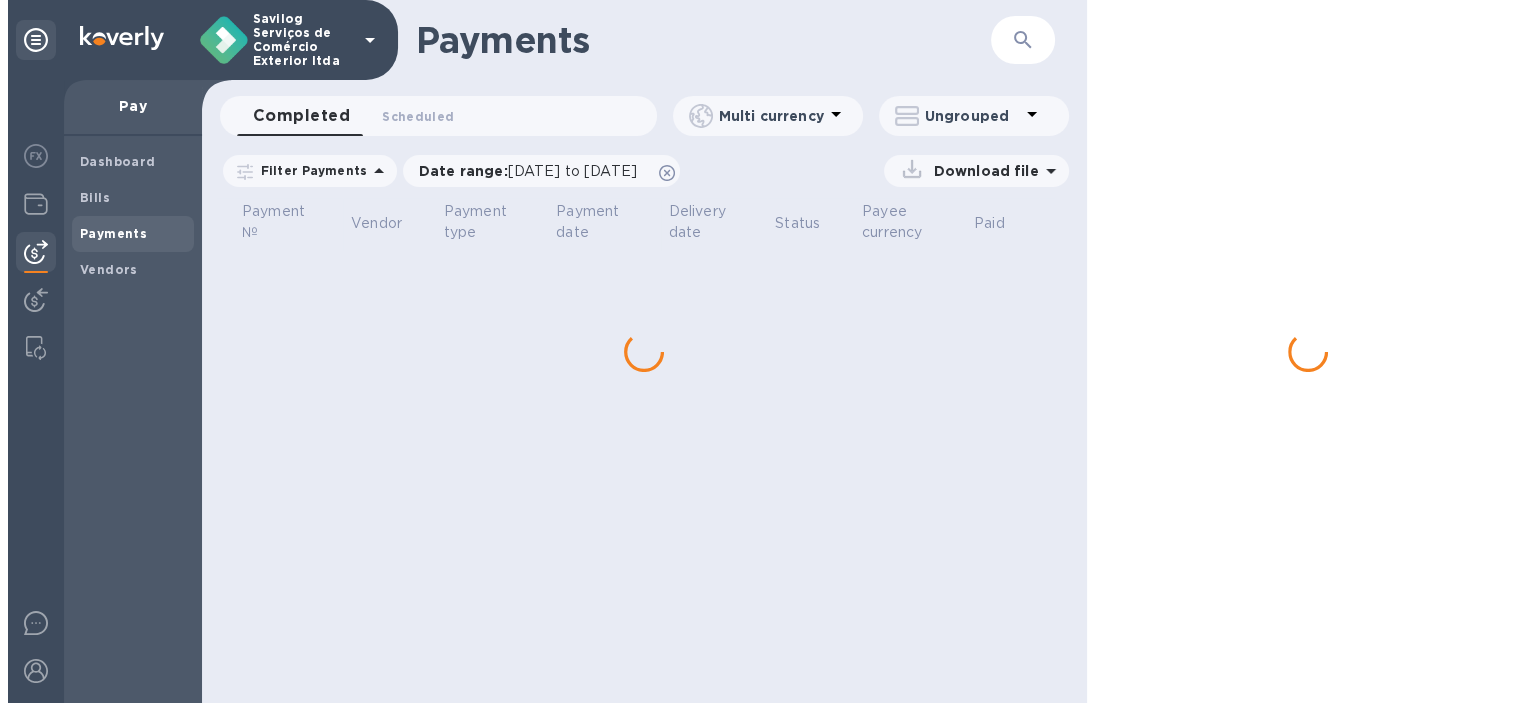 scroll, scrollTop: 0, scrollLeft: 0, axis: both 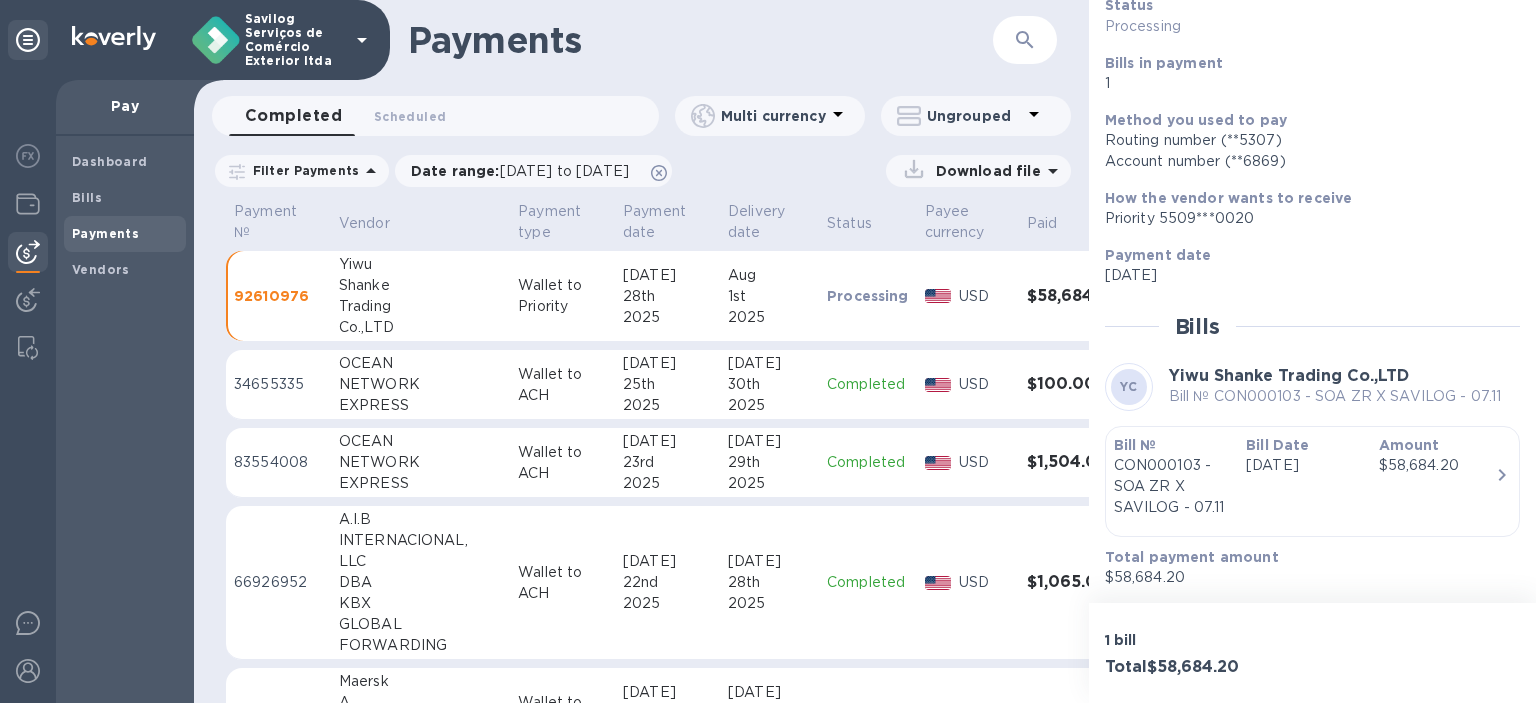 click on "Bill Date [DATE]" at bounding box center (1304, 476) 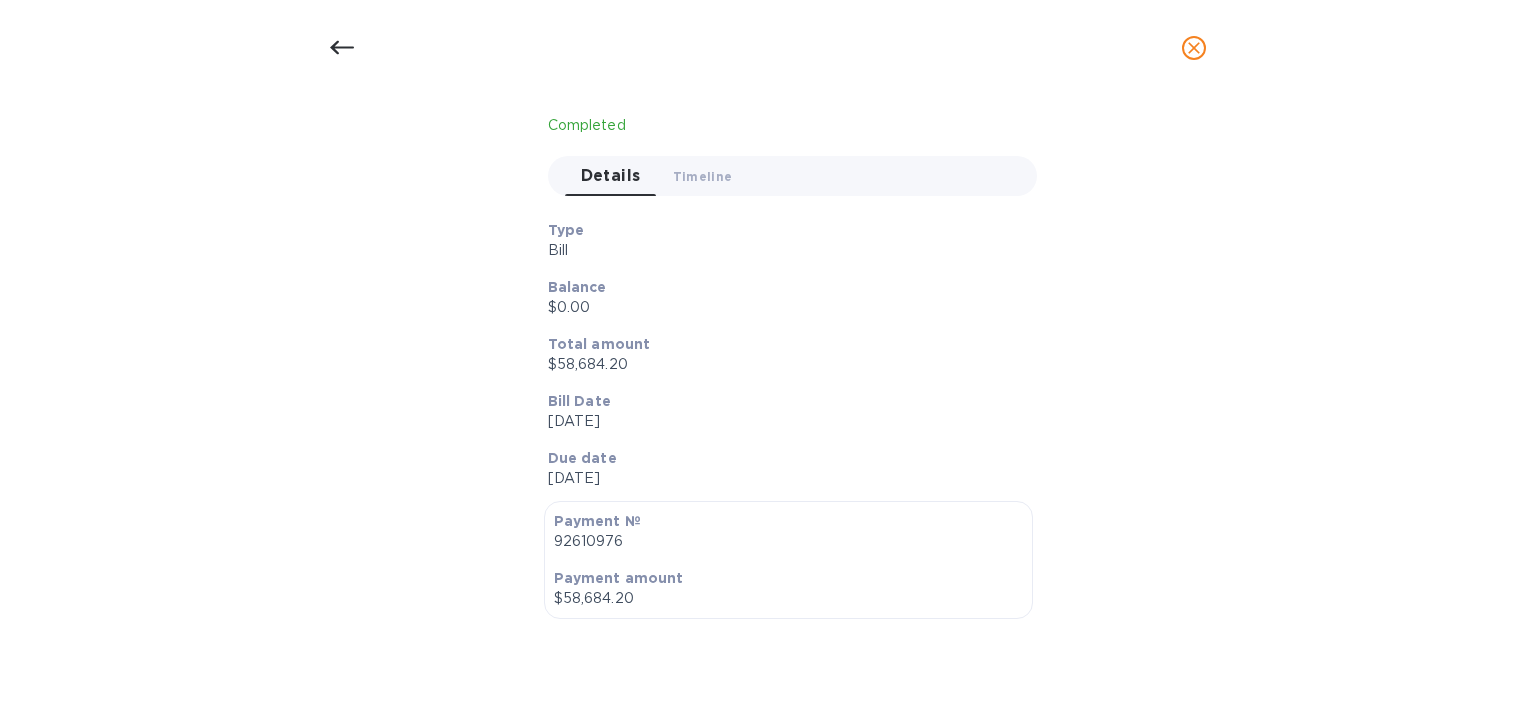 scroll, scrollTop: 0, scrollLeft: 0, axis: both 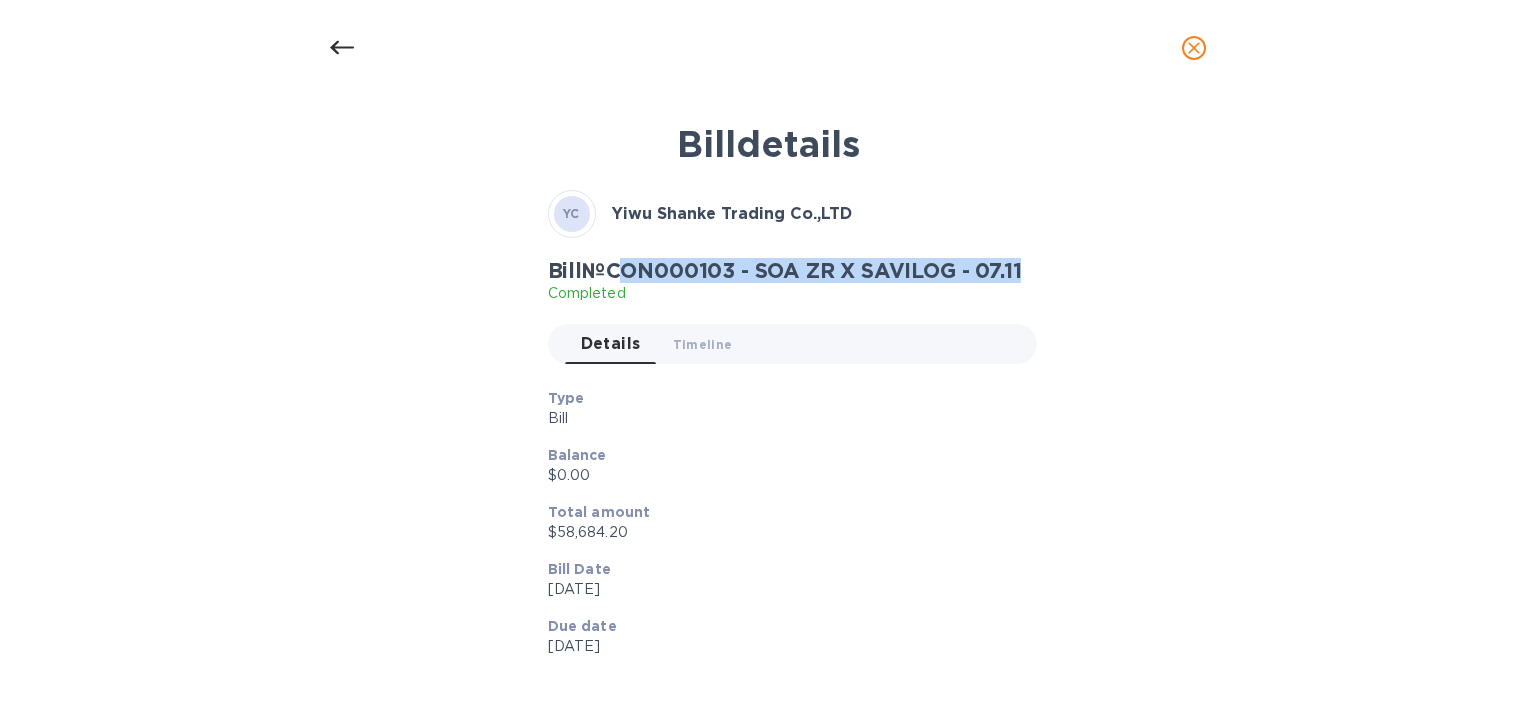 drag, startPoint x: 675, startPoint y: 266, endPoint x: 1062, endPoint y: 271, distance: 387.0323 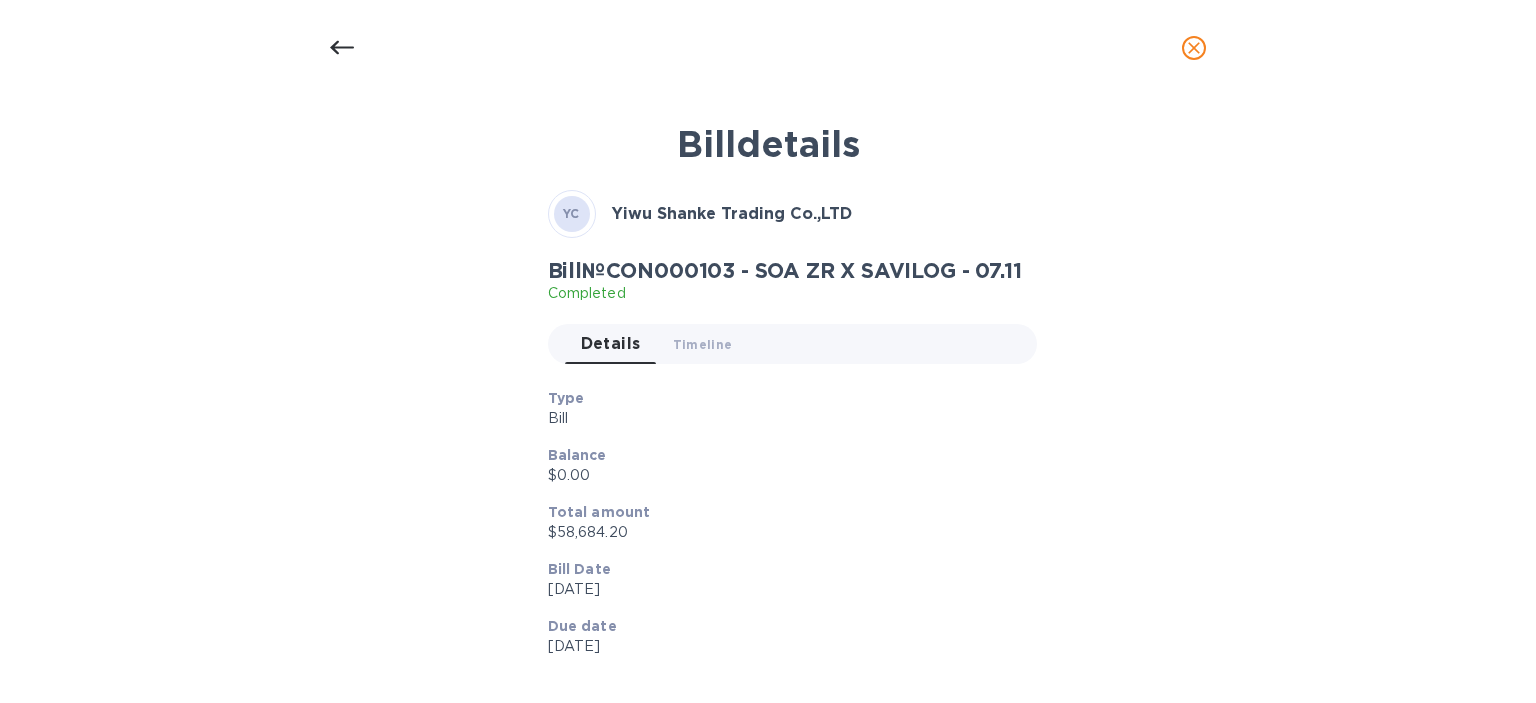 drag, startPoint x: 1023, startPoint y: 183, endPoint x: 1198, endPoint y: 98, distance: 194.55077 